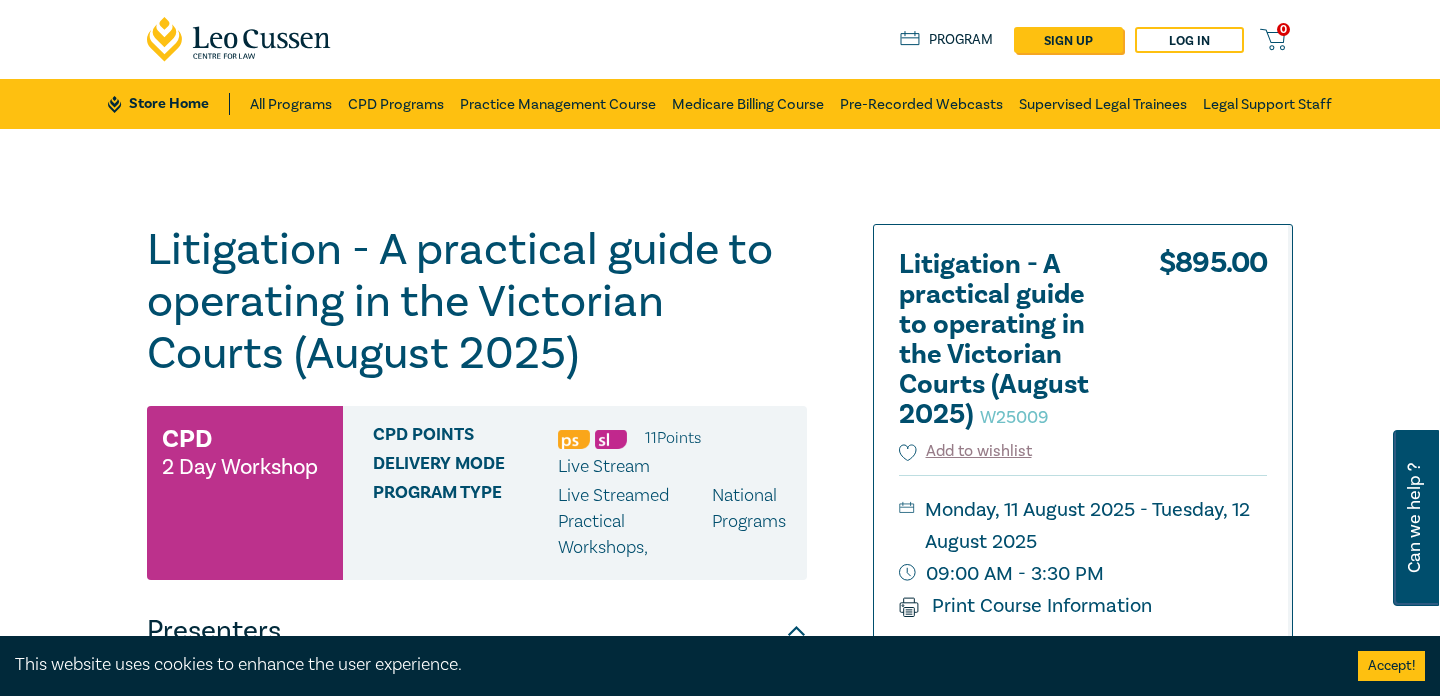 scroll, scrollTop: 0, scrollLeft: 0, axis: both 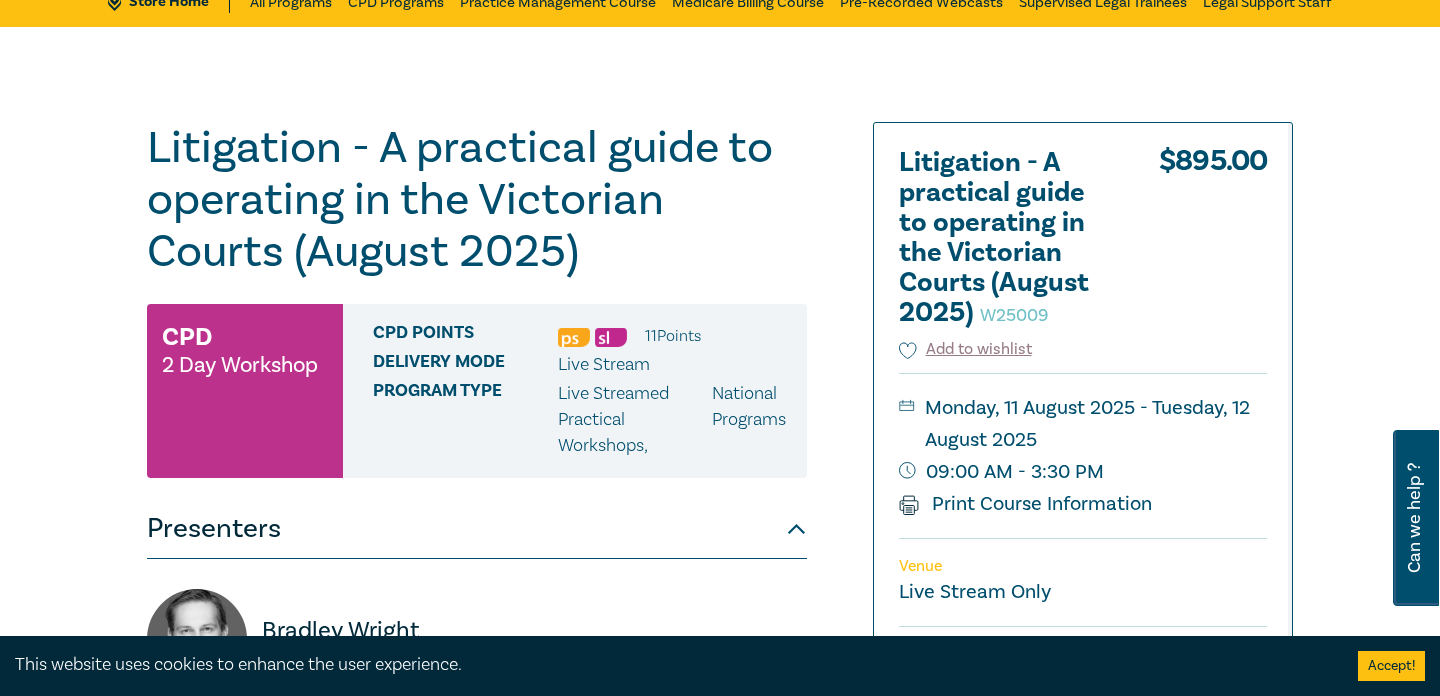 click on "Litigation - A practical guide to operating in the Victorian Courts (August 2025)   W25009" at bounding box center (477, 200) 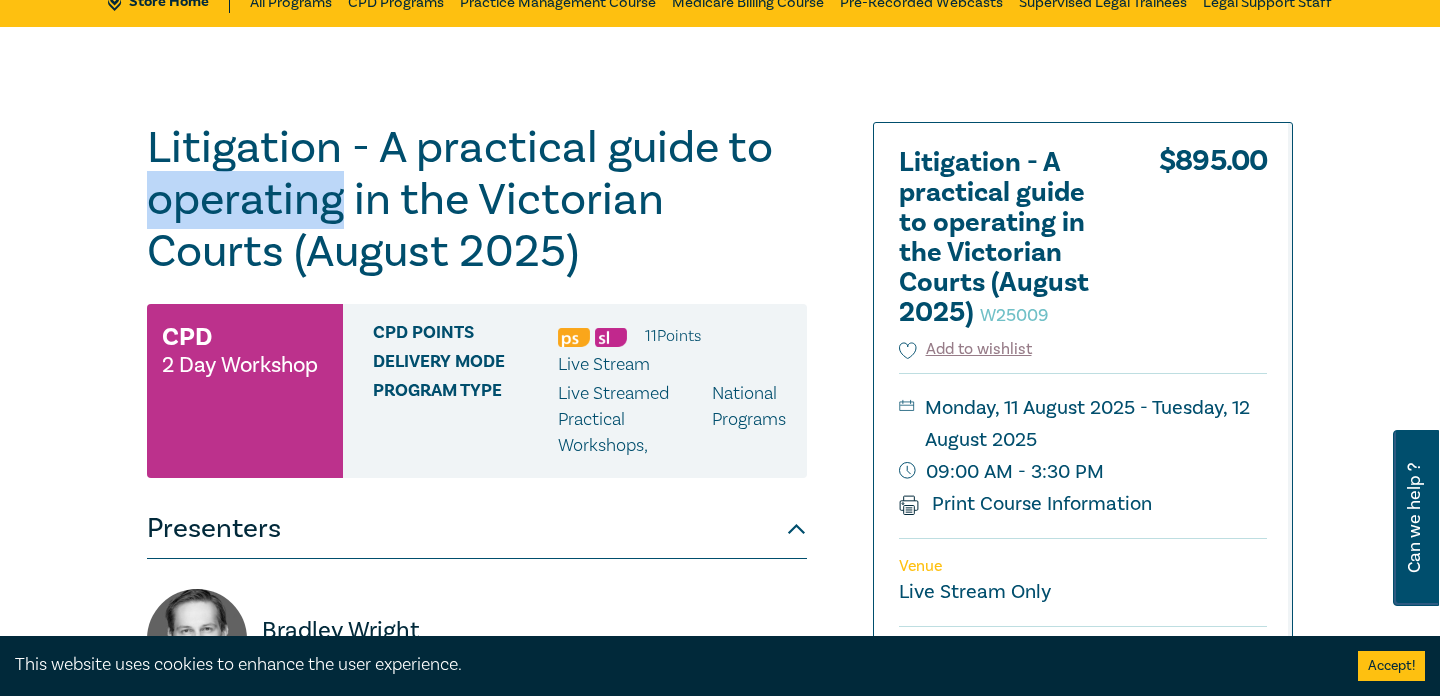click on "Litigation - A practical guide to operating in the Victorian Courts (August 2025)   W25009" at bounding box center [477, 200] 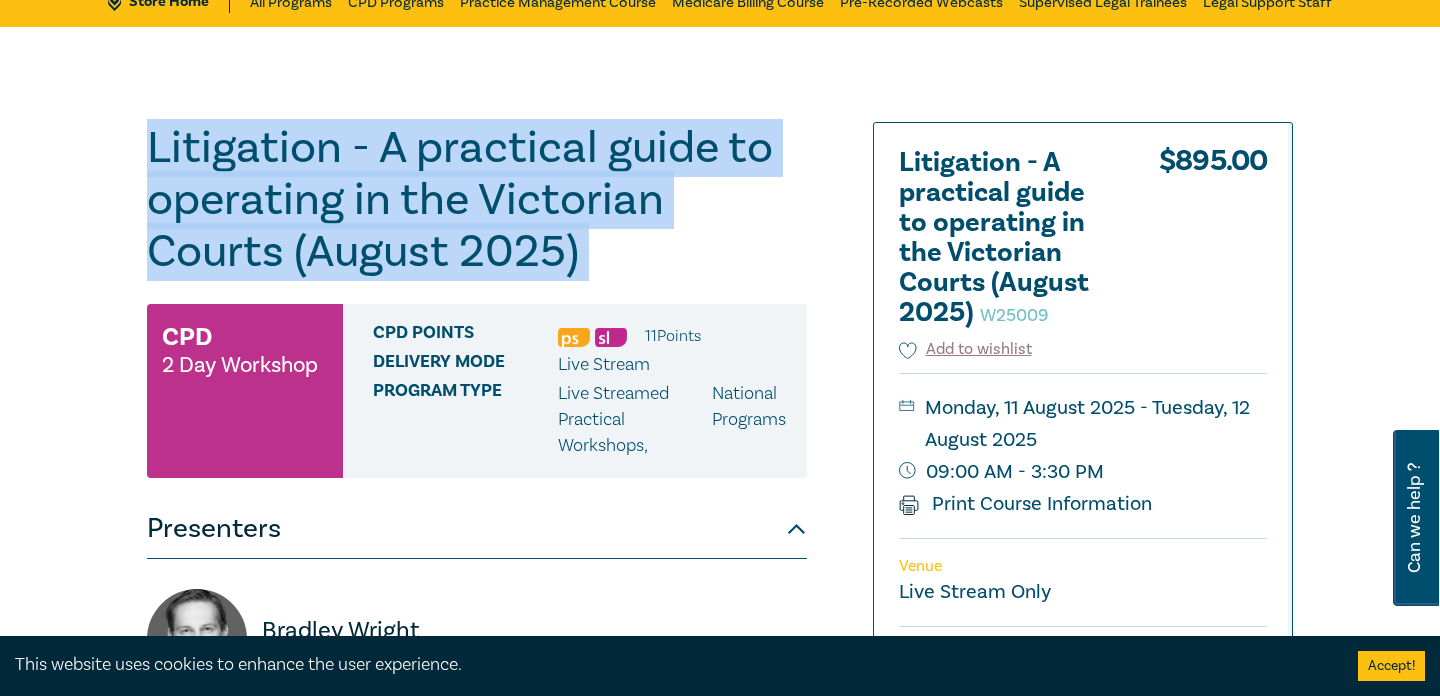 click on "Litigation - A practical guide to operating in the Victorian Courts (August 2025)   W25009" at bounding box center (477, 200) 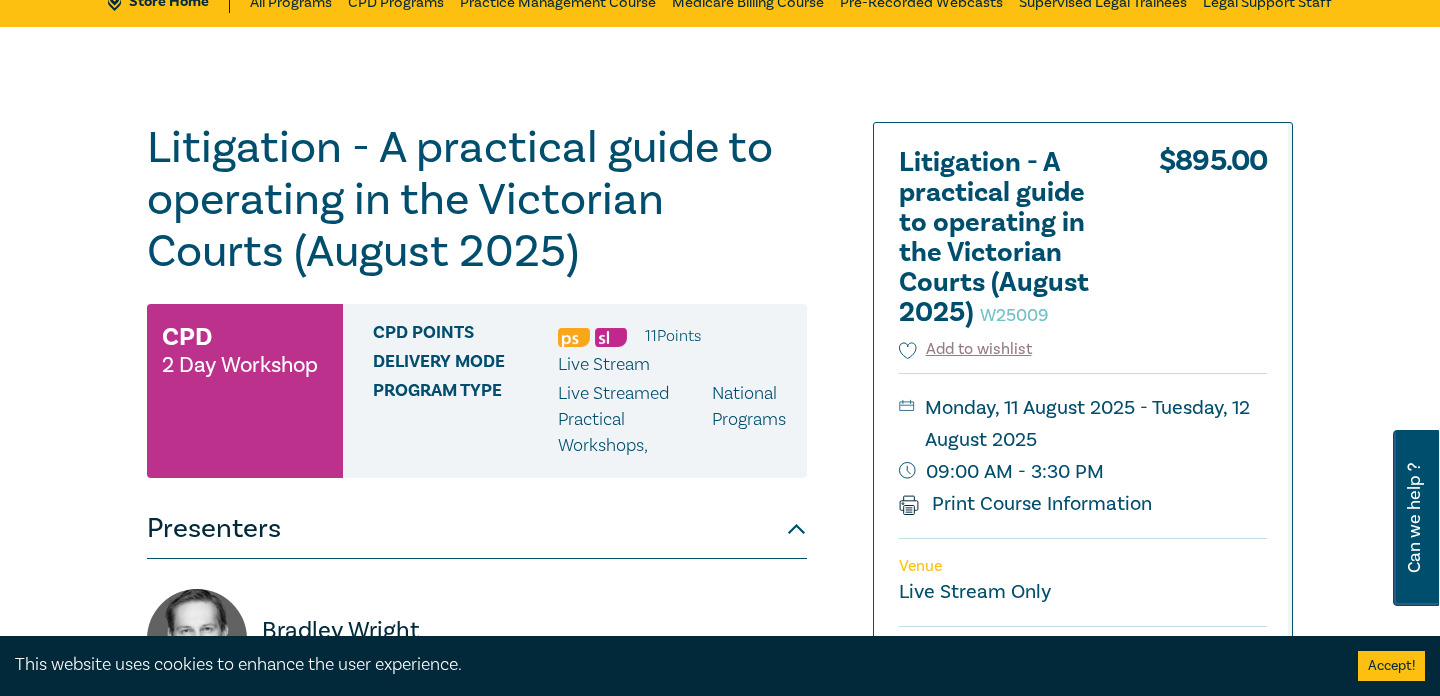 click on "Litigation - A practical guide to operating in the Victorian Courts (August 2025)   W25009" at bounding box center [477, 200] 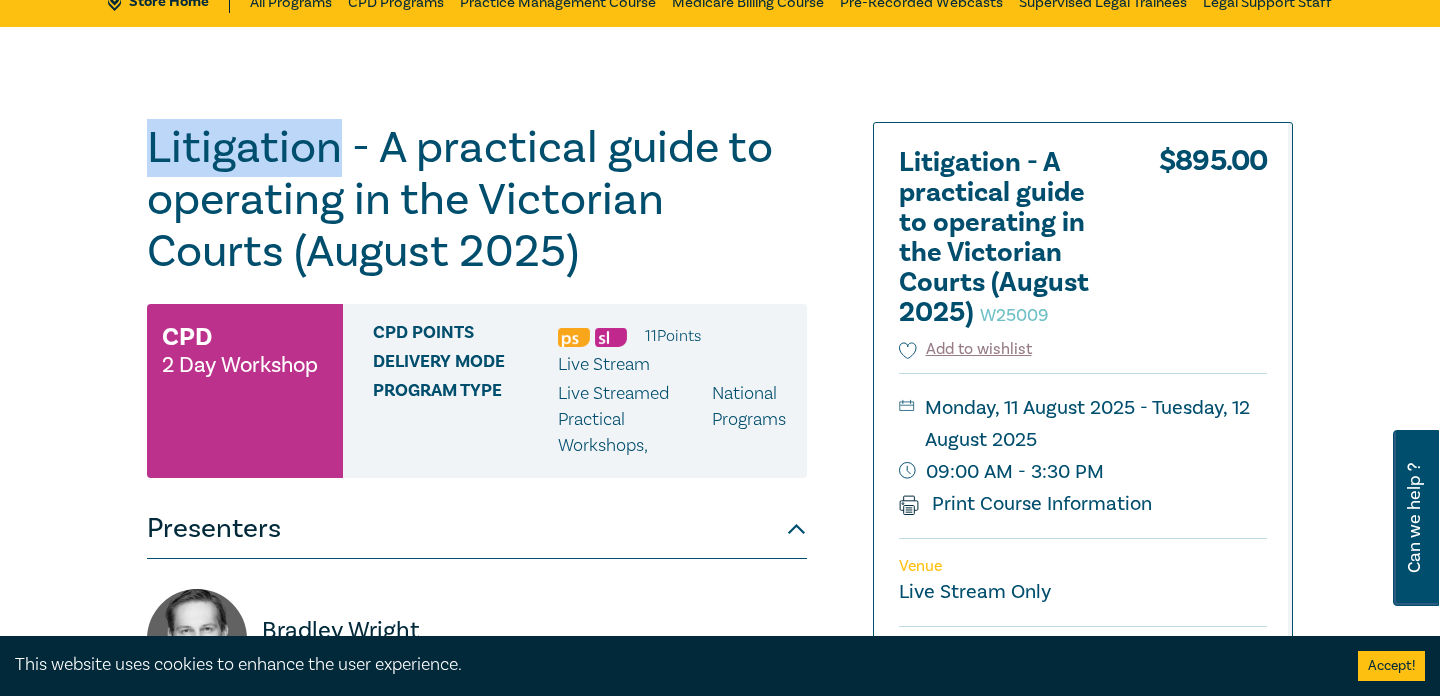 click on "Litigation - A practical guide to operating in the Victorian Courts (August 2025)   W25009" at bounding box center [477, 200] 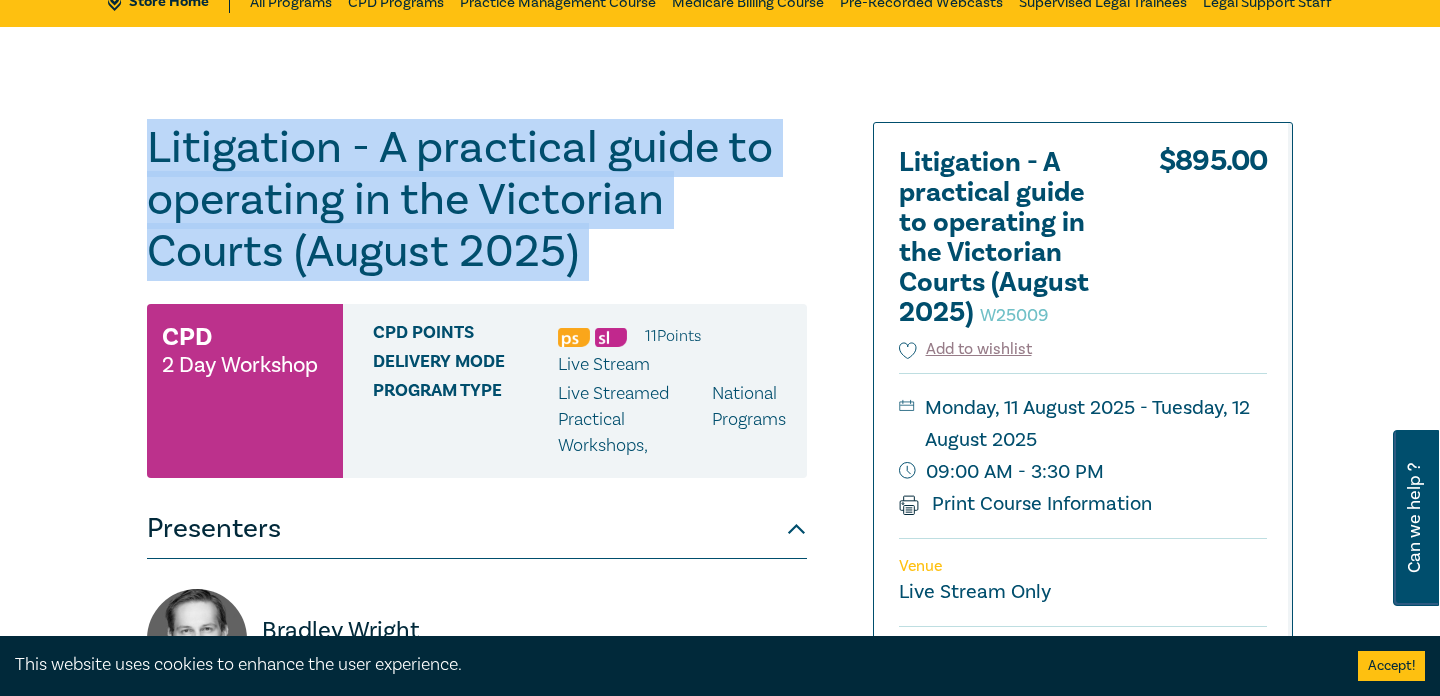 click on "Litigation - A practical guide to operating in the Victorian Courts (August 2025)   W25009" at bounding box center (477, 200) 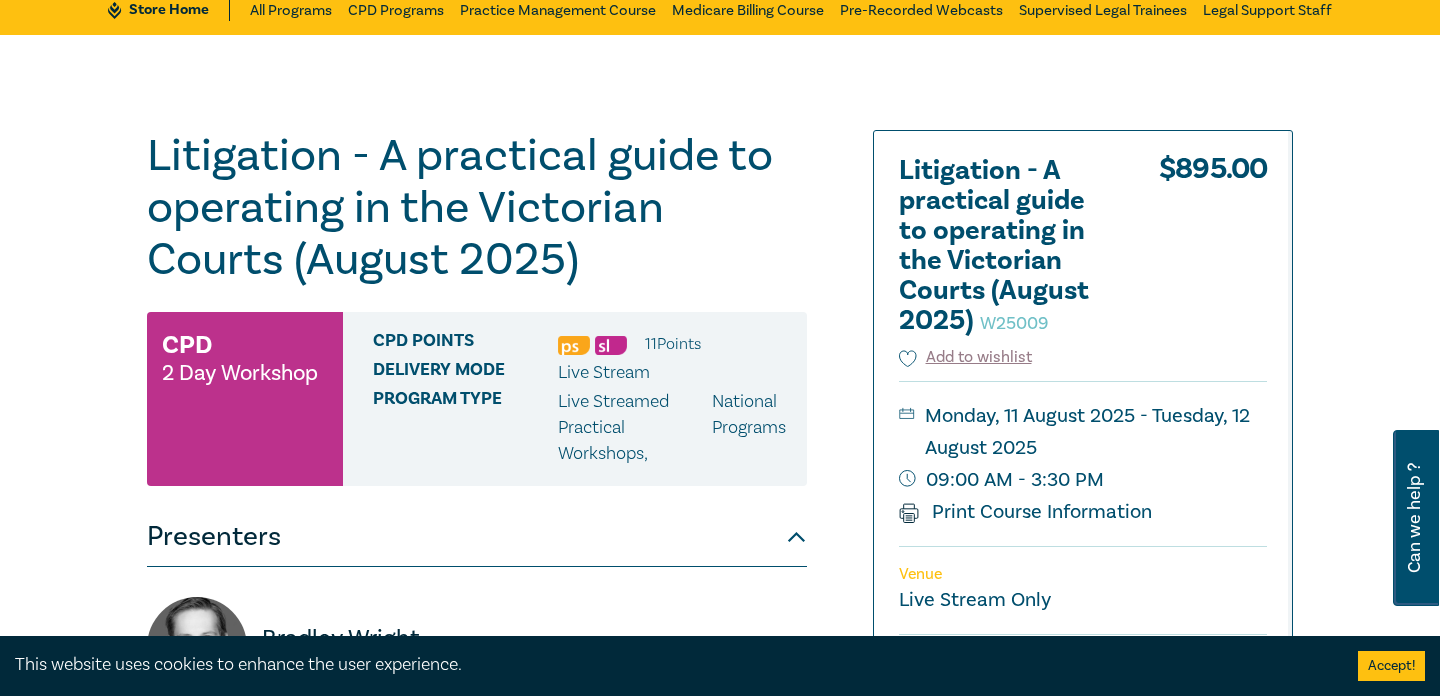 scroll, scrollTop: 0, scrollLeft: 0, axis: both 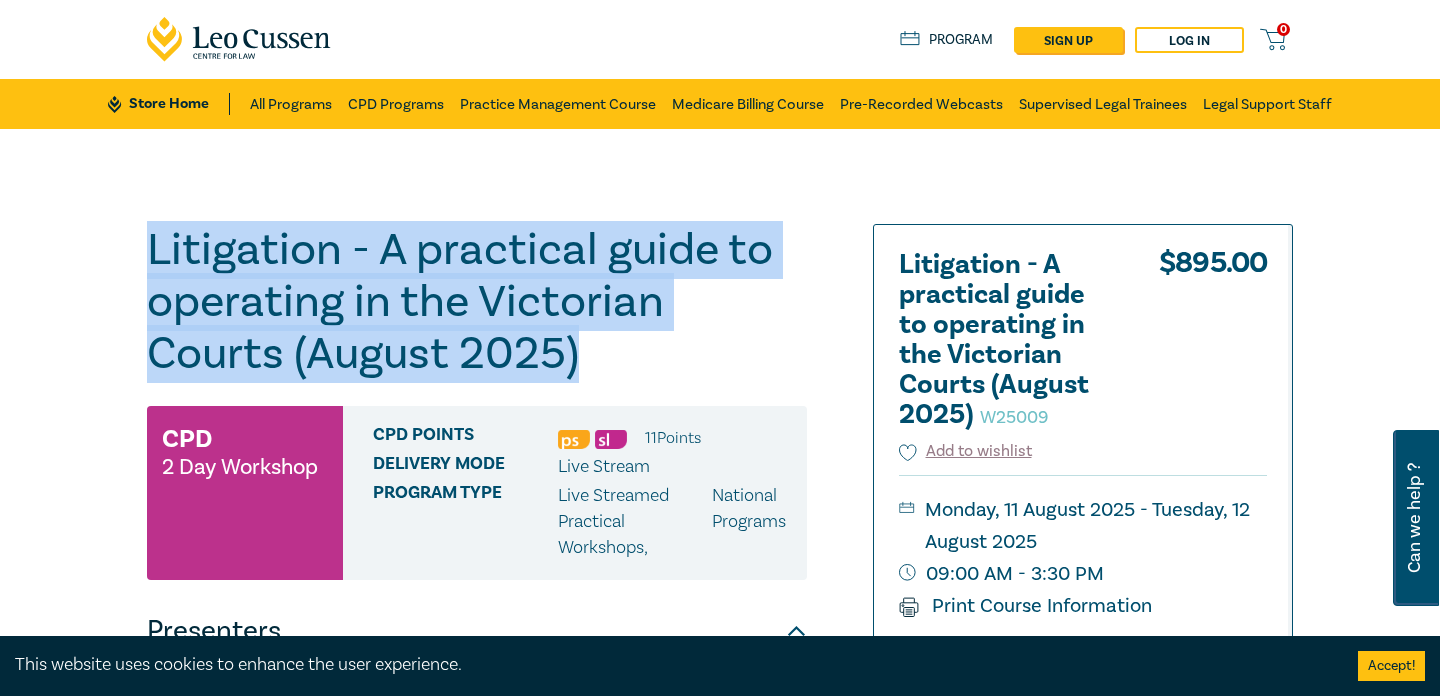 drag, startPoint x: 134, startPoint y: 239, endPoint x: 657, endPoint y: 369, distance: 538.9147 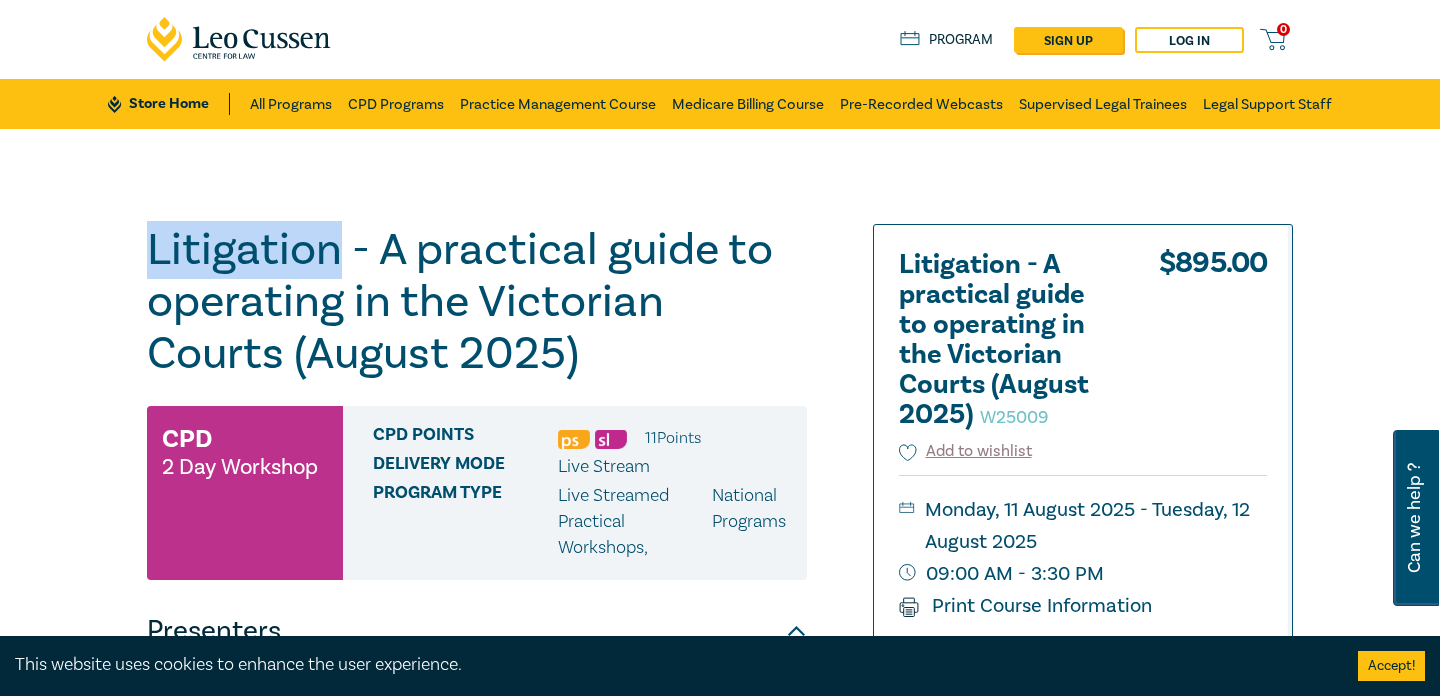 drag, startPoint x: 147, startPoint y: 240, endPoint x: 343, endPoint y: 263, distance: 197.34488 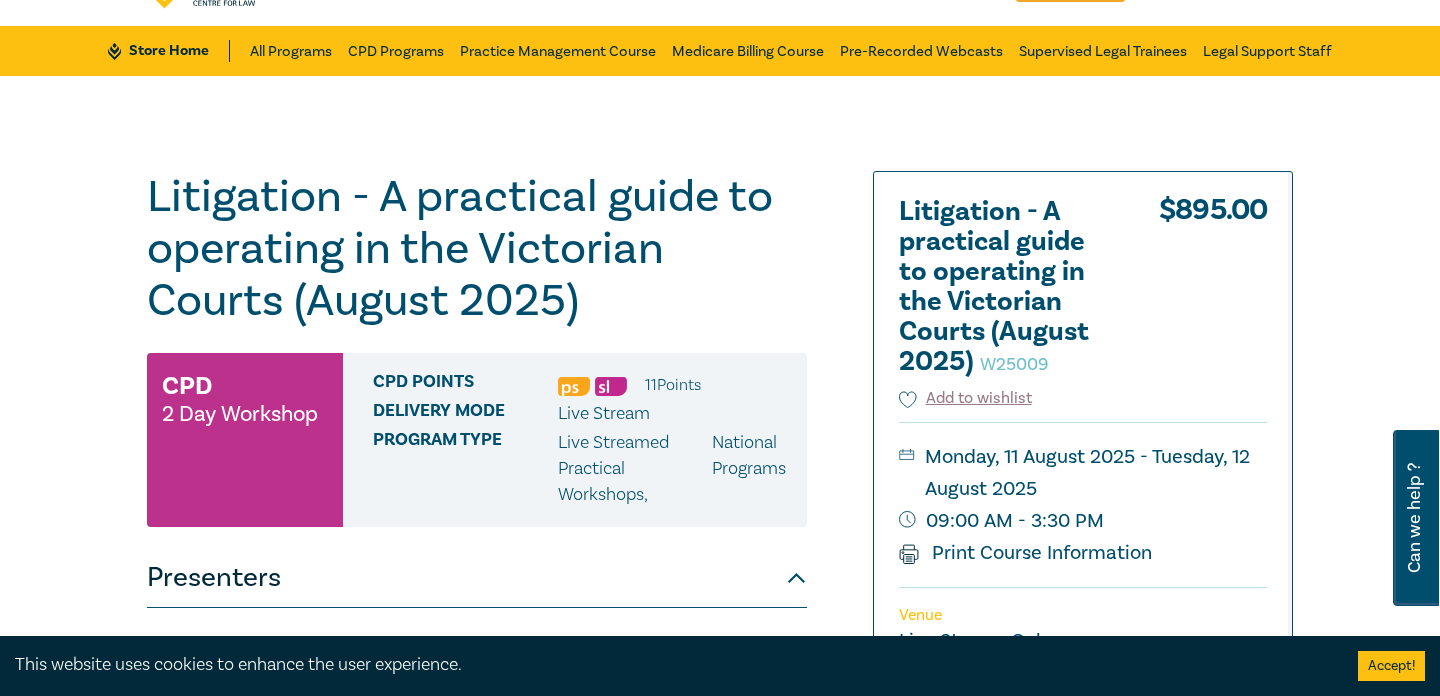 scroll, scrollTop: 0, scrollLeft: 0, axis: both 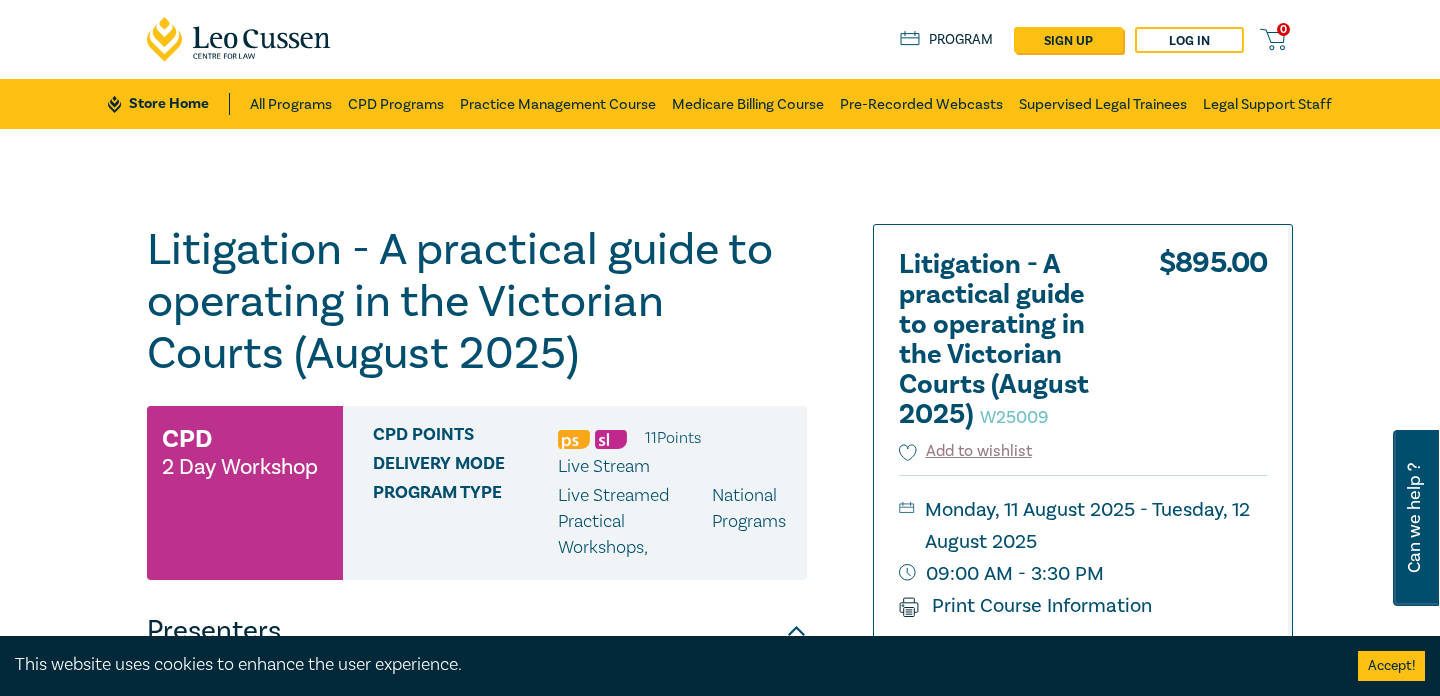 click on "Litigation - A practical guide to operating in the Victorian Courts (August 2025)   W25009" at bounding box center (477, 302) 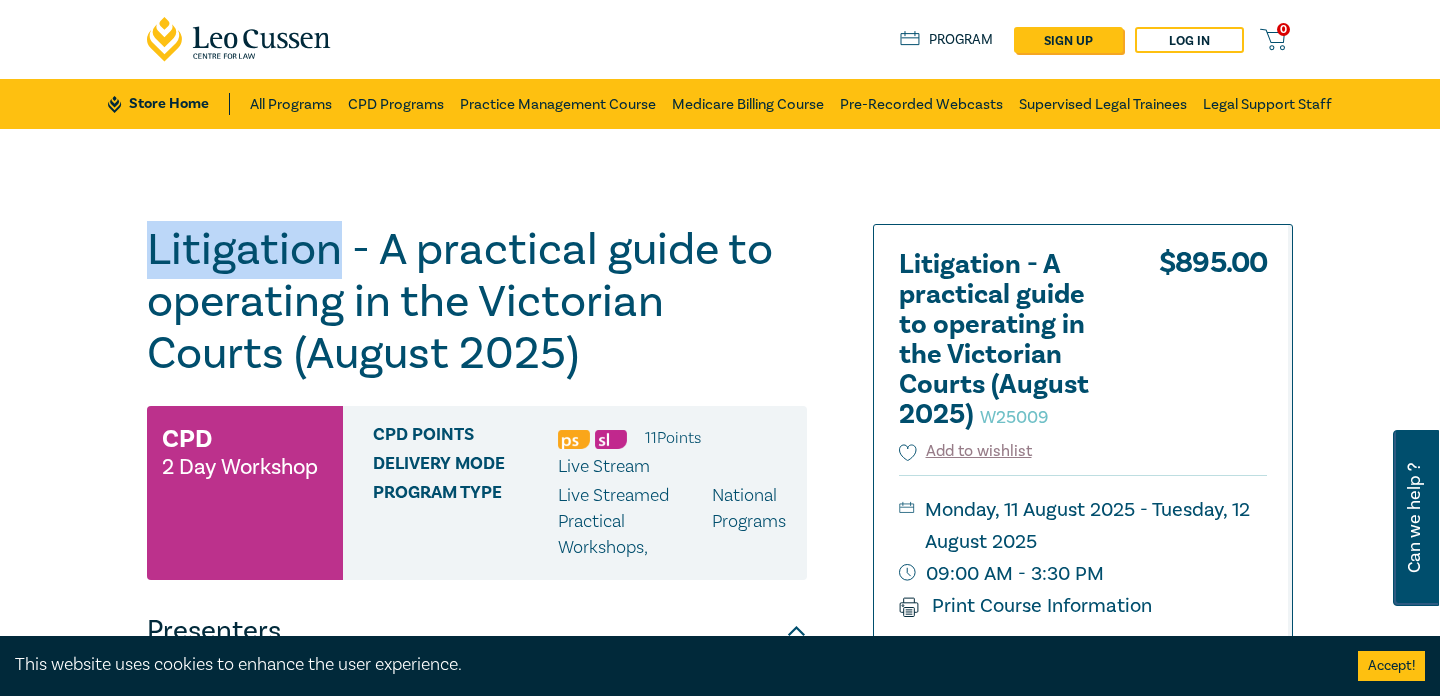 click on "Litigation - A practical guide to operating in the Victorian Courts (August 2025)   W25009" at bounding box center (477, 302) 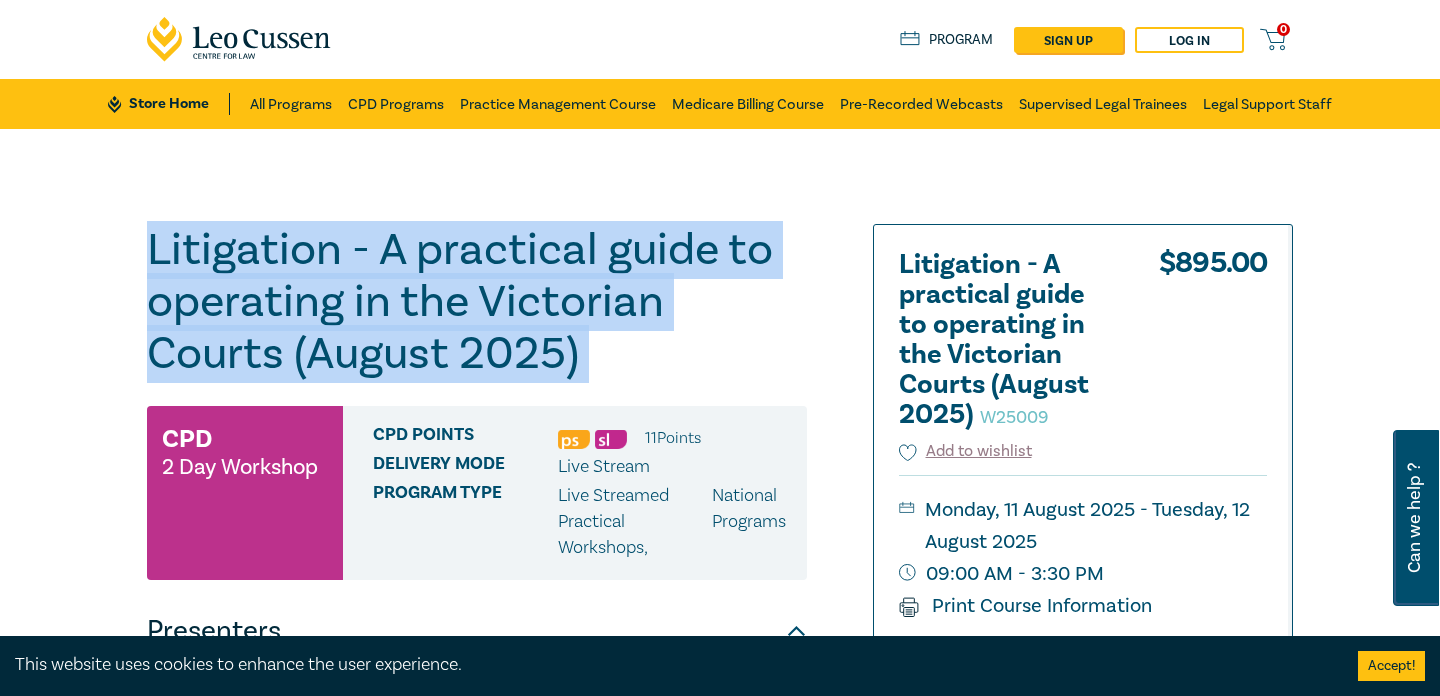 click on "Litigation - A practical guide to operating in the Victorian Courts (August 2025)   W25009" at bounding box center [477, 302] 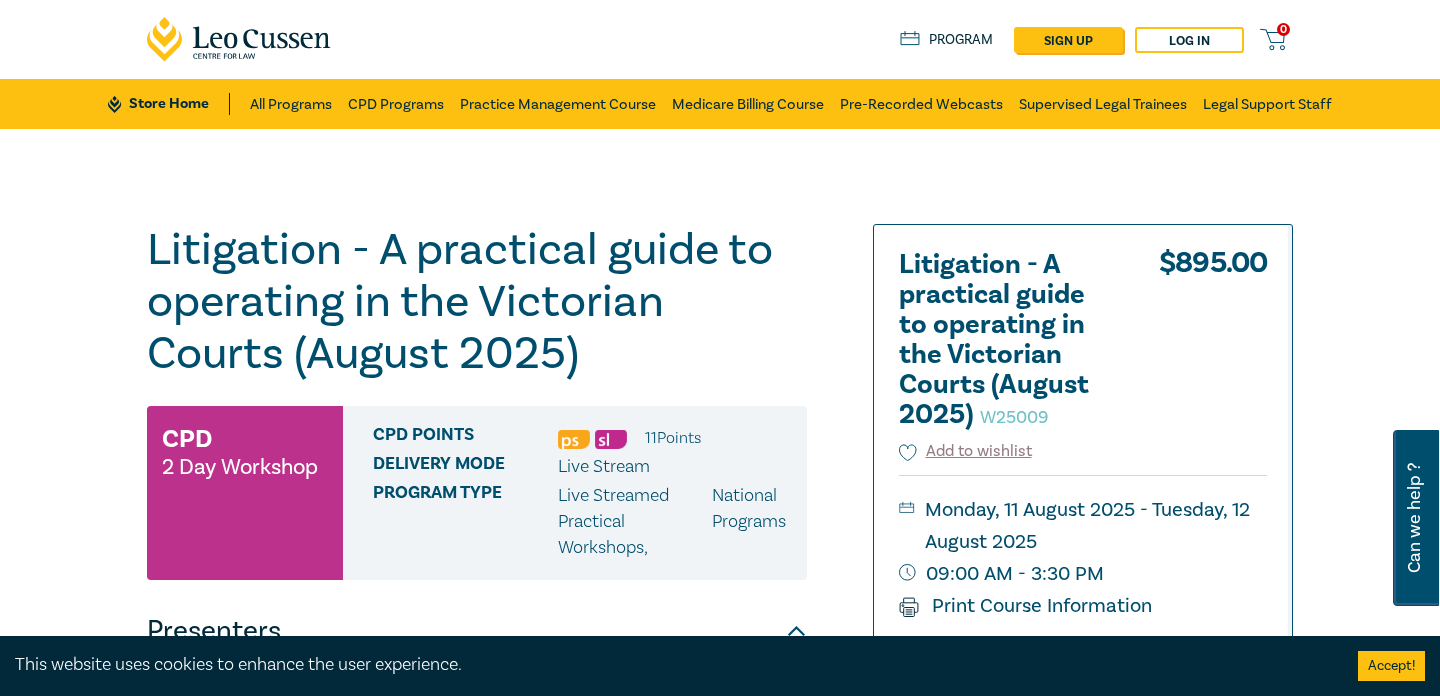 click on "Litigation - A practical guide to operating in the Victorian Courts (August 2025)   W25009" at bounding box center (477, 302) 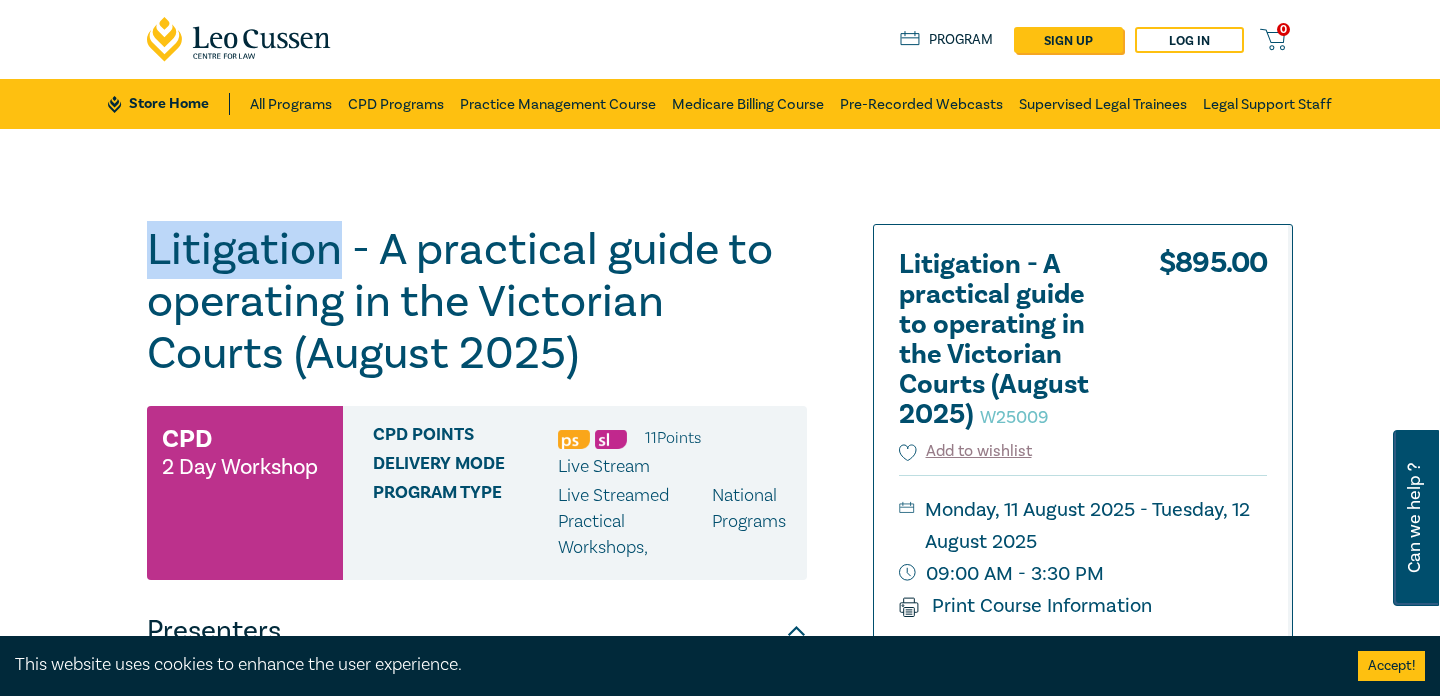 click on "Litigation - A practical guide to operating in the Victorian Courts (August 2025)   W25009" at bounding box center [477, 302] 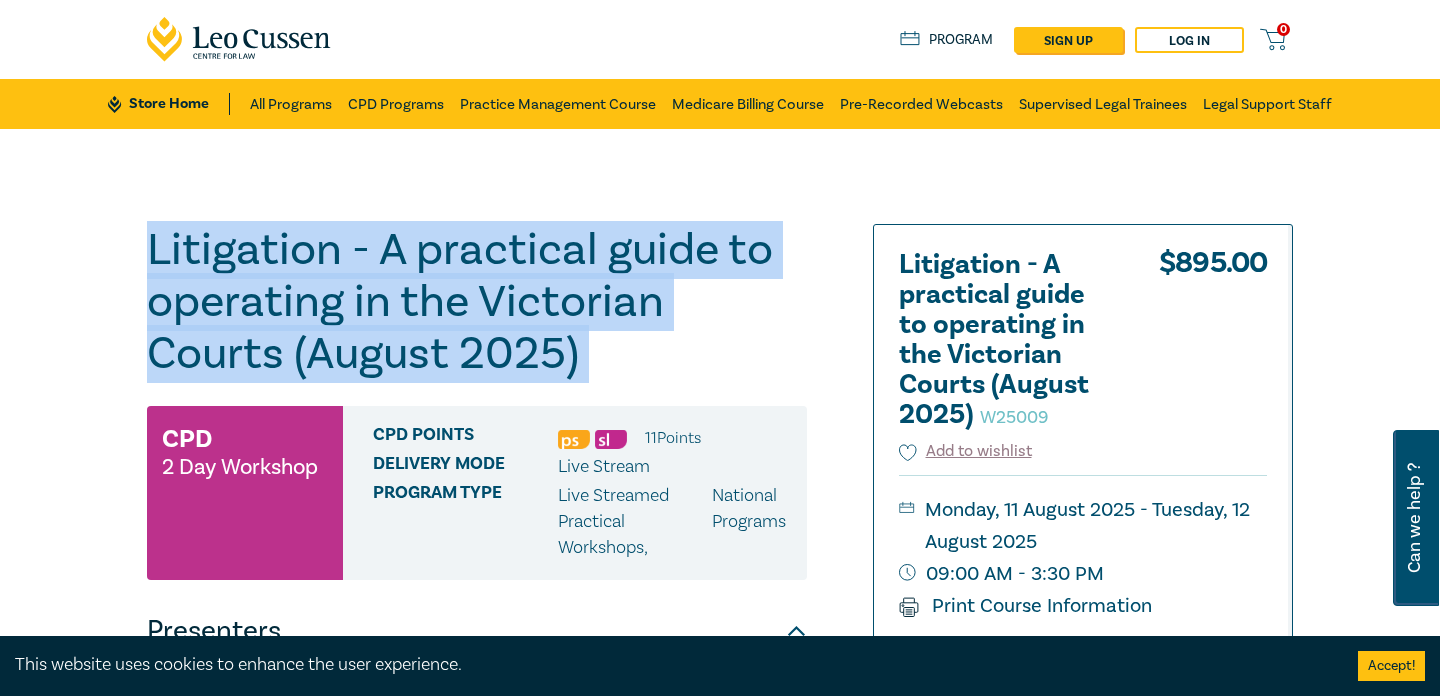 click on "Litigation - A practical guide to operating in the Victorian Courts (August 2025)   W25009" at bounding box center (477, 302) 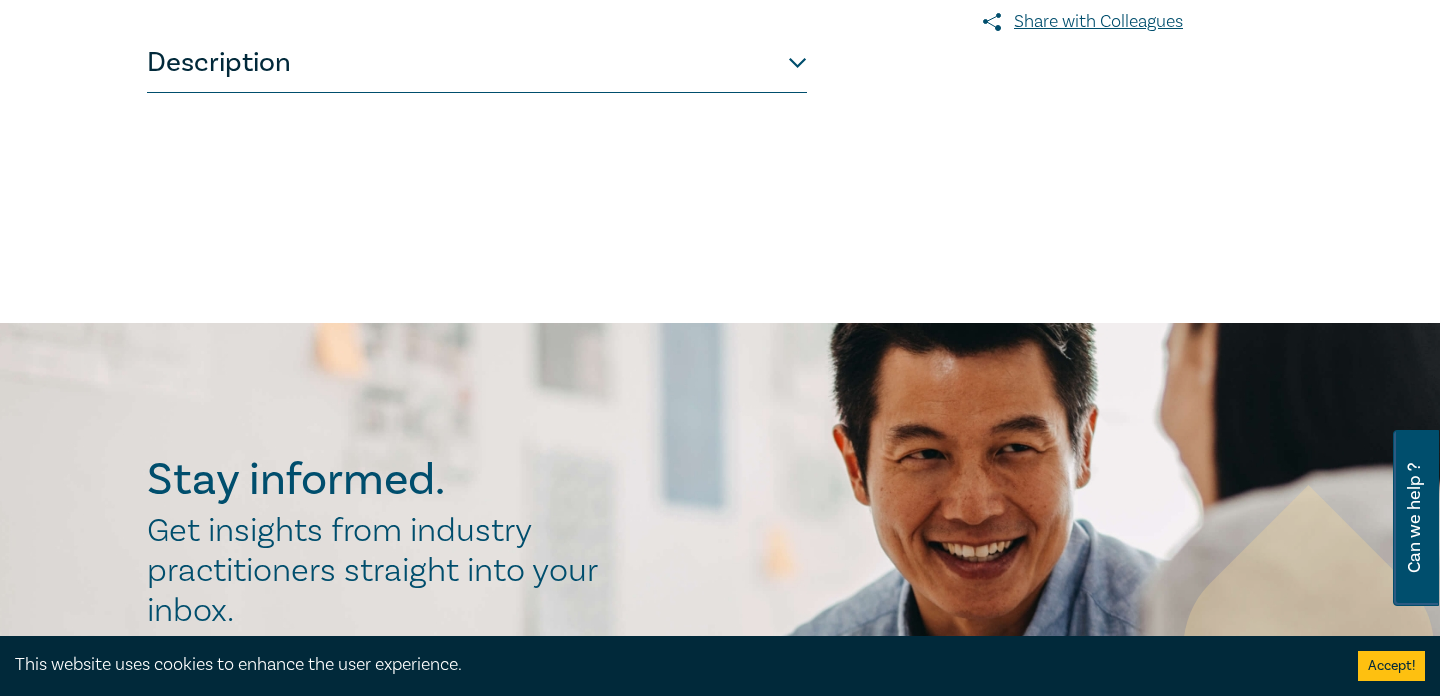 scroll, scrollTop: 970, scrollLeft: 0, axis: vertical 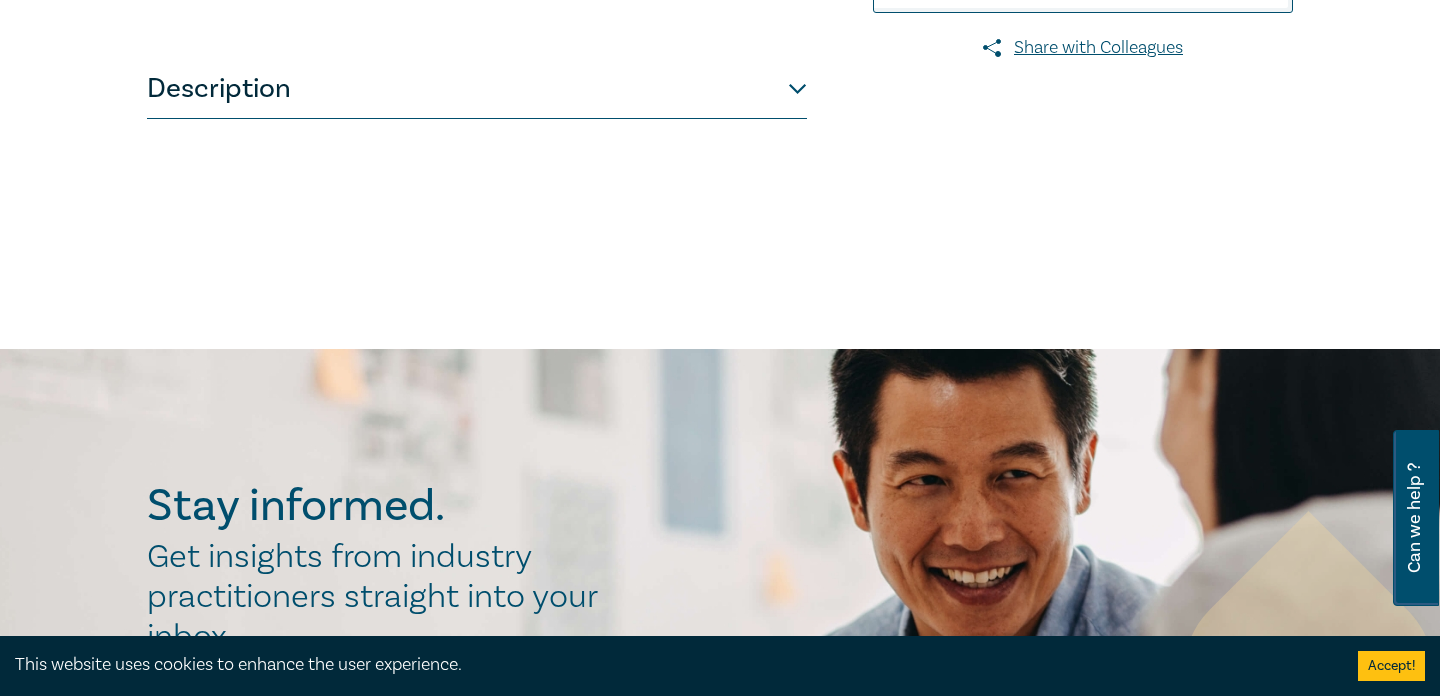 click on "Description" at bounding box center (477, 89) 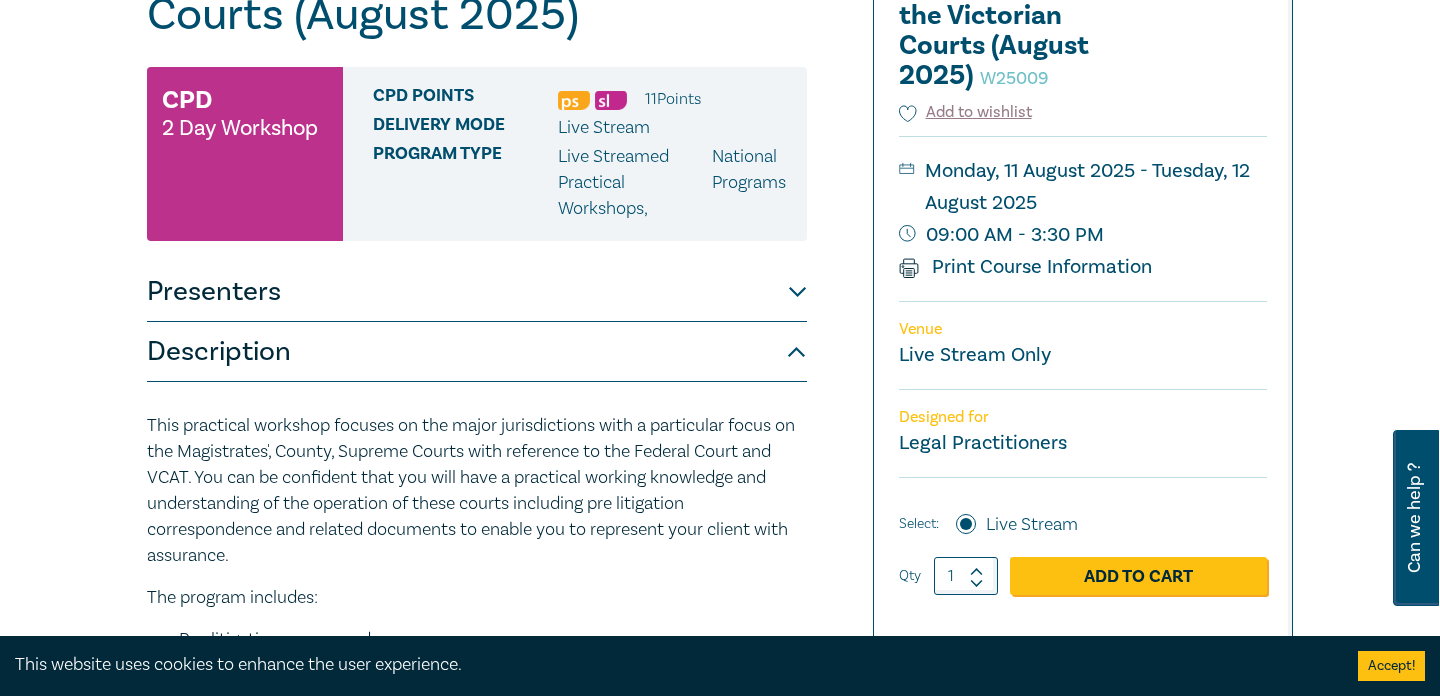scroll, scrollTop: 334, scrollLeft: 0, axis: vertical 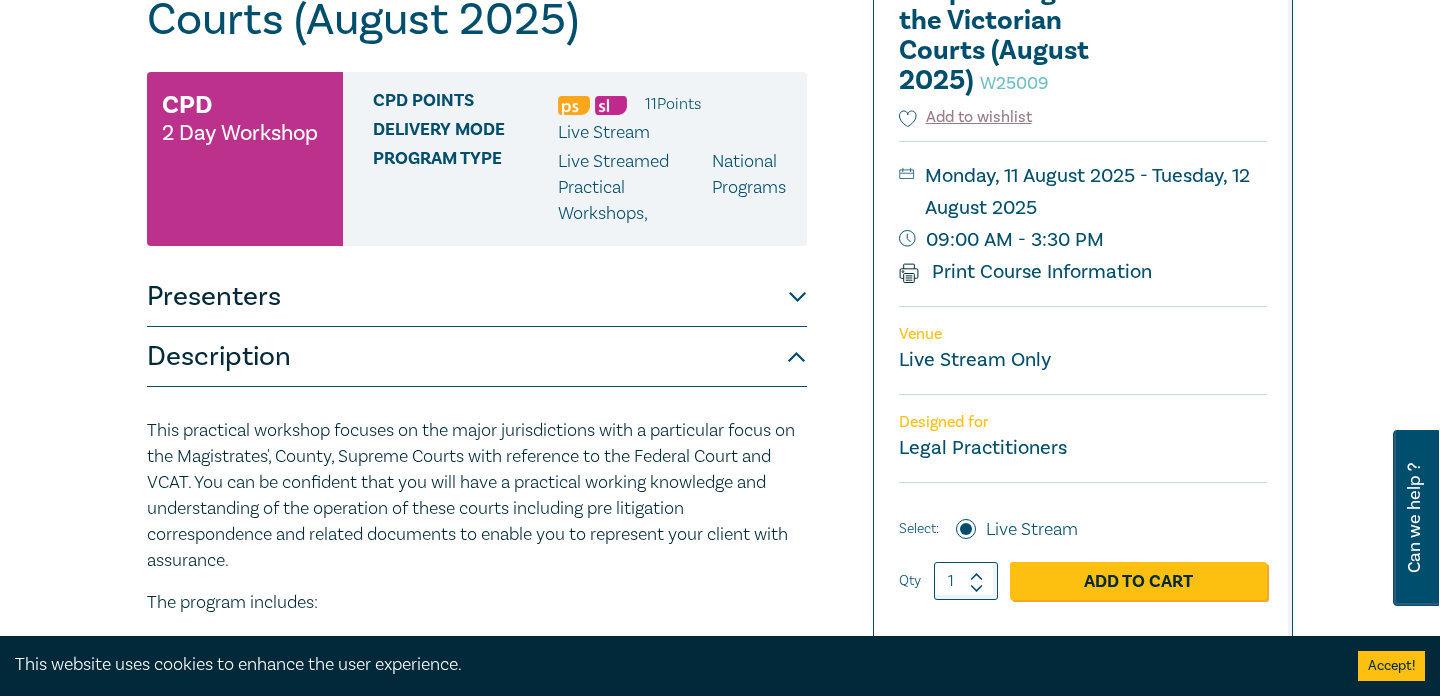 click on "Description" at bounding box center [477, 357] 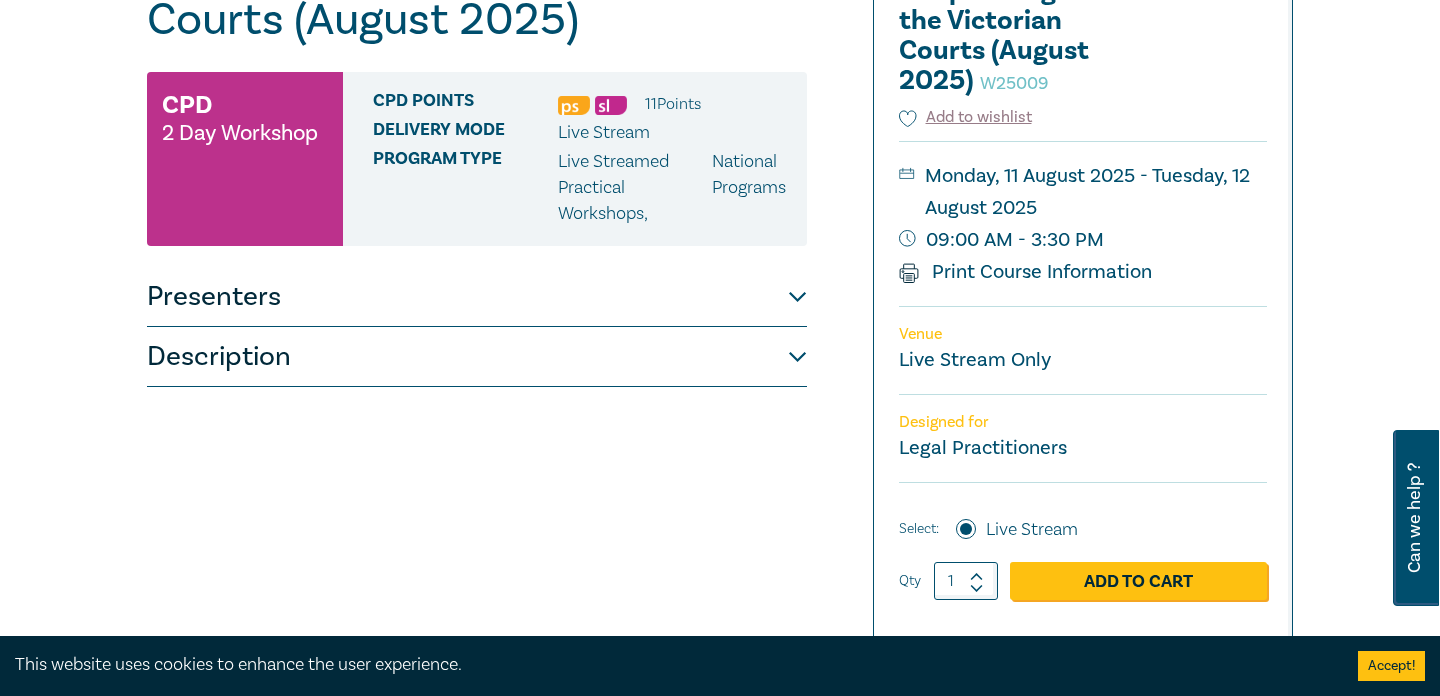 click on "Presenters" at bounding box center (477, 297) 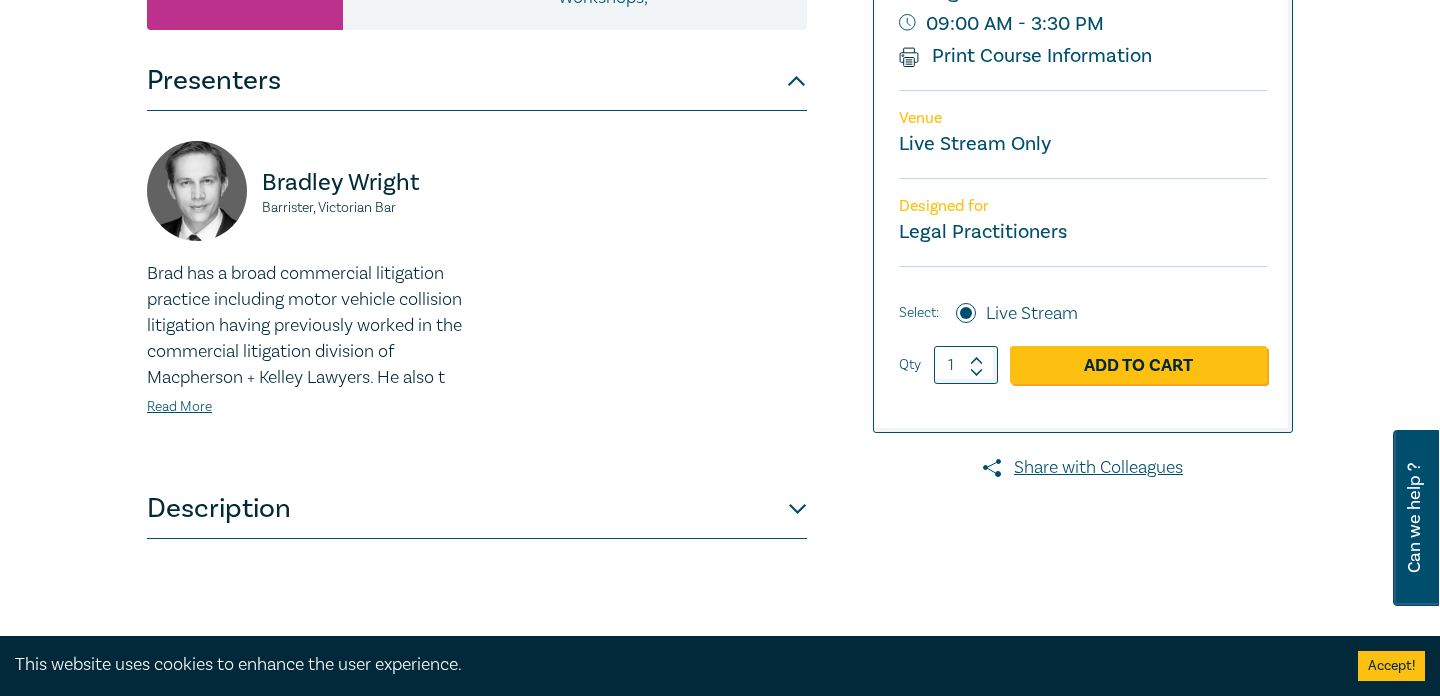 scroll, scrollTop: 536, scrollLeft: 0, axis: vertical 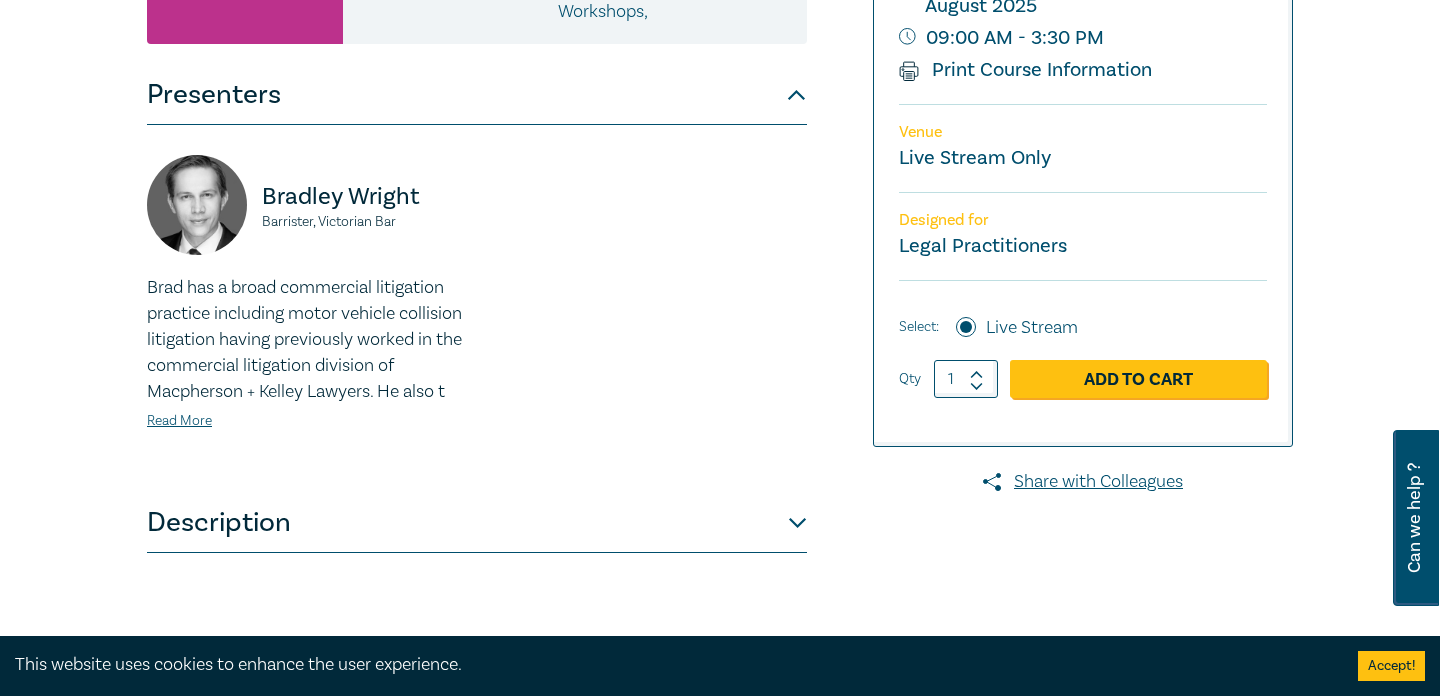 click on "Brad has a broad commercial litigation practice including motor vehicle collision litigation having previously worked in the commercial litigation division of Macpherson + Kelley Lawyers. He also t" at bounding box center (306, 340) 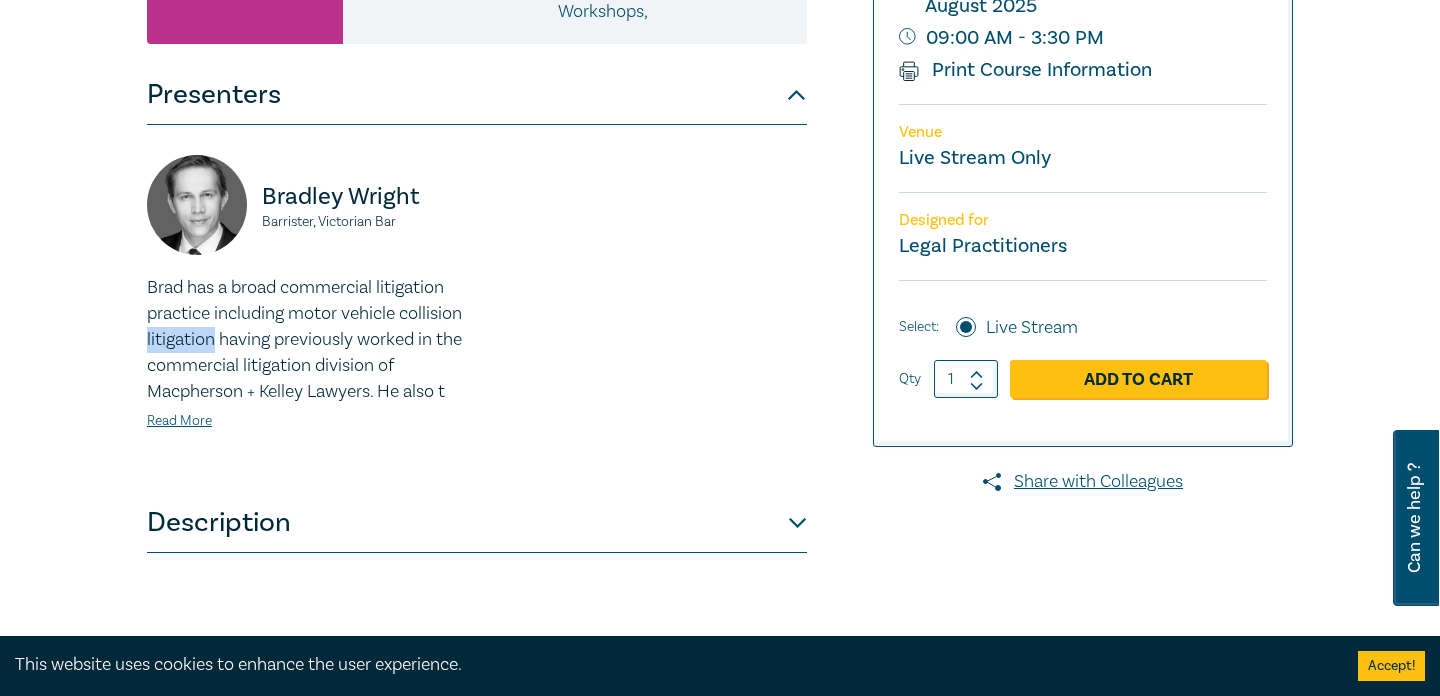 click on "Brad has a broad commercial litigation practice including motor vehicle collision litigation having previously worked in the commercial litigation division of Macpherson + Kelley Lawyers. He also t" at bounding box center [306, 340] 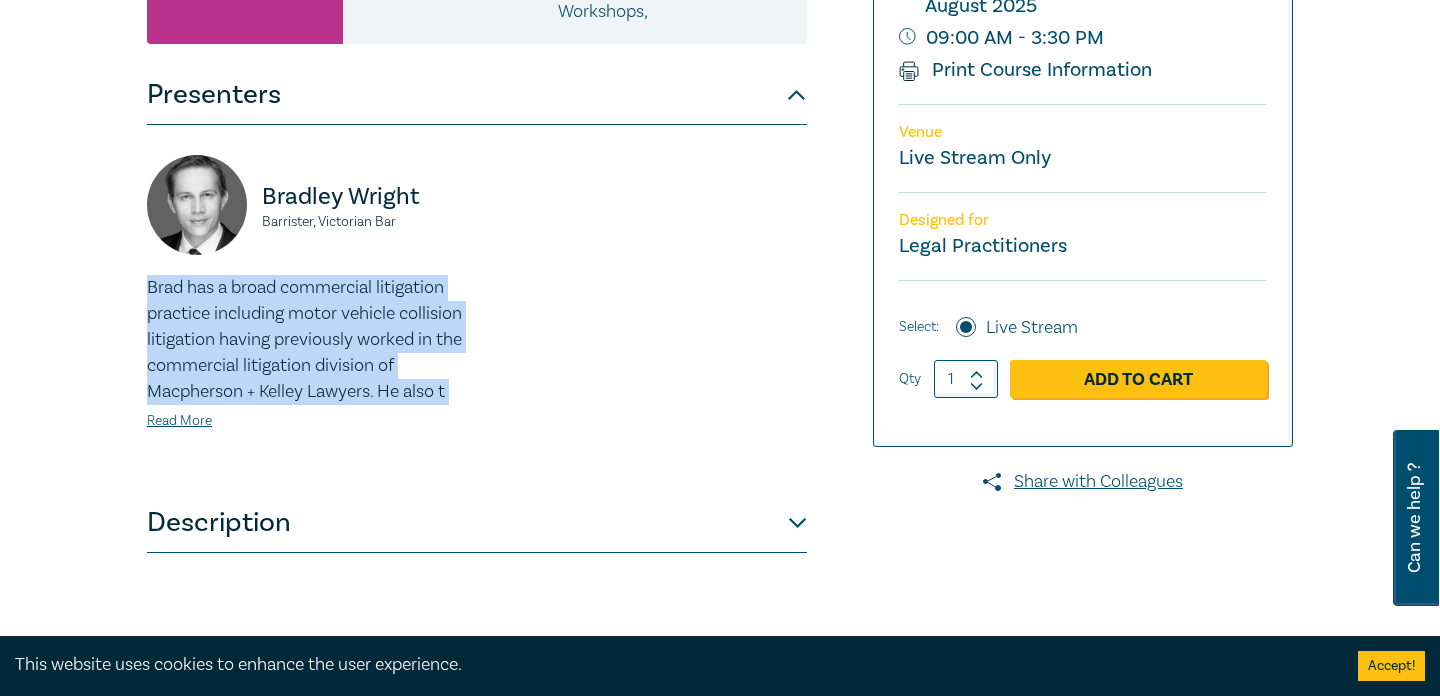 click on "Brad has a broad commercial litigation practice including motor vehicle collision litigation having previously worked in the commercial litigation division of Macpherson + Kelley Lawyers. He also t" at bounding box center [306, 340] 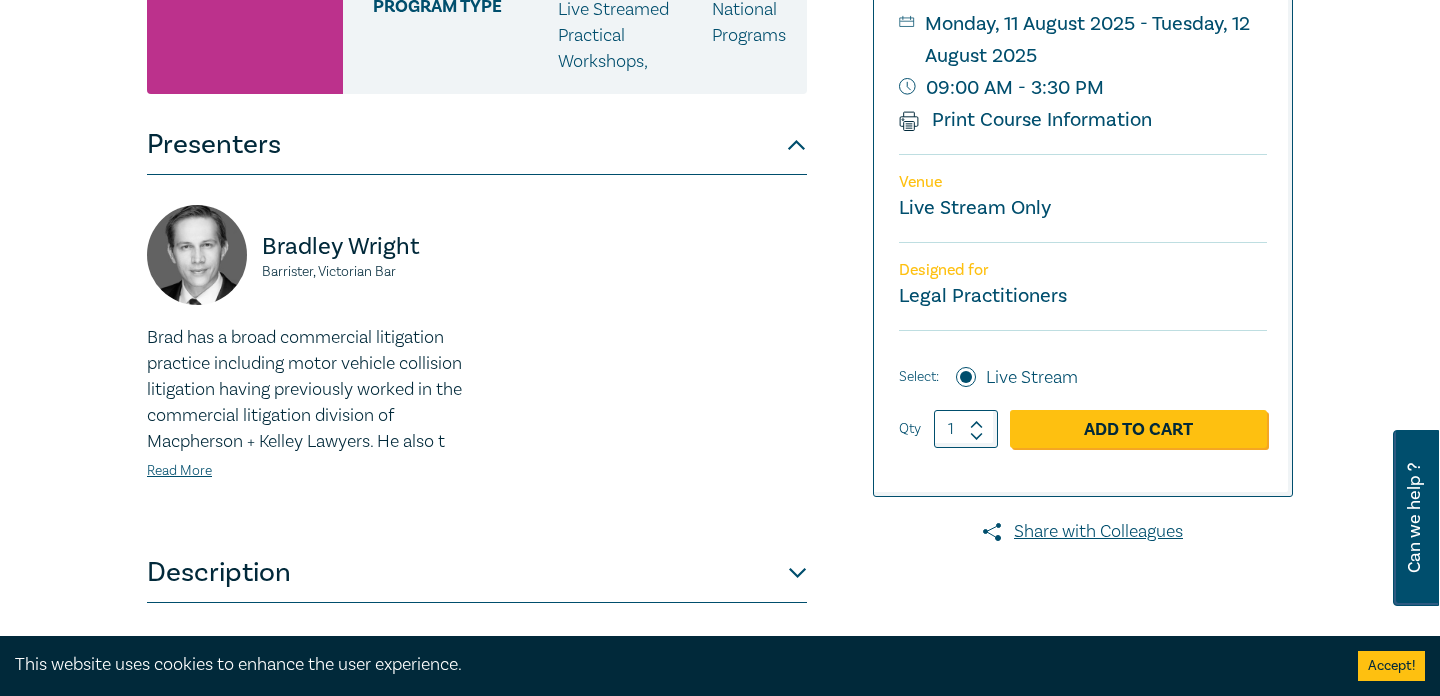scroll, scrollTop: 501, scrollLeft: 0, axis: vertical 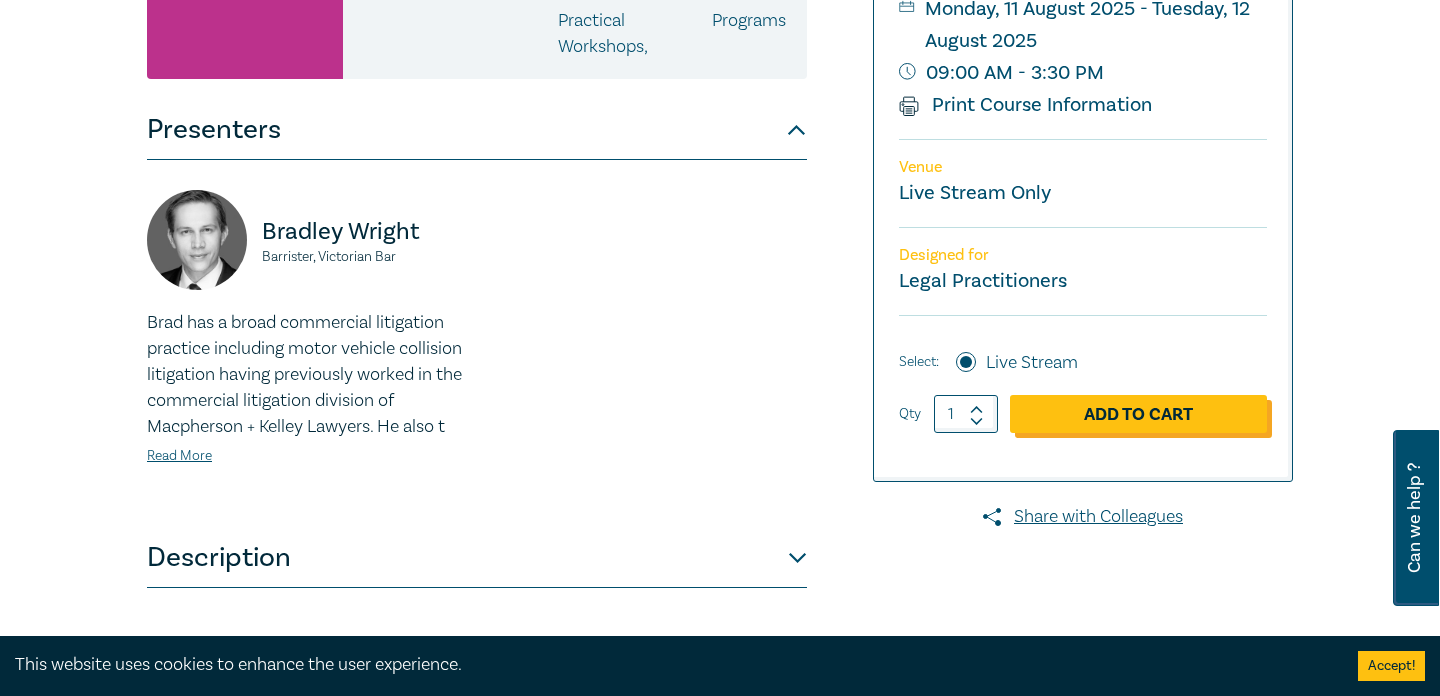 click on "Add to Cart" at bounding box center (1138, 414) 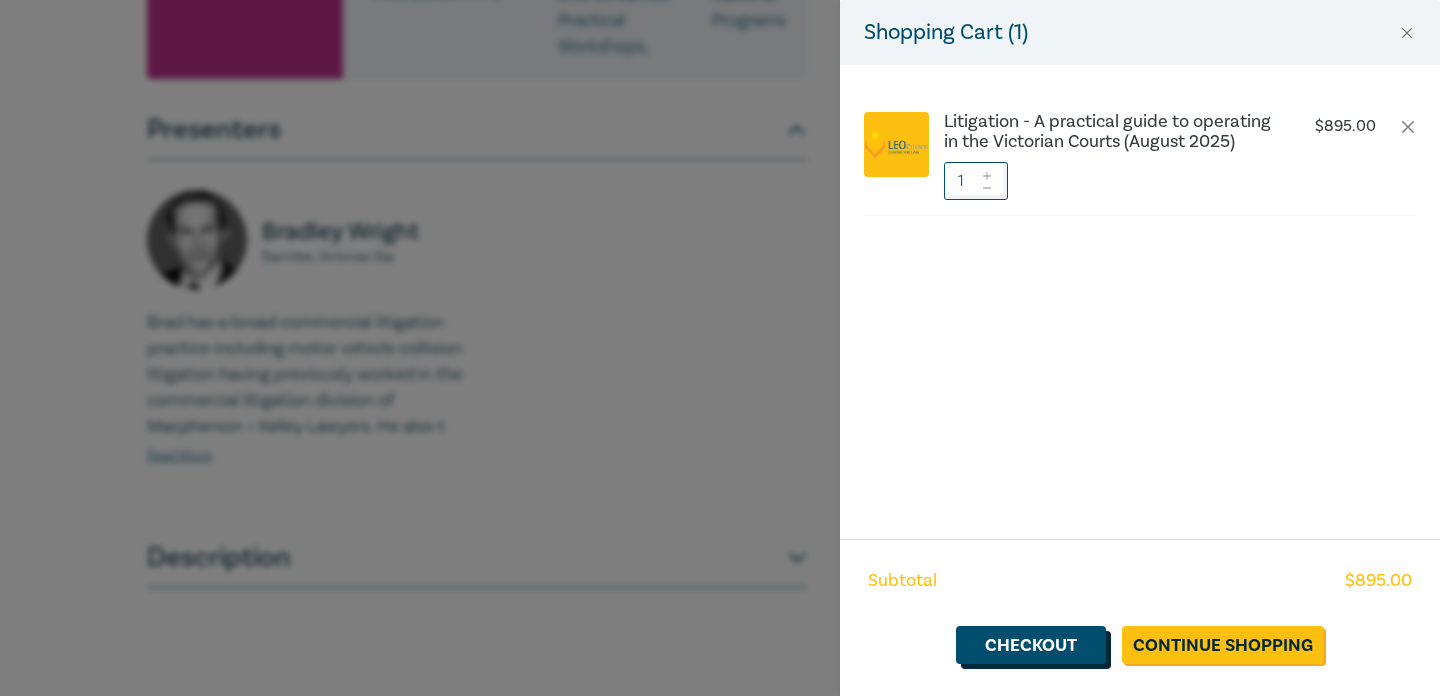 click on "Checkout" at bounding box center (1031, 645) 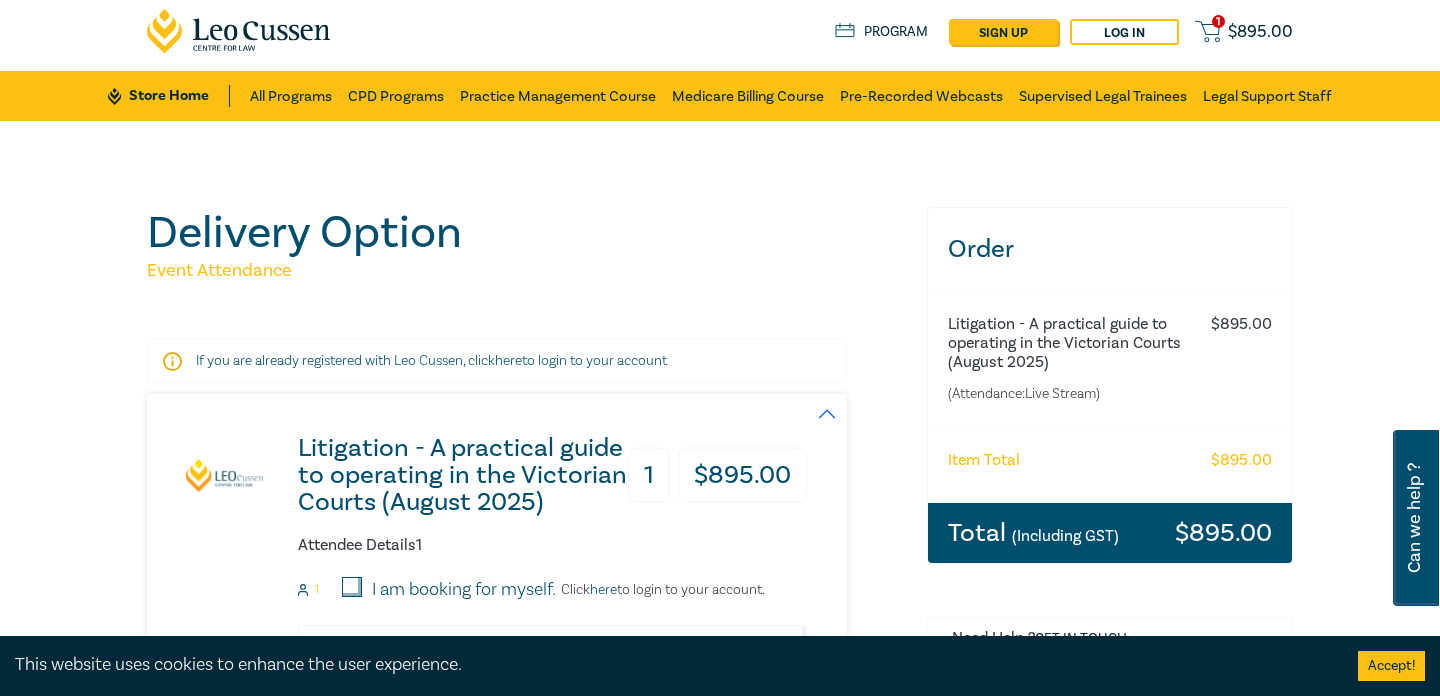 scroll, scrollTop: 0, scrollLeft: 0, axis: both 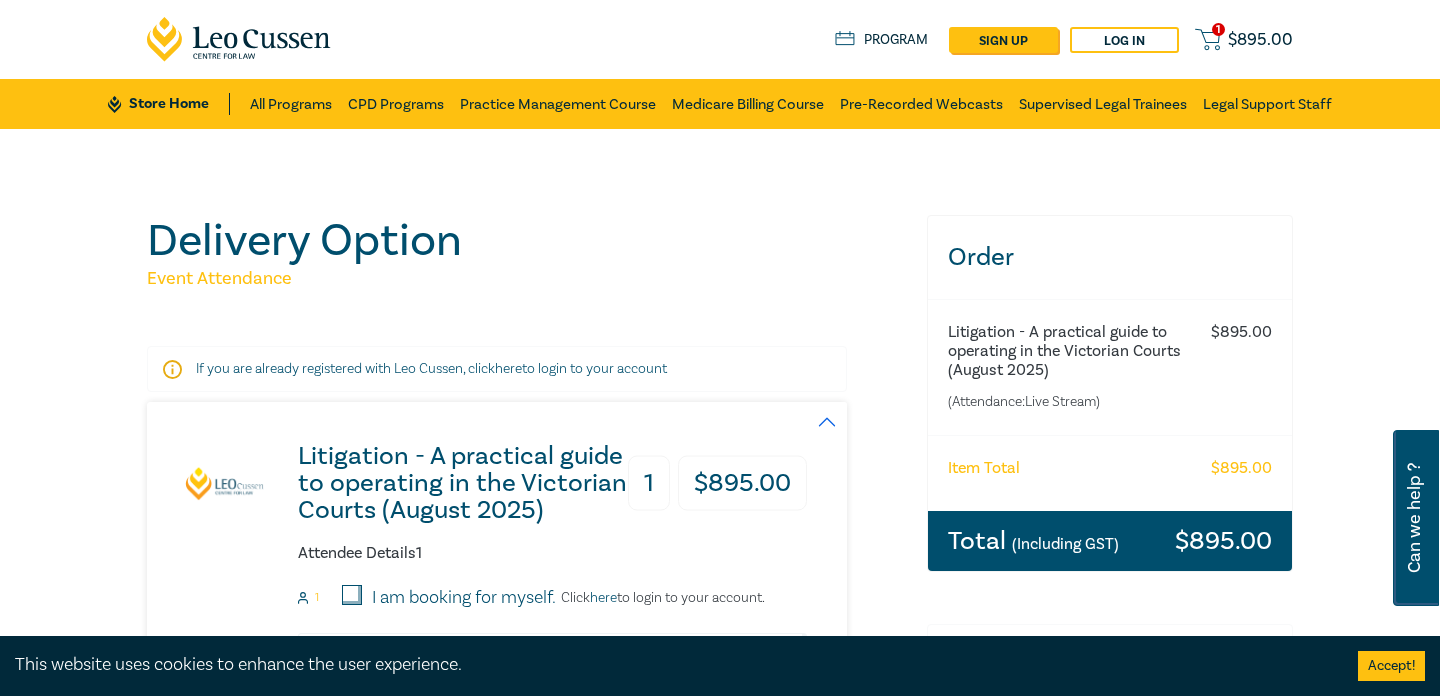 click on "$ 895.00" at bounding box center [1260, 40] 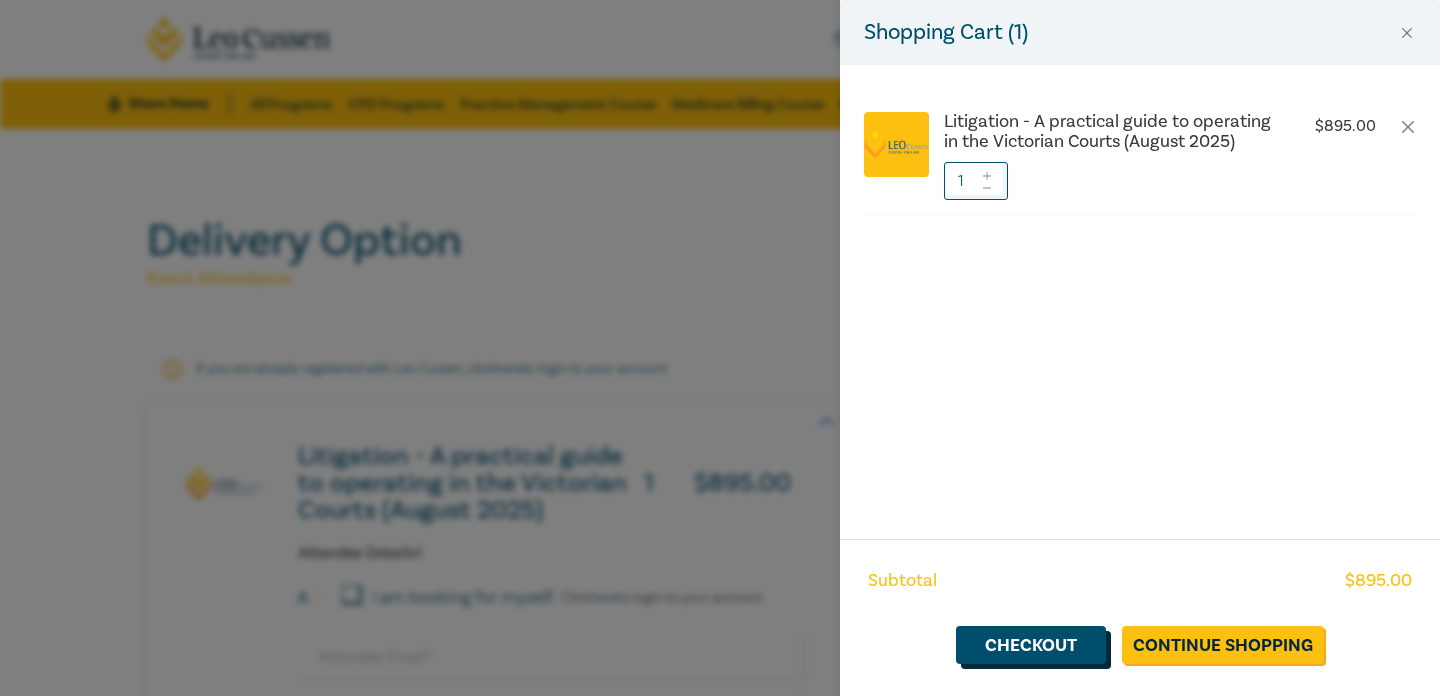 click on "Checkout" at bounding box center [1031, 645] 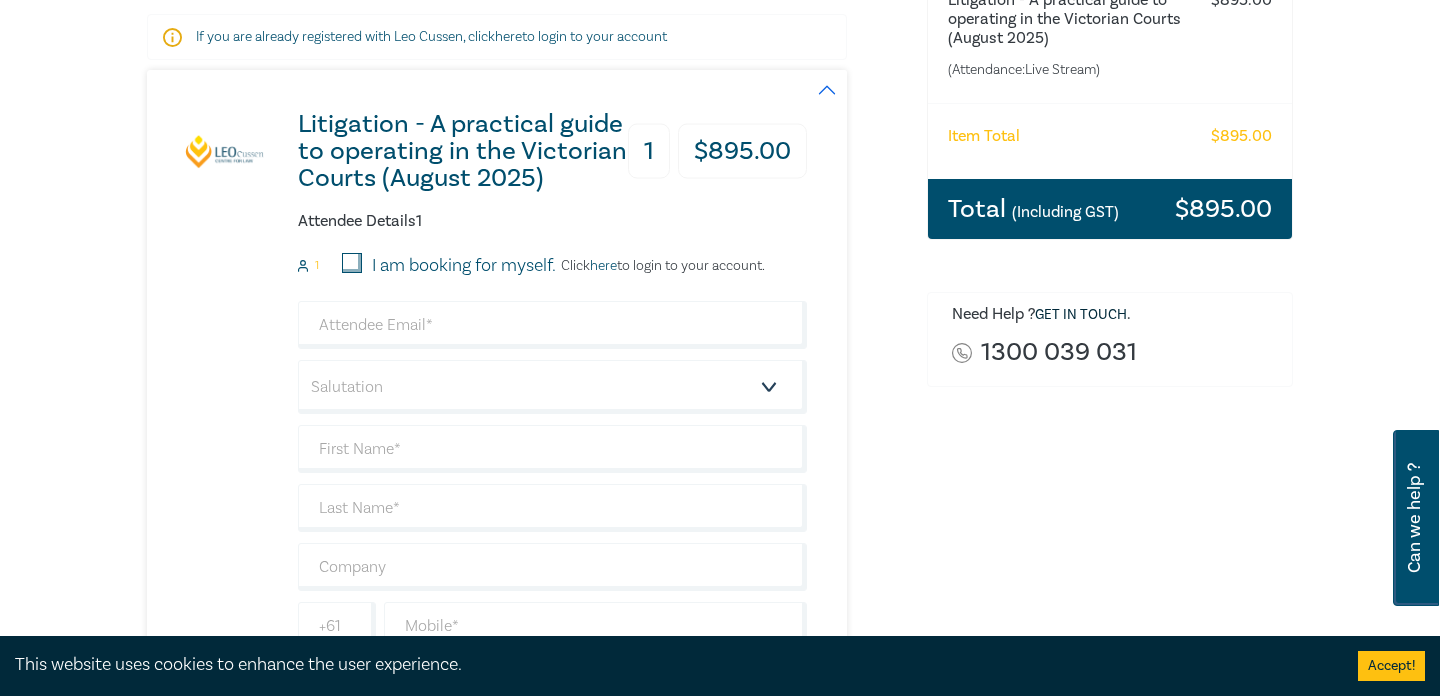 scroll, scrollTop: 502, scrollLeft: 0, axis: vertical 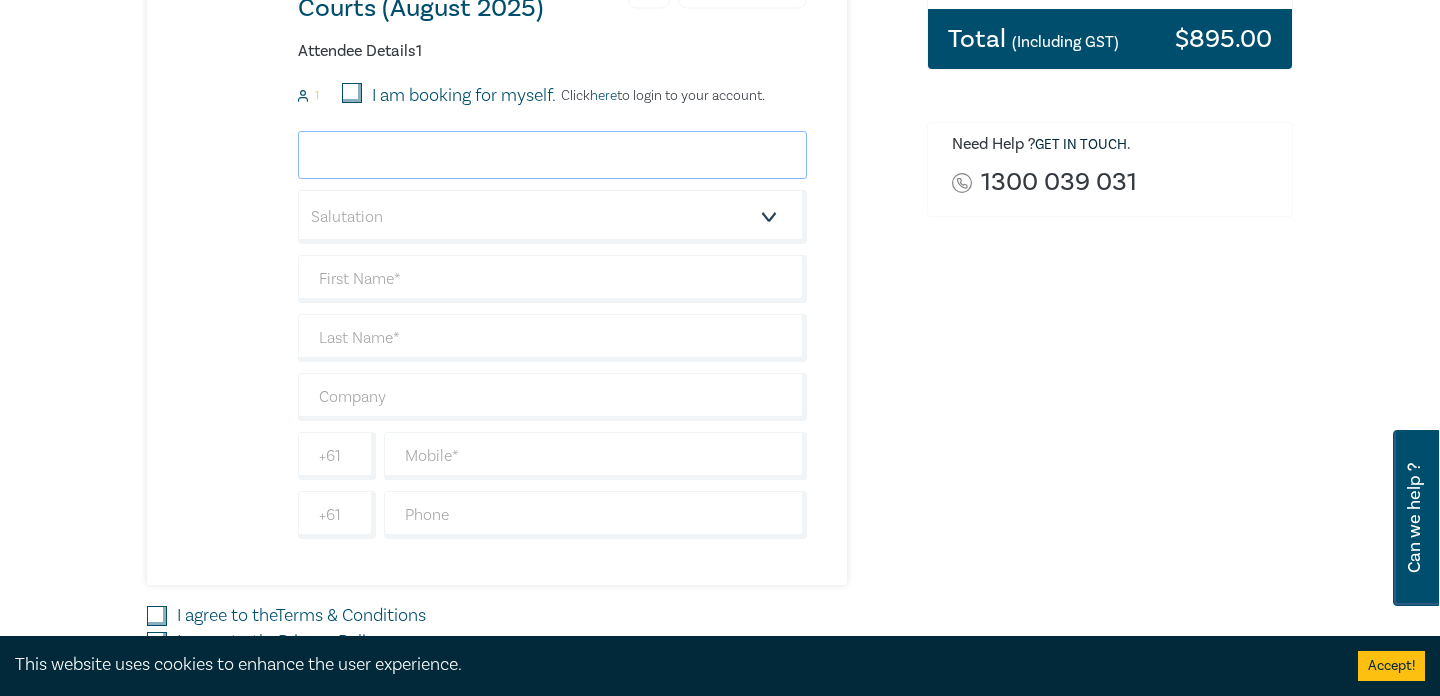 click at bounding box center (552, 155) 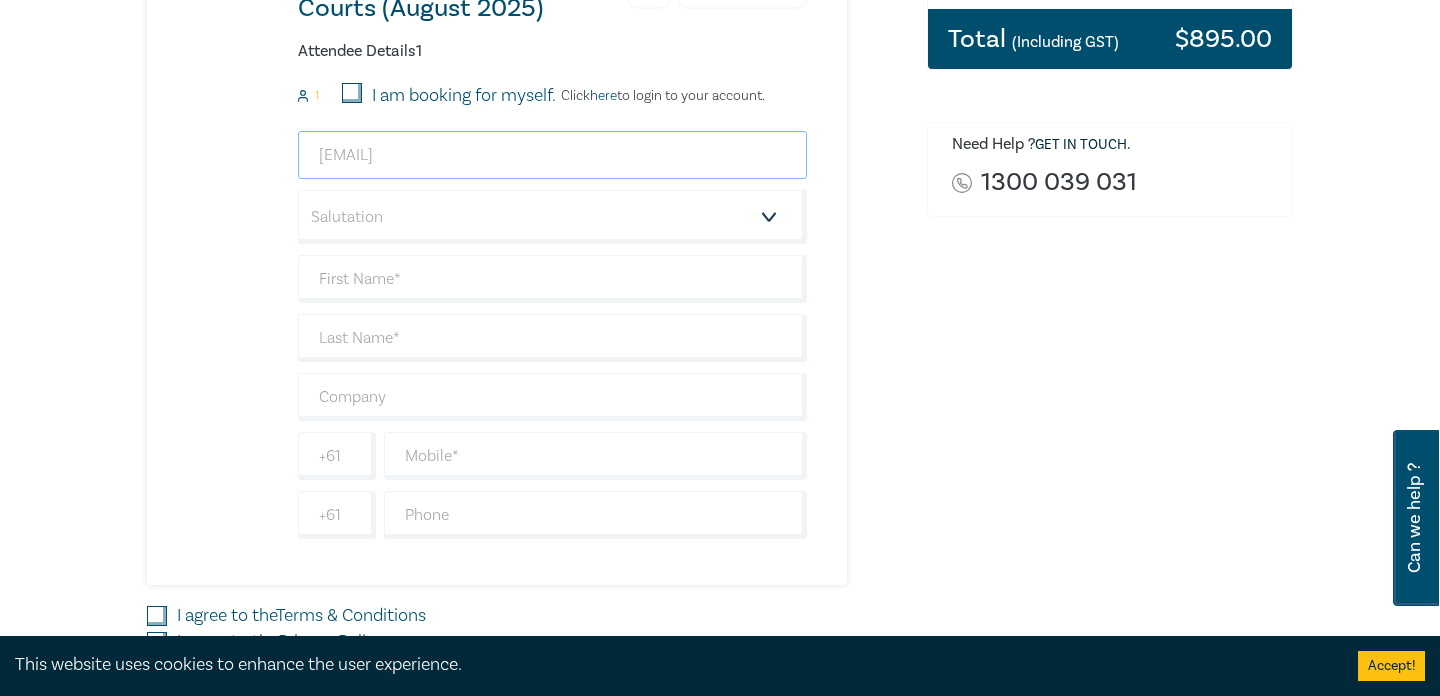 type on "[EMAIL]" 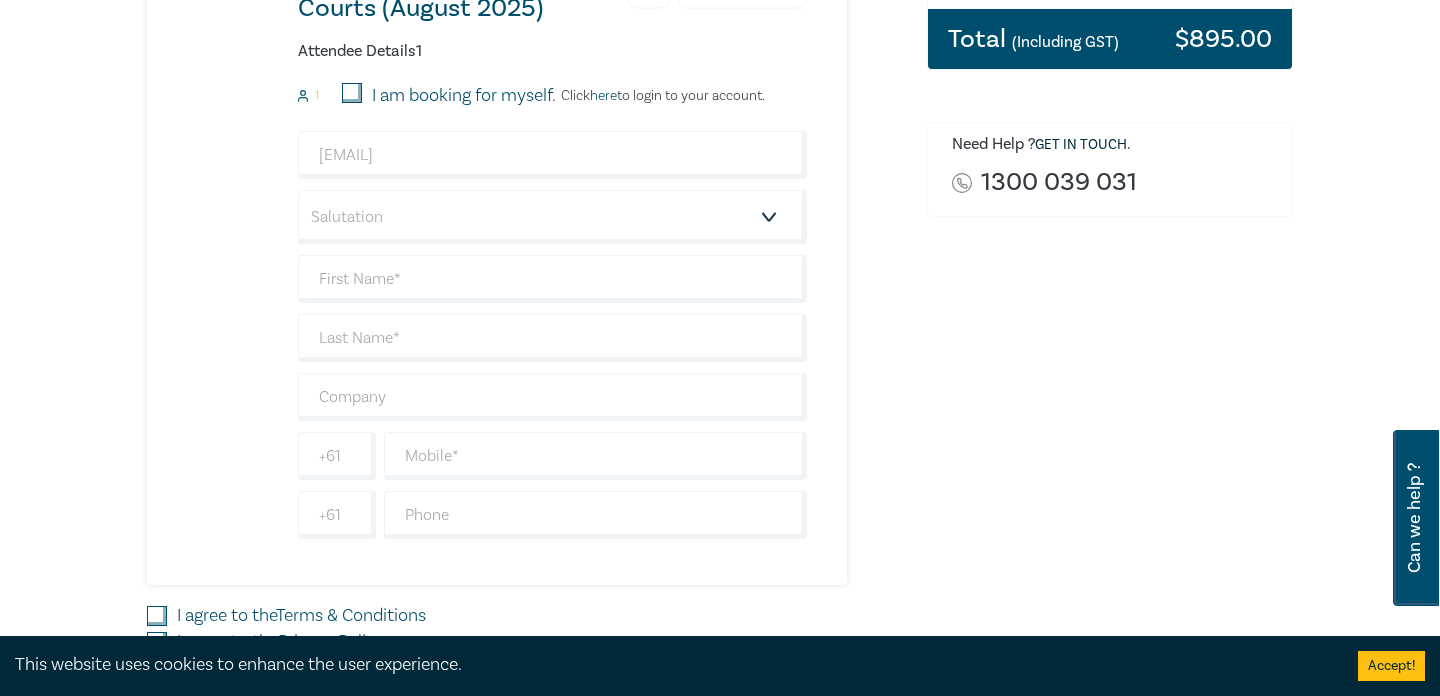 click on "Litigation - A practical guide to operating in the Victorian Courts (August 2025) 1 $ 895.00 Attendee Details  1 1 I am booking for myself. Click  here  to login to your account. sshamoon.e@gmail.com Salutation Mr. Mrs. Ms. Miss Dr. Prof. Other +61 +61 Dietary requirement Vegetarian Vegan Gluten Free" at bounding box center [477, 242] 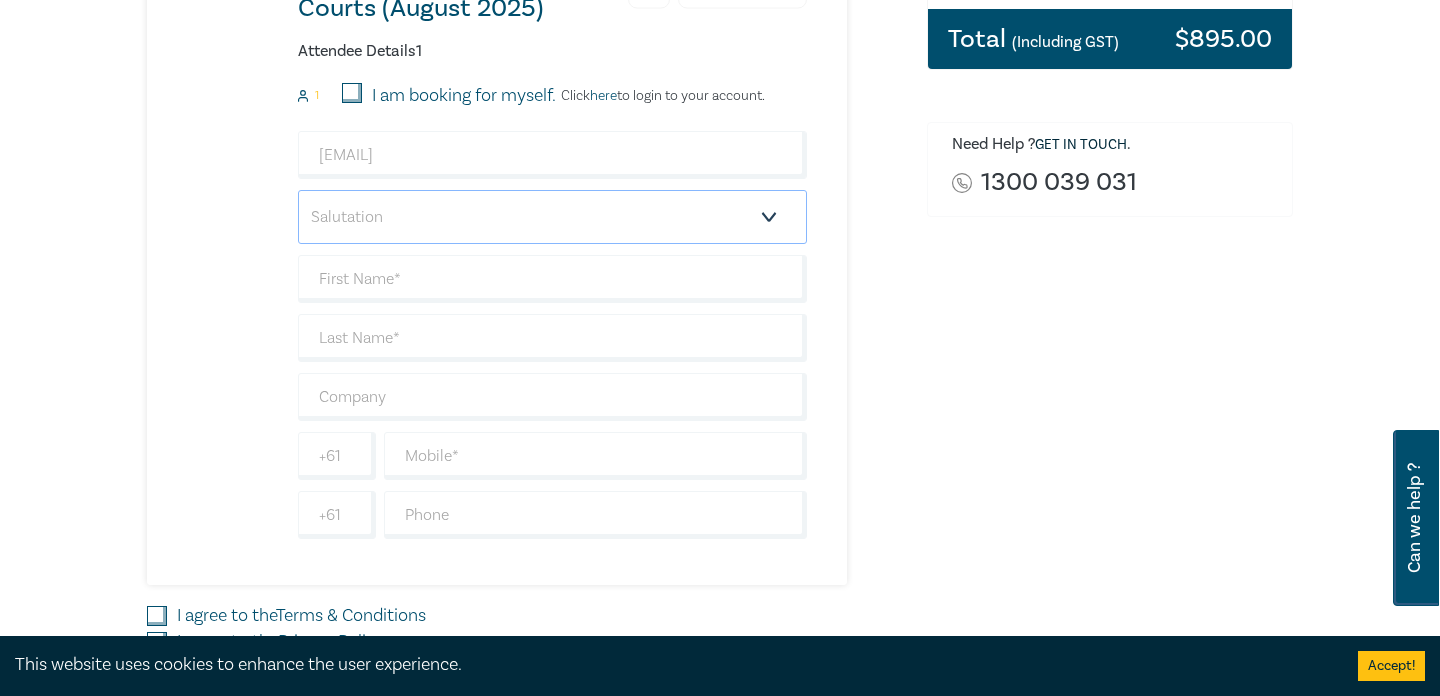 click on "Salutation Mr. Mrs. Ms. Miss Dr. Prof. Other" at bounding box center (552, 217) 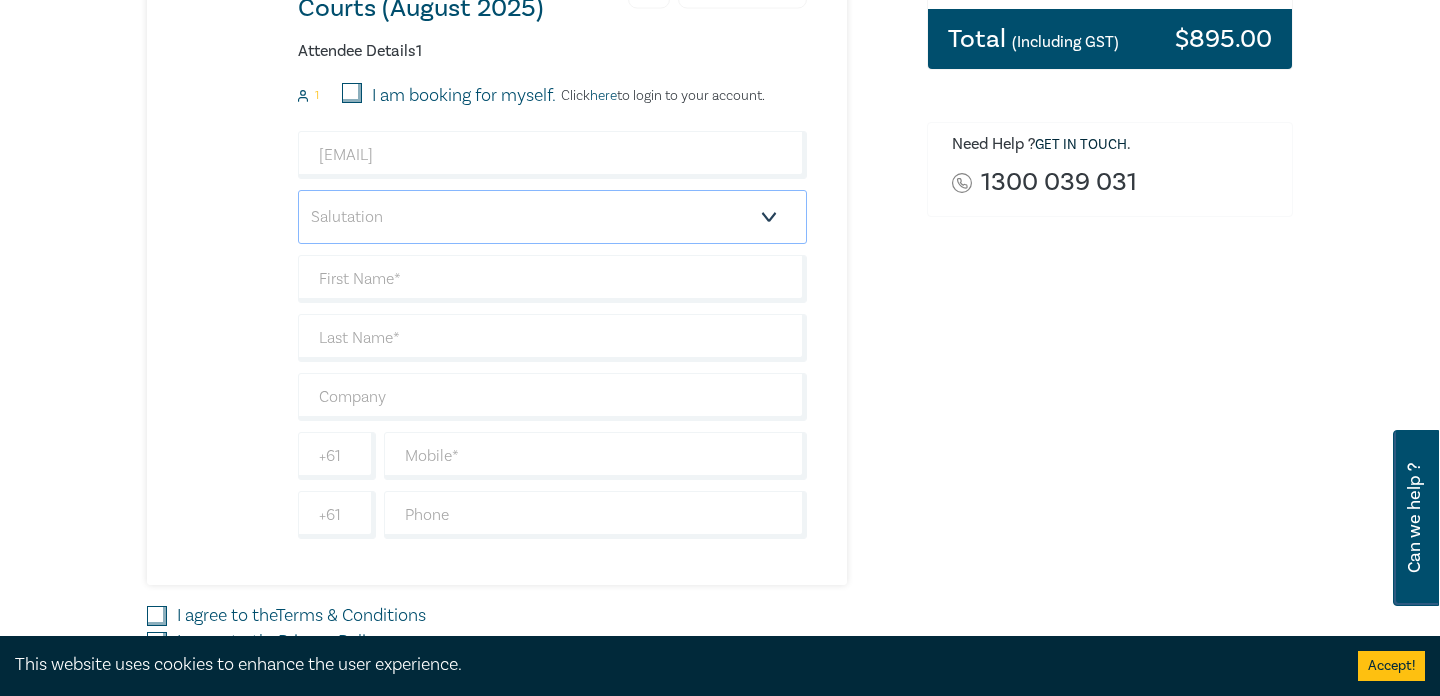 select on "Mr." 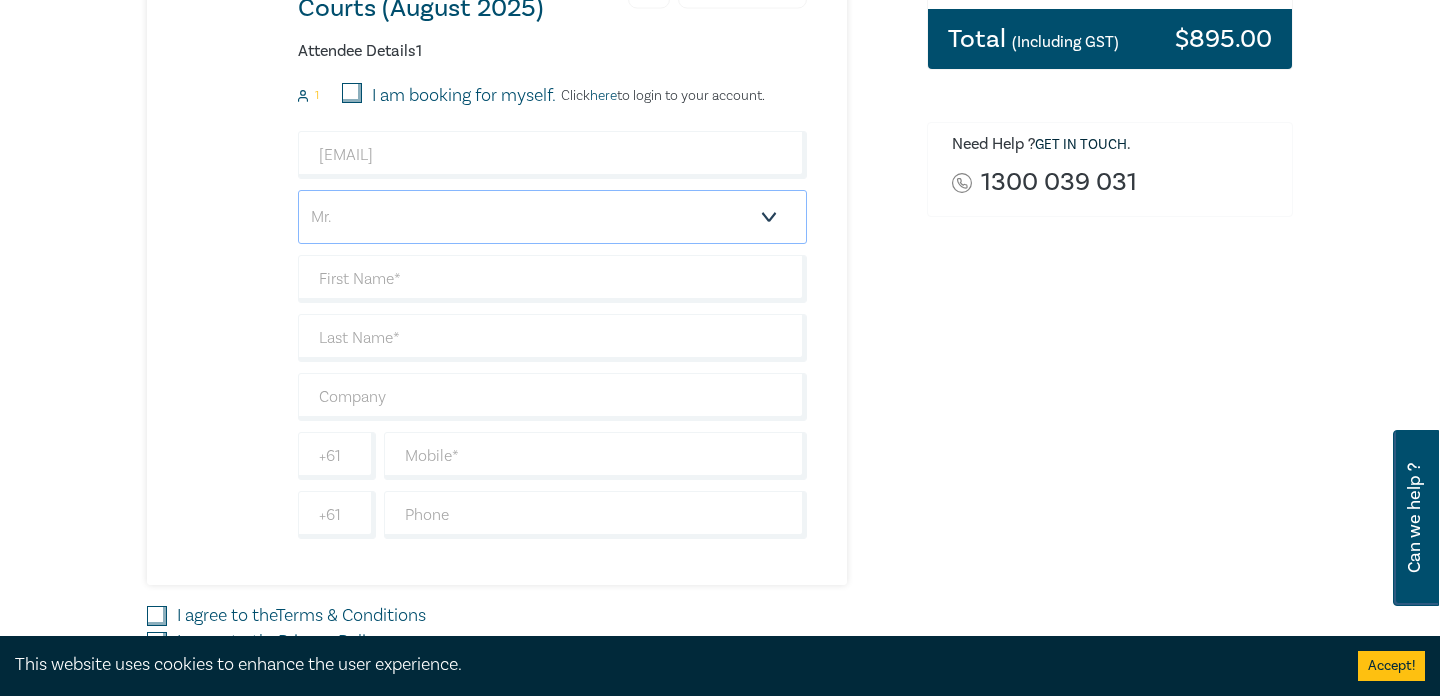 click on "Salutation Mr. Mrs. Ms. Miss Dr. Prof. Other" at bounding box center [552, 217] 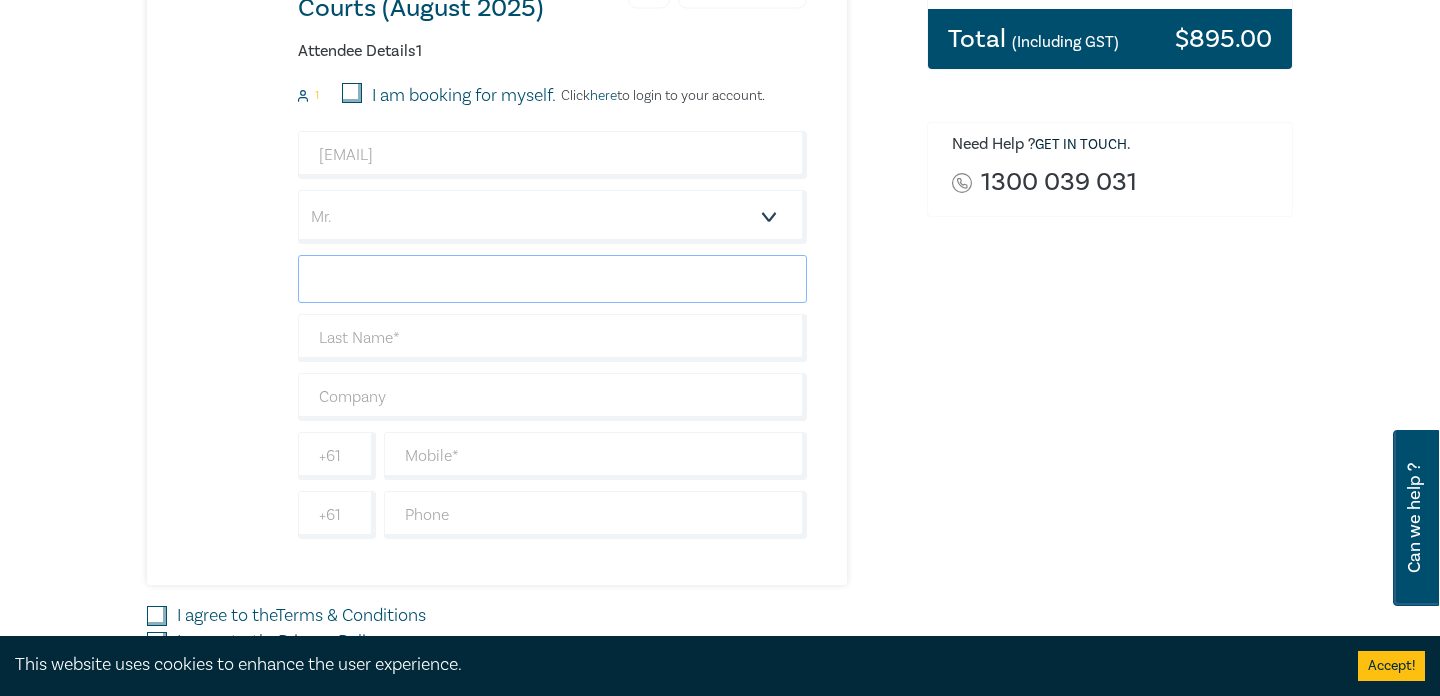 click at bounding box center (552, 279) 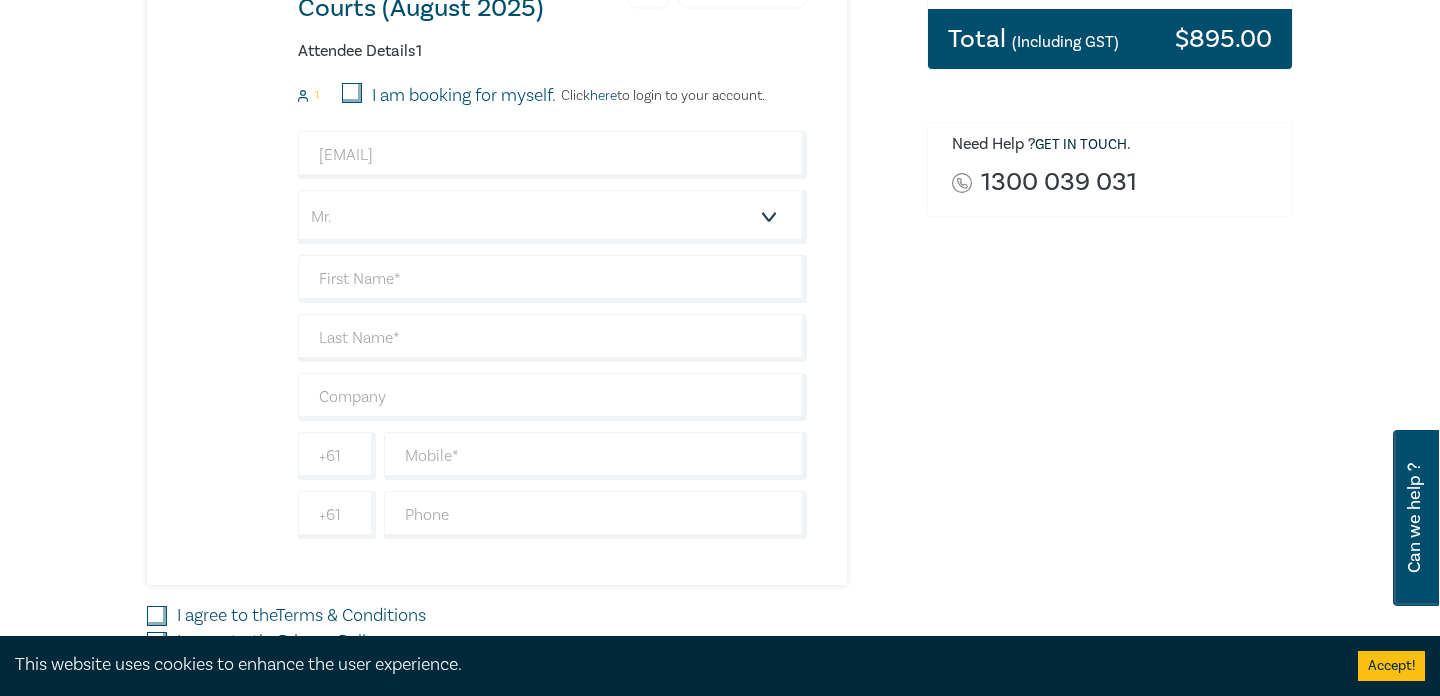 click on "Litigation - A practical guide to operating in the Victorian Courts (August 2025) 1 $ 895.00 Attendee Details  1 1 I am booking for myself. Click  here  to login to your account. sshamoon.e@gmail.com Salutation Mr. Mrs. Ms. Miss Dr. Prof. Other +61 +61 Dietary requirement Vegetarian Vegan Gluten Free" at bounding box center (477, 242) 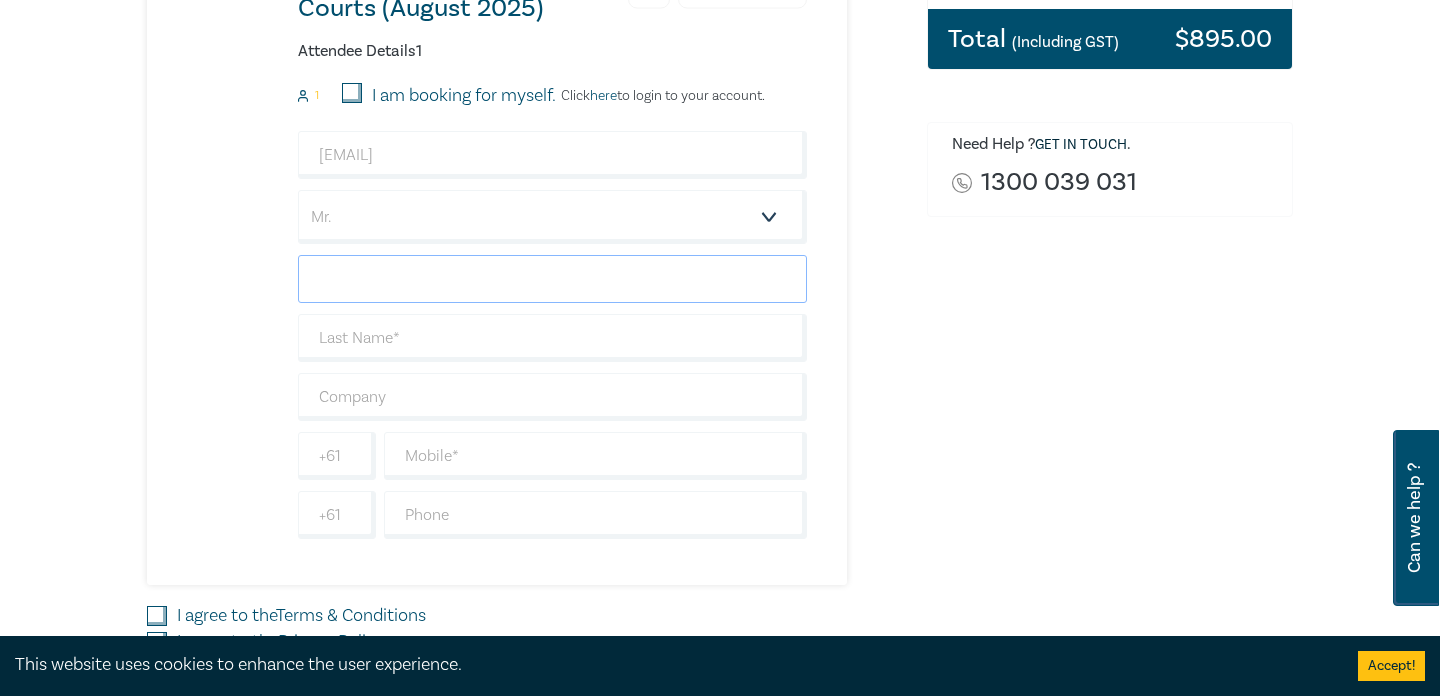 click at bounding box center (552, 279) 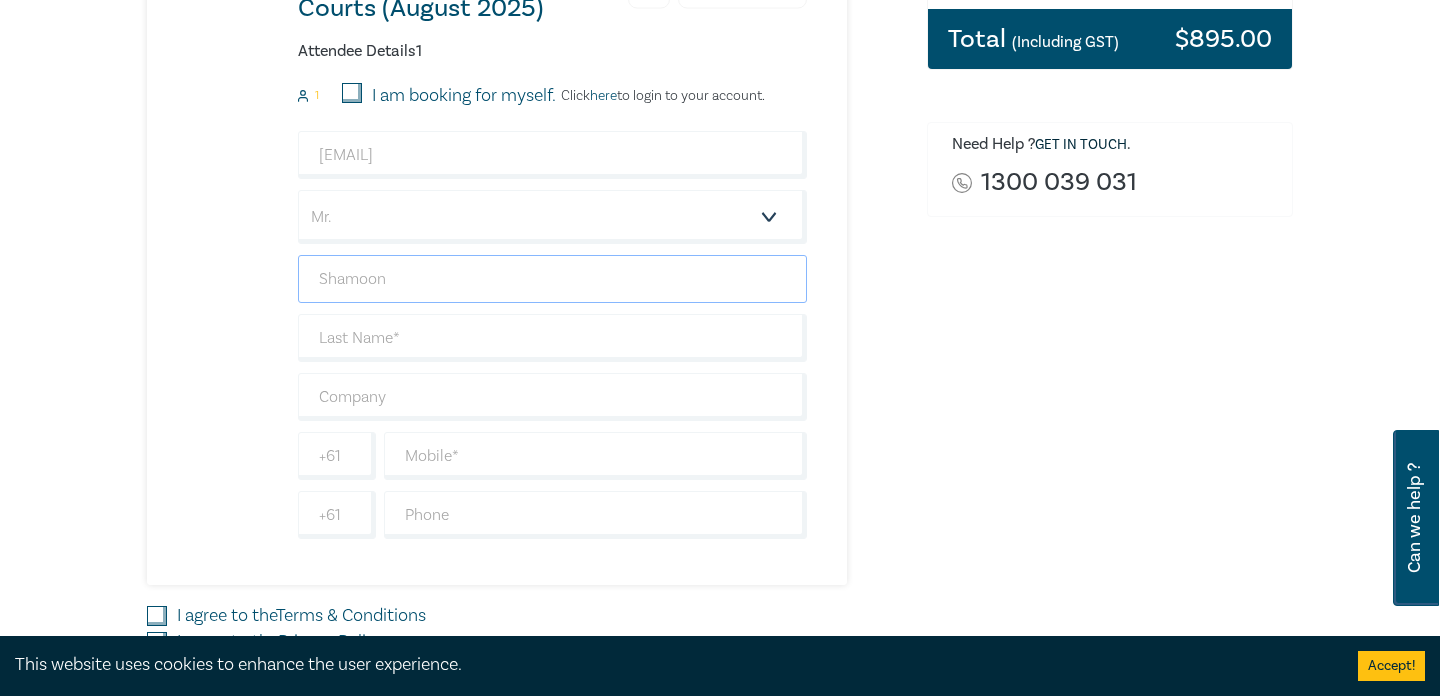 type on "Shamoon" 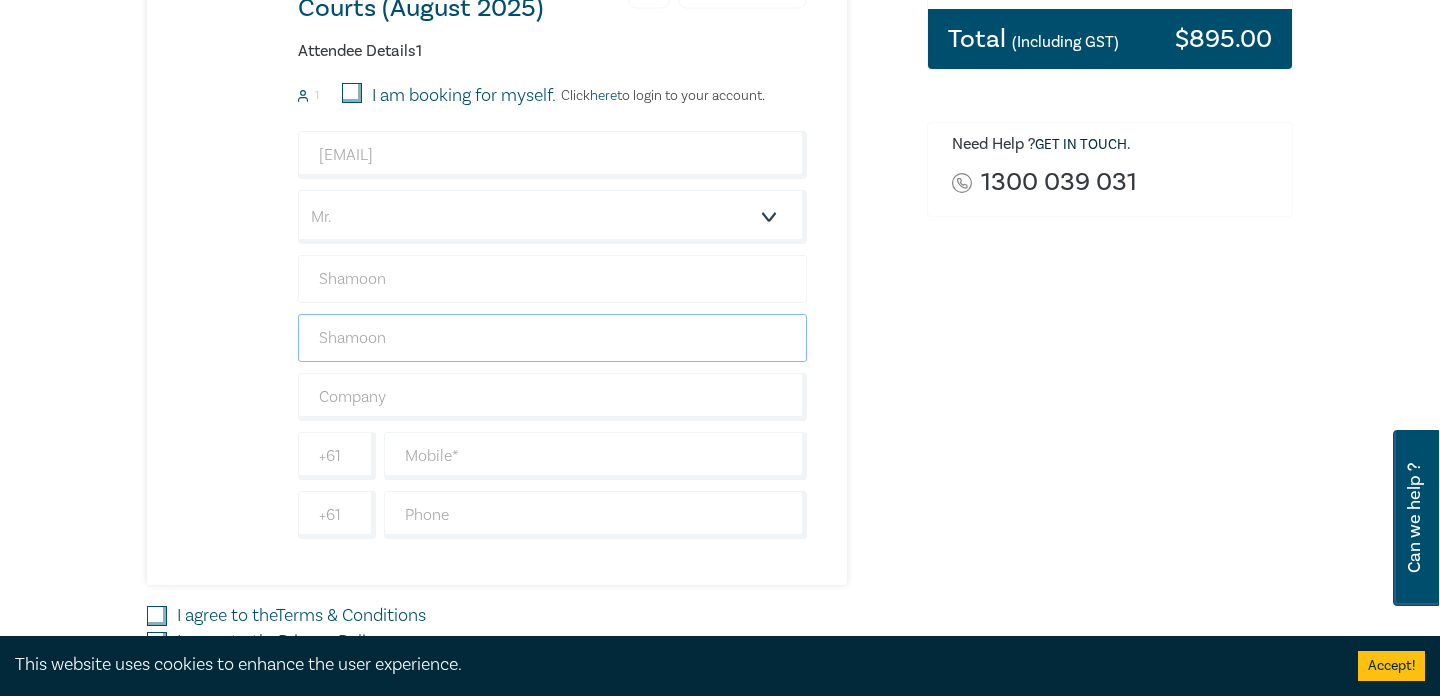 type on "Shamoon" 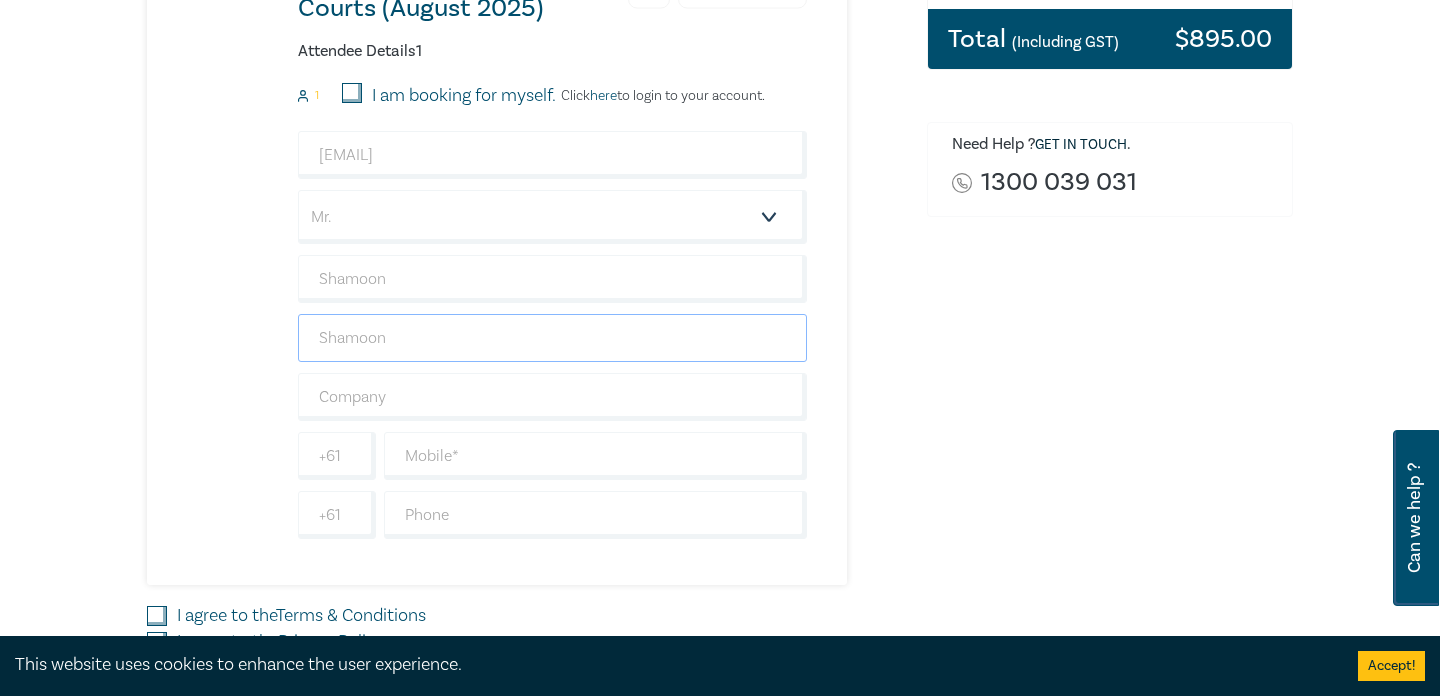 click on "Shamoon" at bounding box center (552, 338) 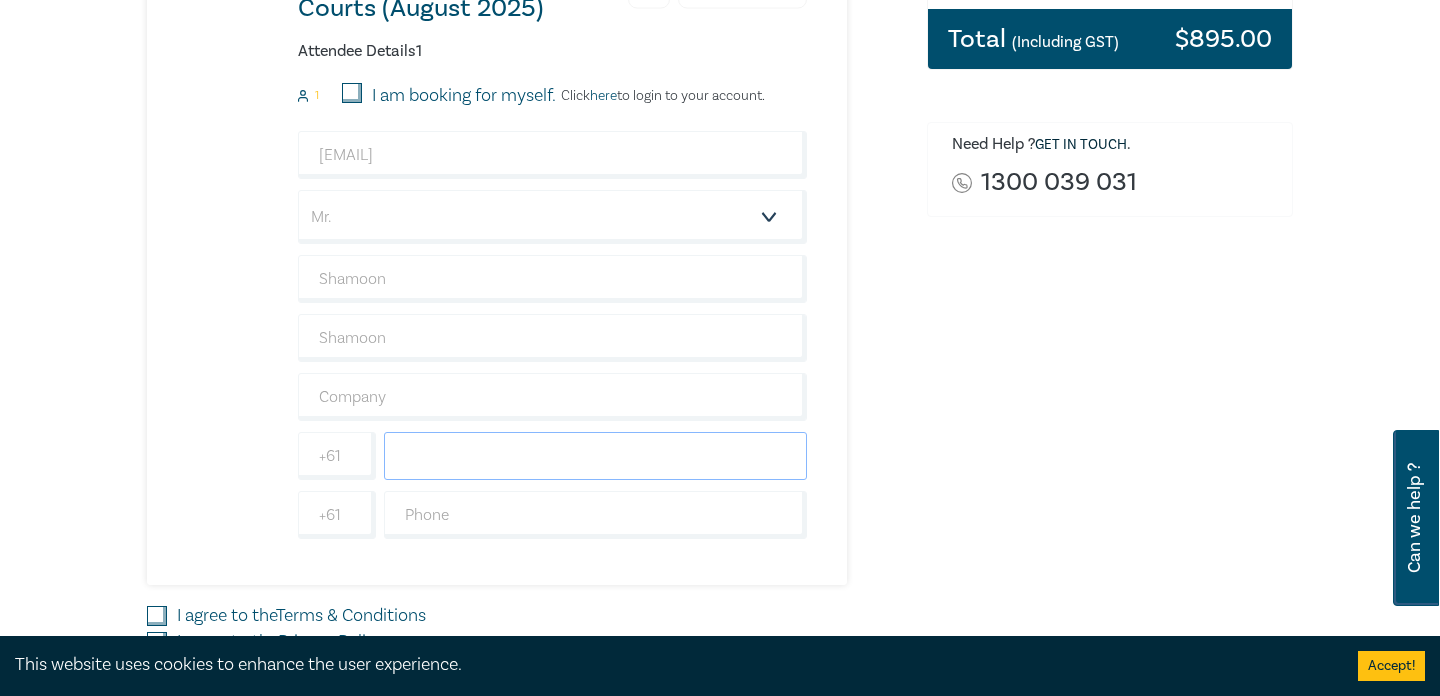 click at bounding box center (595, 456) 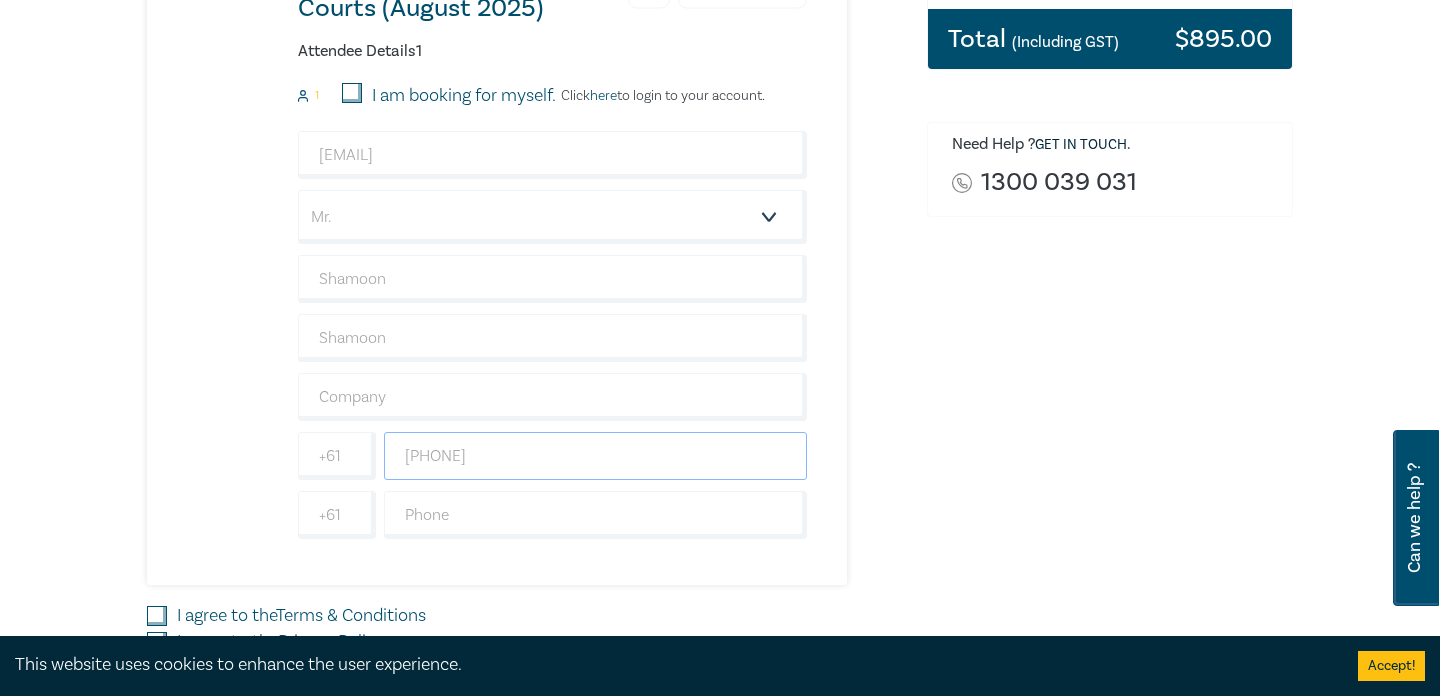 type on "0412853127" 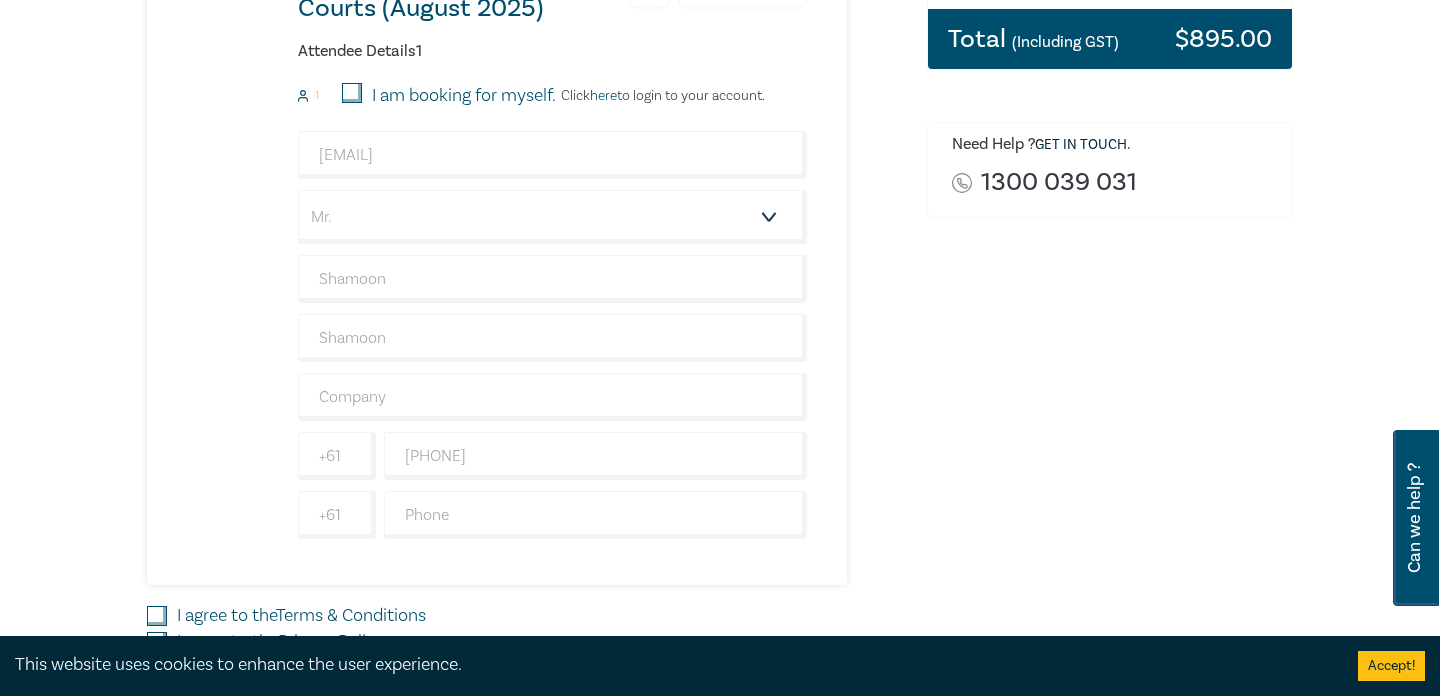 click on "Litigation - A practical guide to operating in the Victorian Courts (August 2025) 1 $ 895.00 Attendee Details  1 1 I am booking for myself. Click  here  to login to your account. sshamoon.e@gmail.com Salutation Mr. Mrs. Ms. Miss Dr. Prof. Other Shamoon Shamoon +61 0412853127 +61 Dietary requirement Vegetarian Vegan Gluten Free" at bounding box center [477, 242] 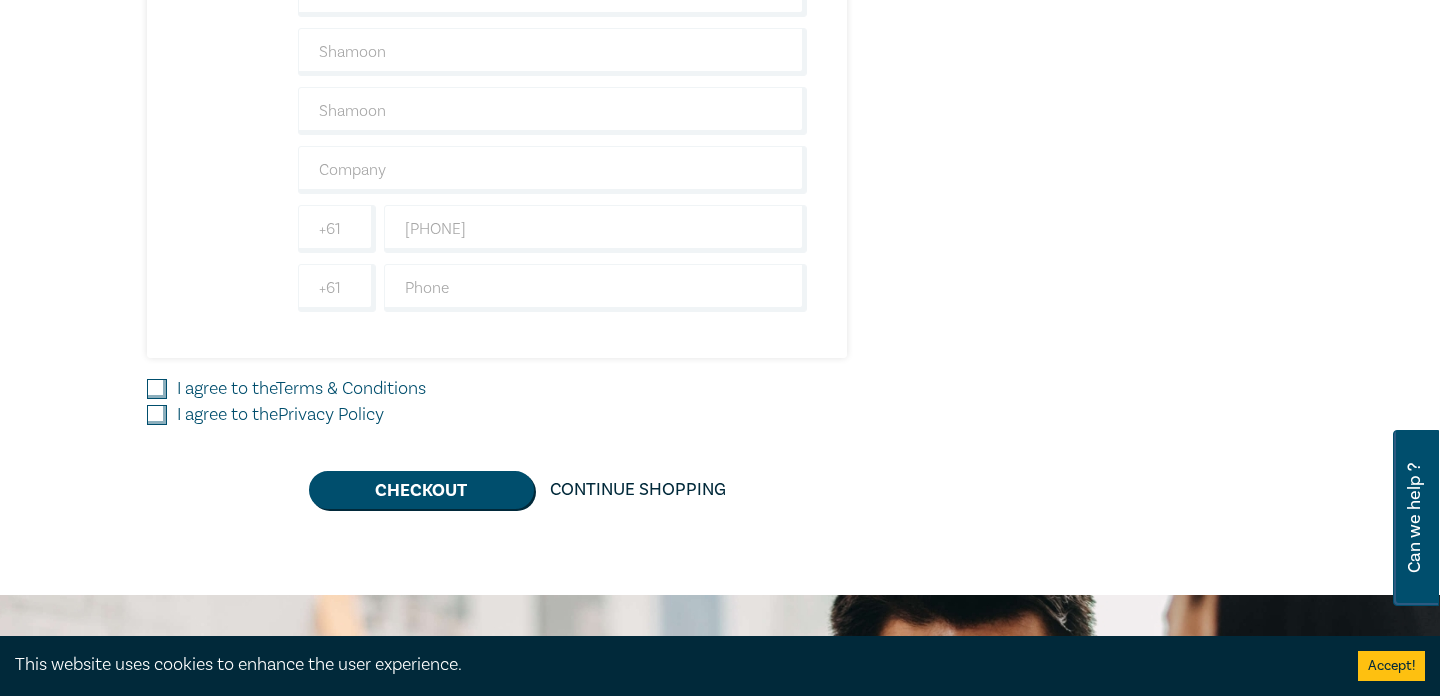 scroll, scrollTop: 781, scrollLeft: 0, axis: vertical 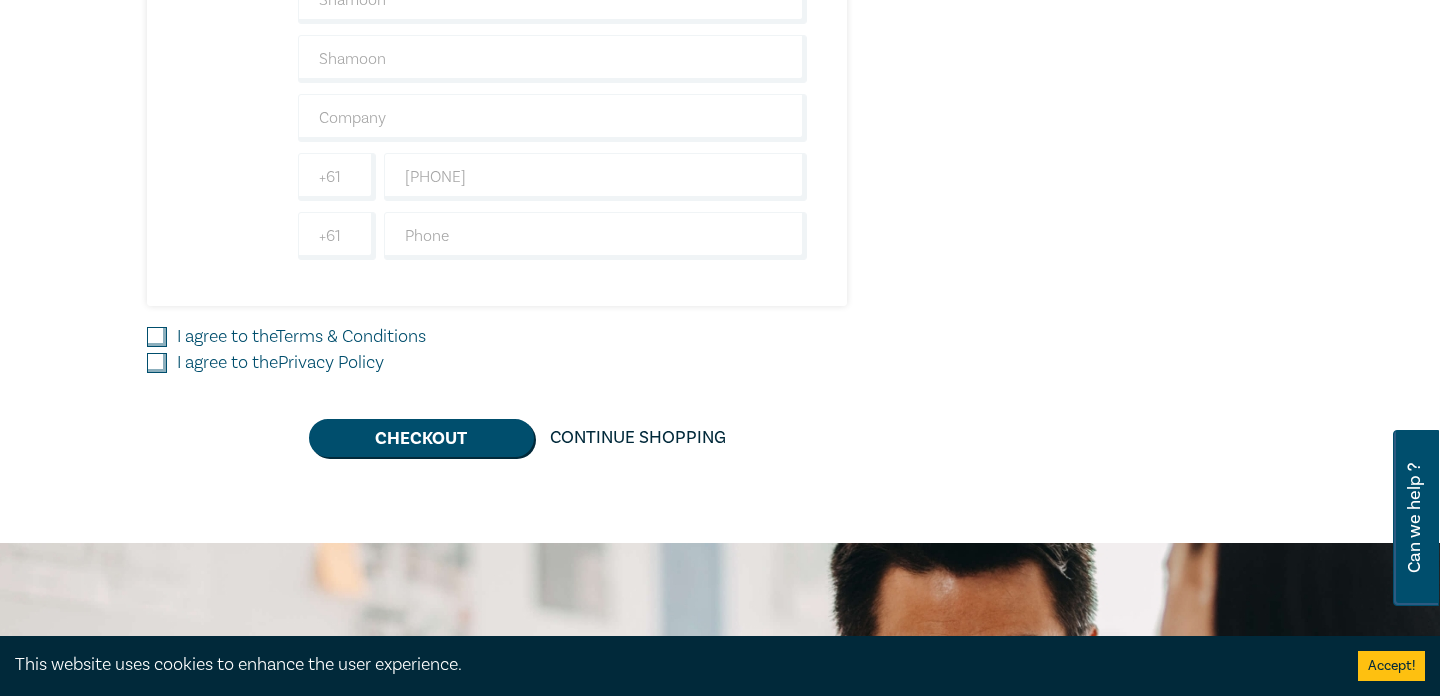 click on "I agree to the  Terms & Conditions" at bounding box center (157, 337) 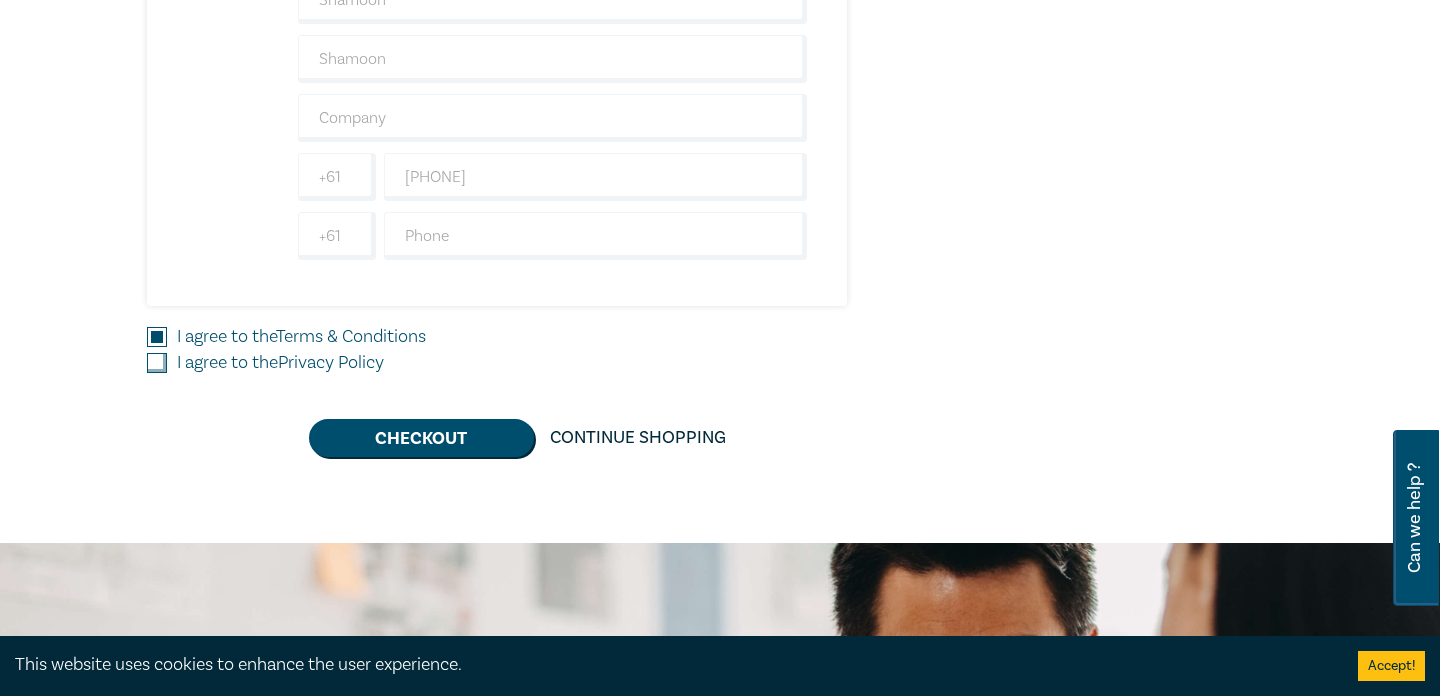 click on "I agree to the  Privacy Policy" at bounding box center (157, 363) 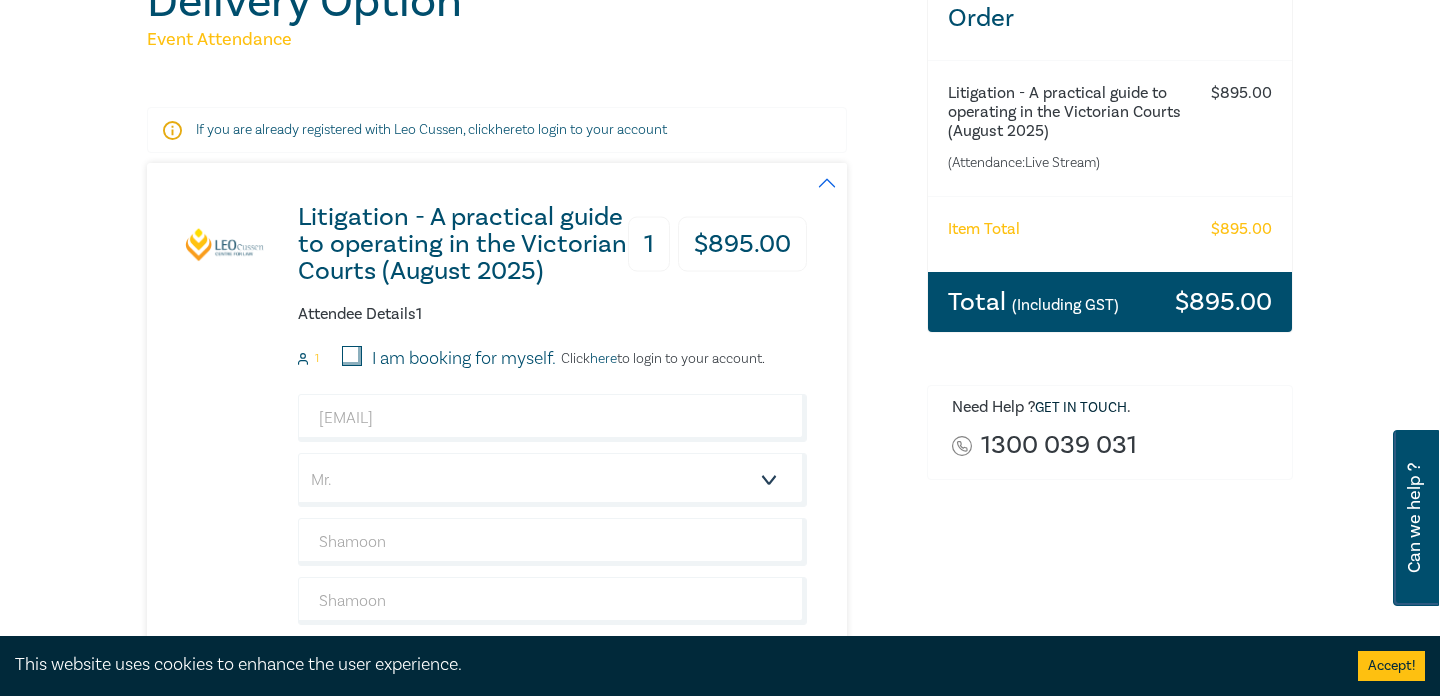 scroll, scrollTop: 241, scrollLeft: 0, axis: vertical 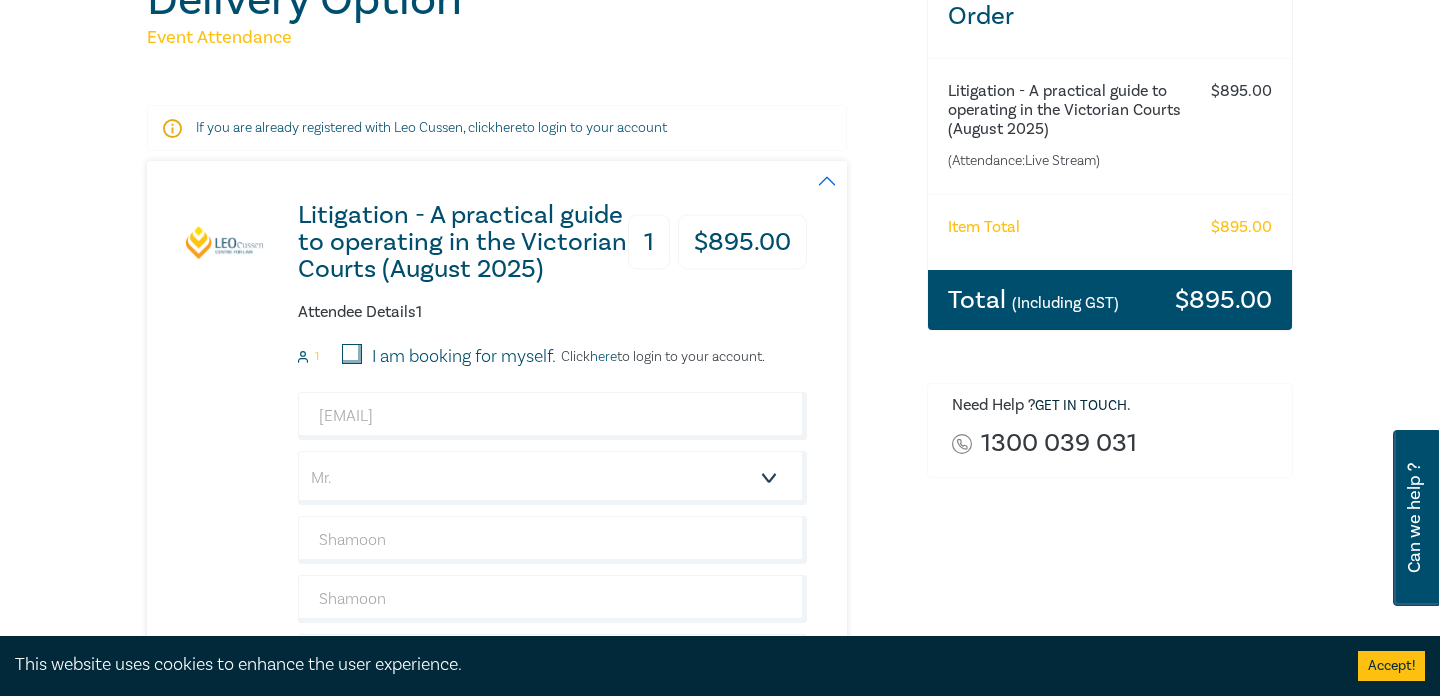 click on "I am booking for myself." at bounding box center [352, 354] 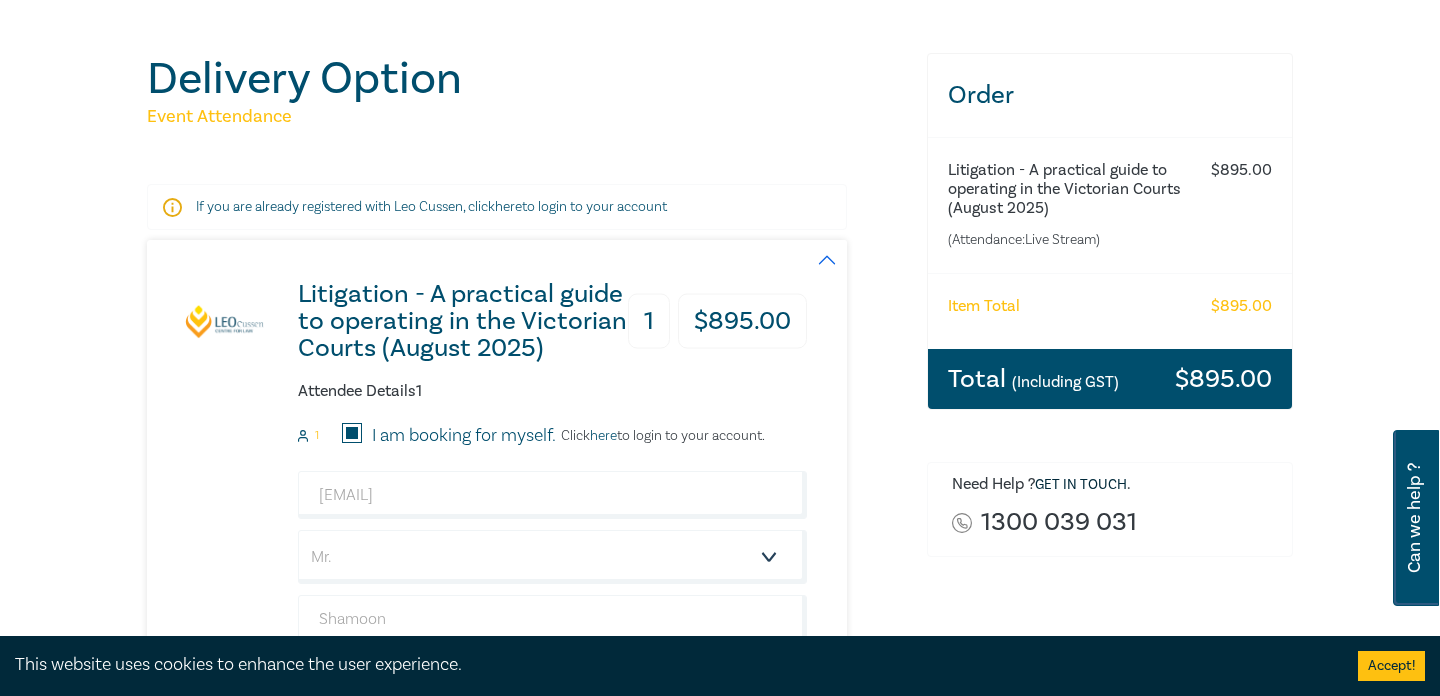scroll, scrollTop: 0, scrollLeft: 0, axis: both 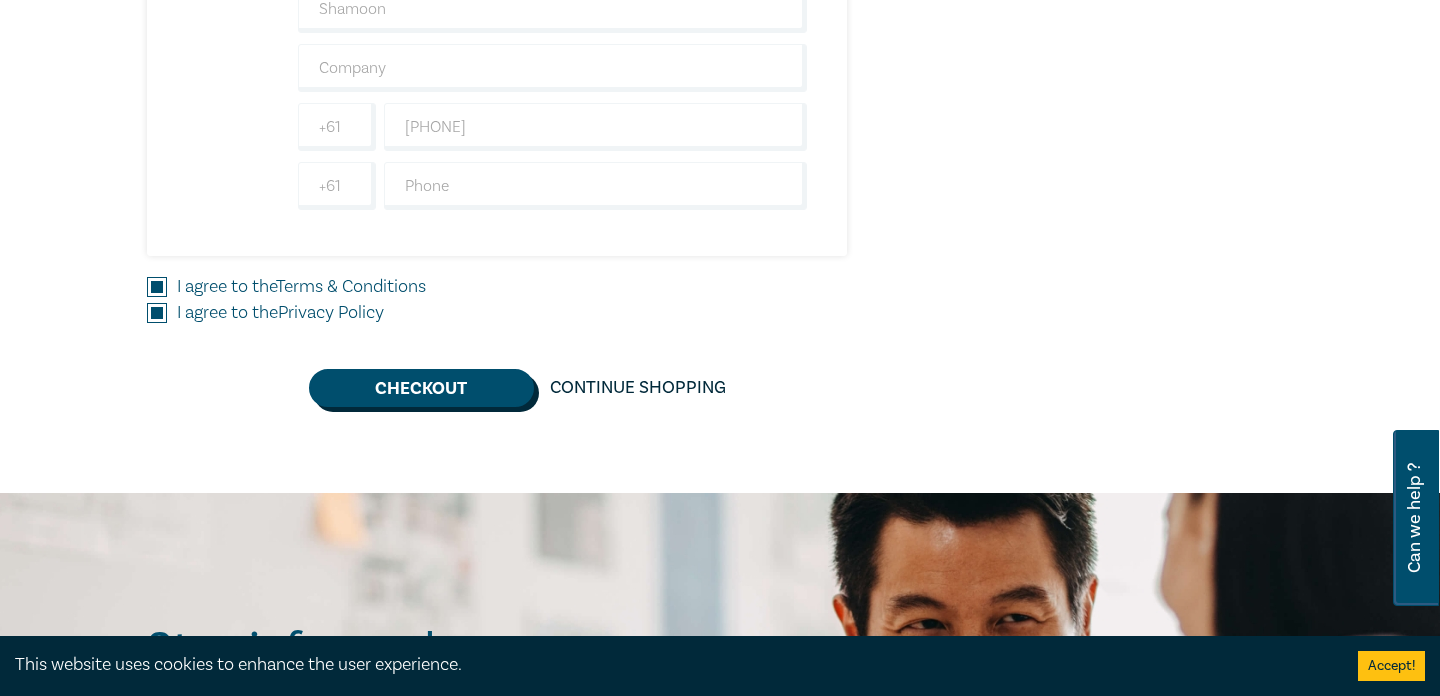 click on "Checkout" at bounding box center (421, 388) 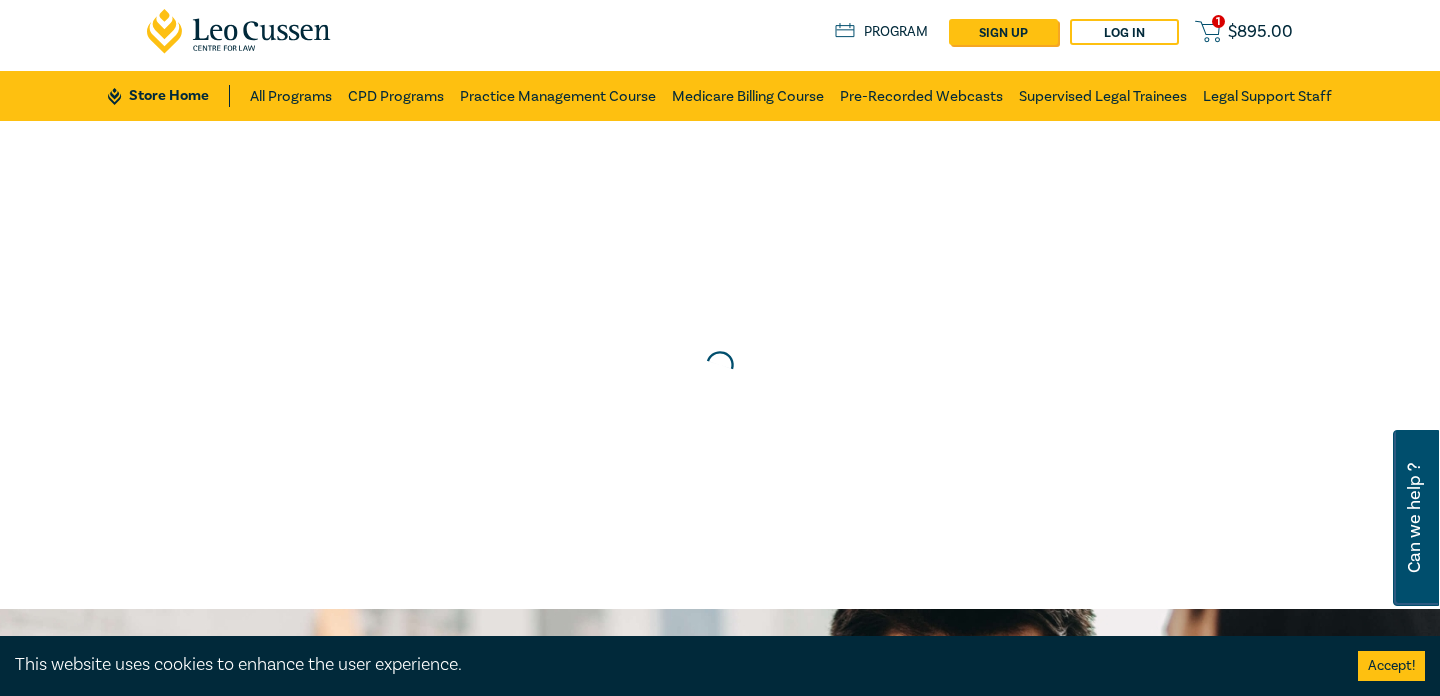 scroll, scrollTop: 0, scrollLeft: 0, axis: both 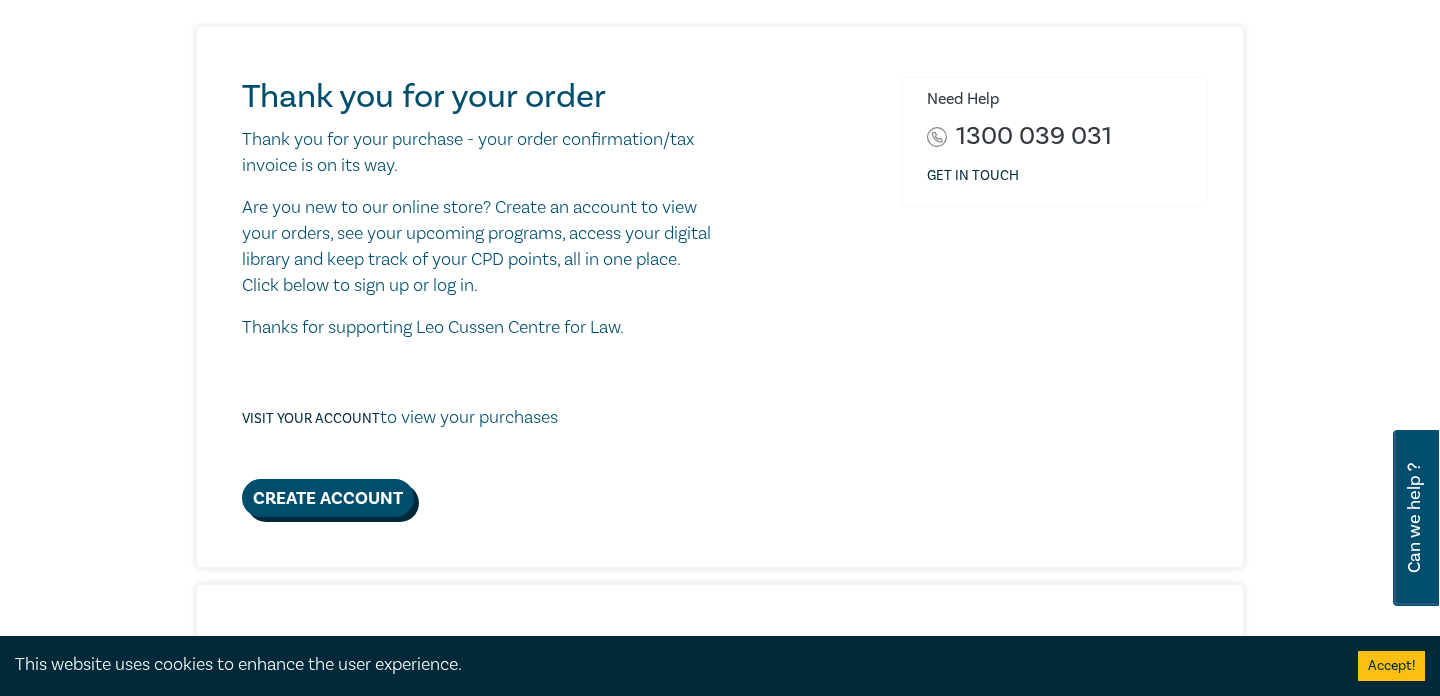 click on "Create Account" at bounding box center [328, 498] 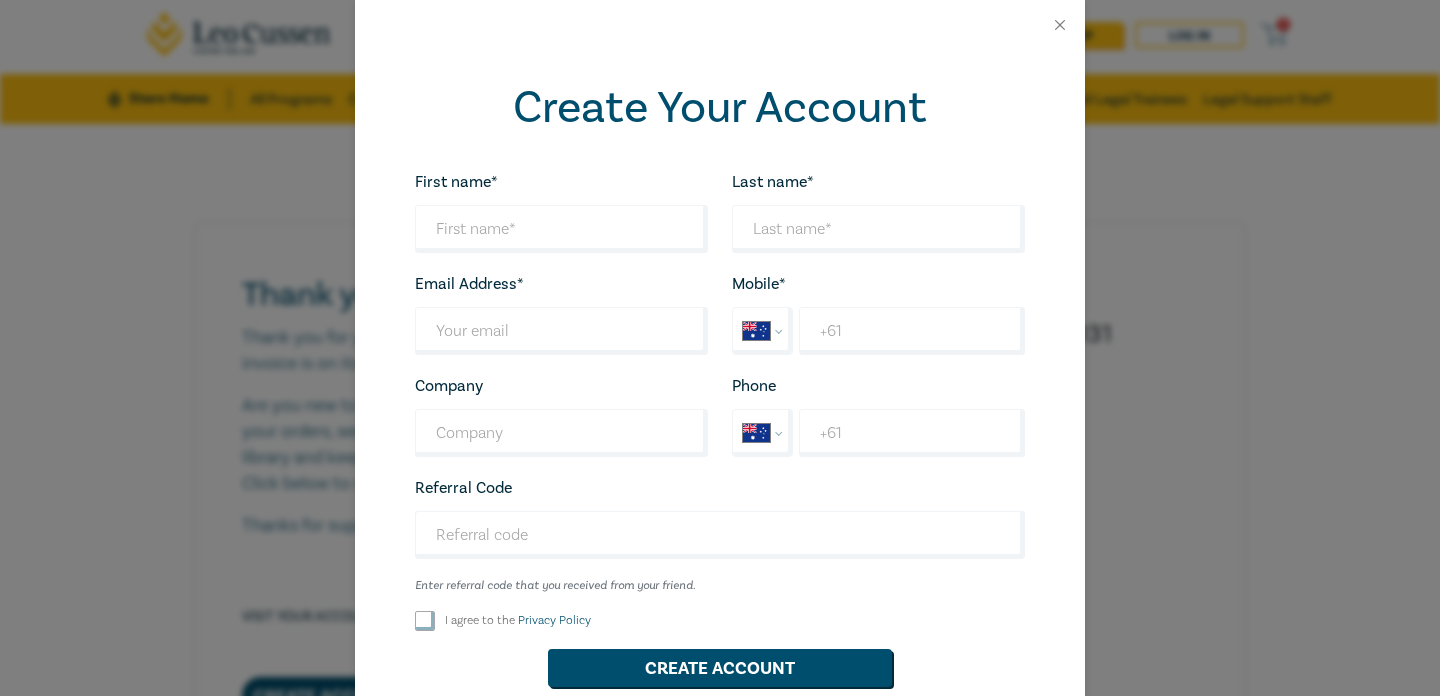 scroll, scrollTop: 0, scrollLeft: 0, axis: both 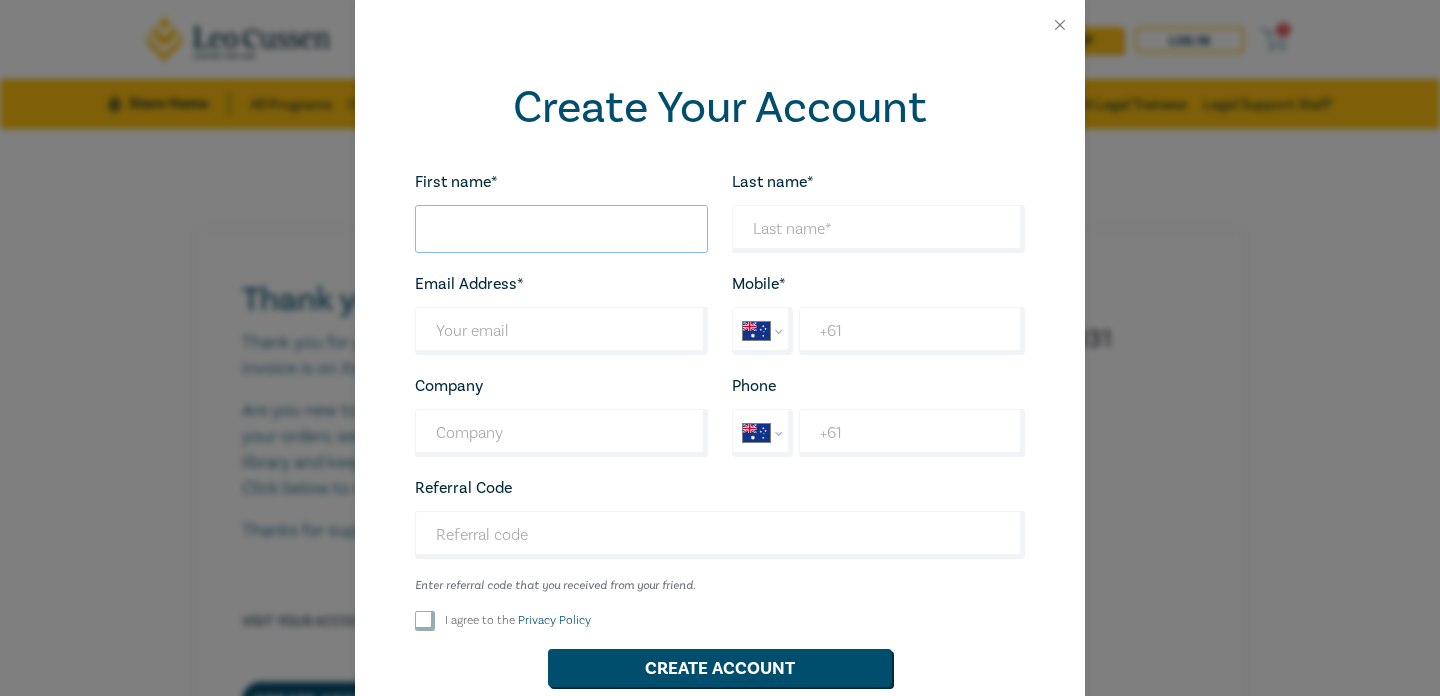 click on "First name*" at bounding box center (561, 229) 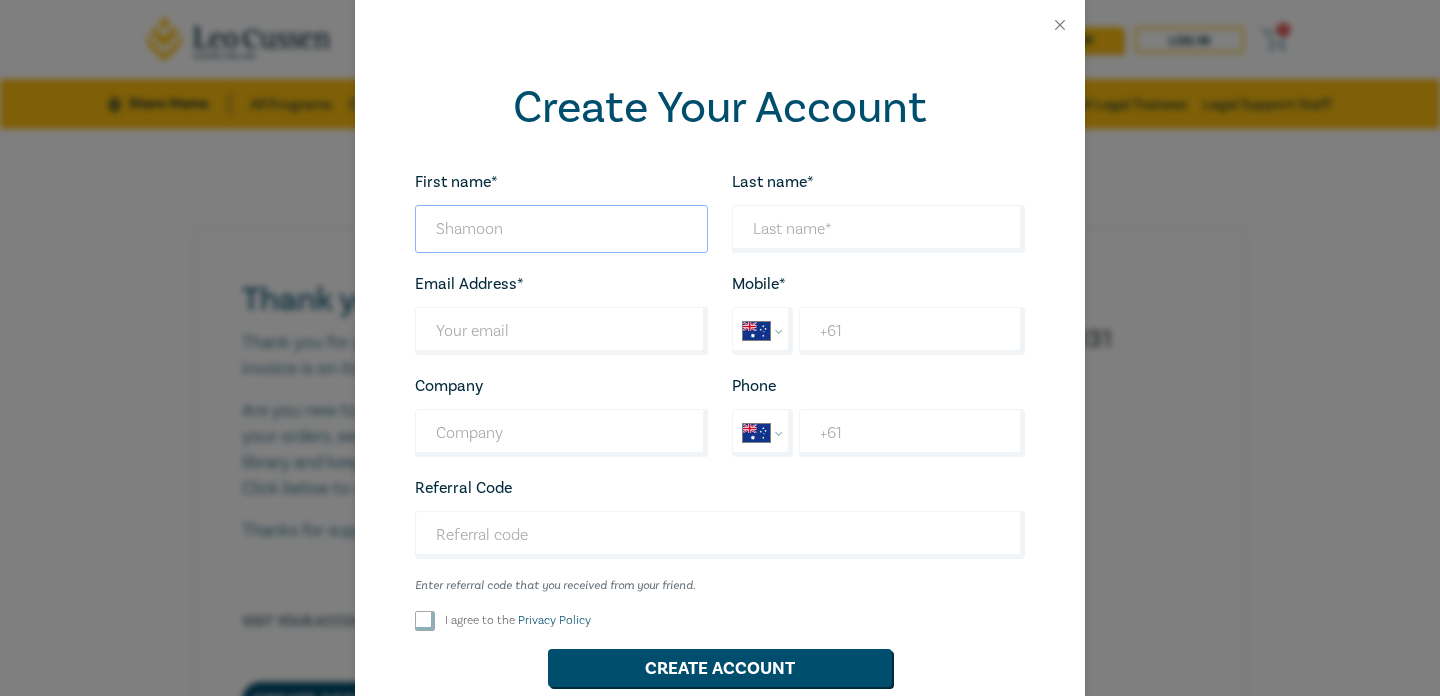 type on "Shamoon" 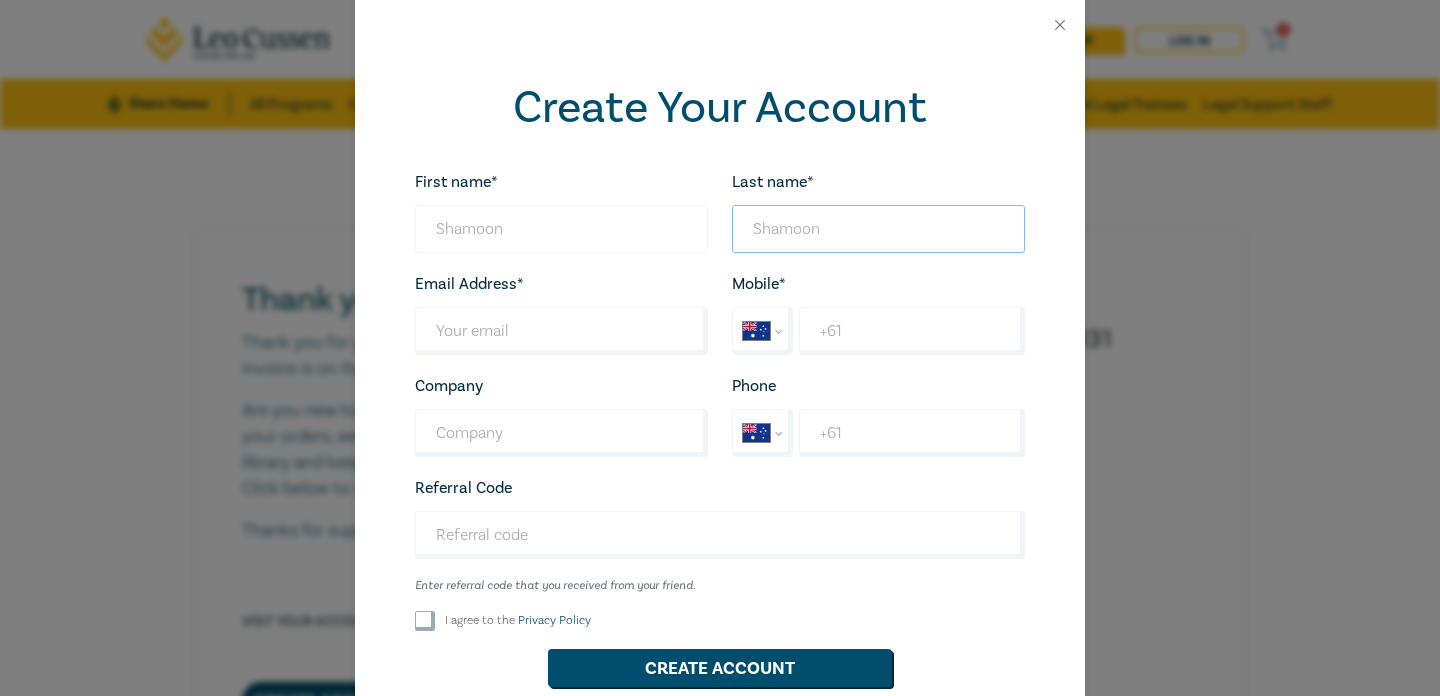 type on "Shamoon" 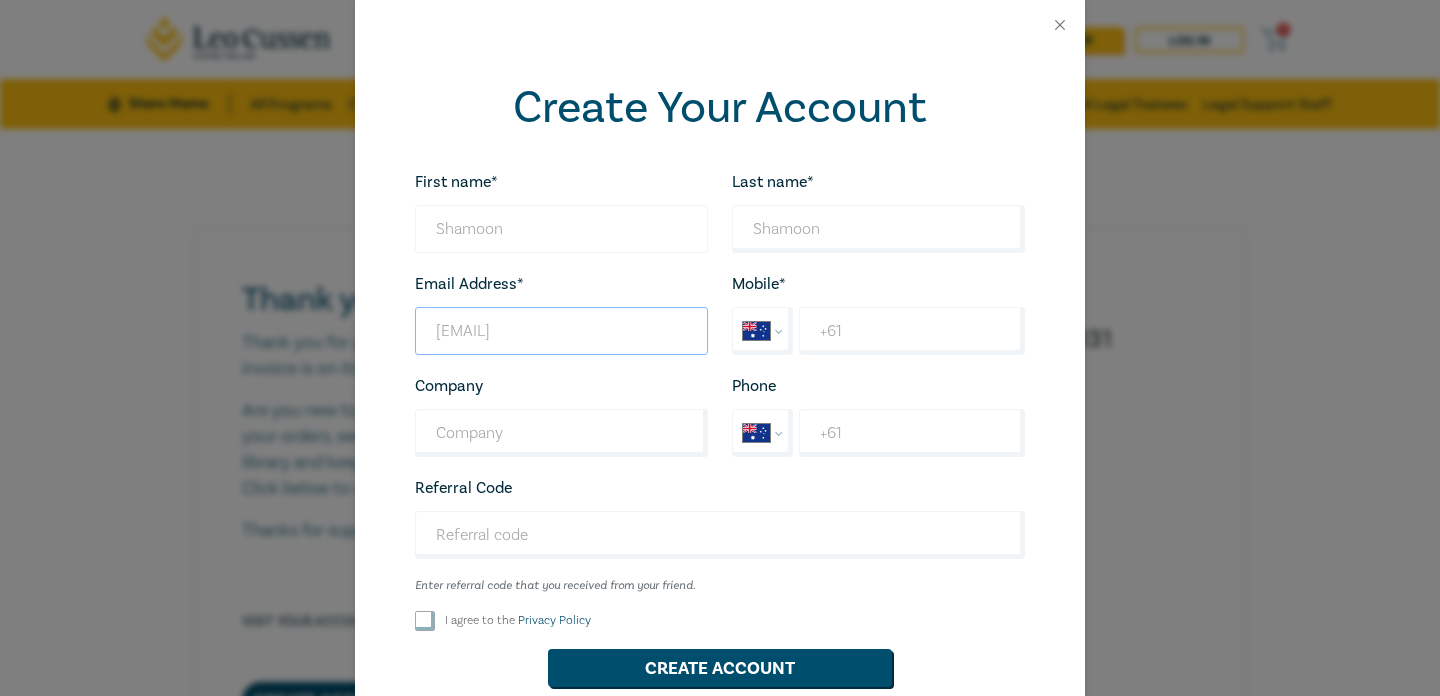 type on "[EMAIL]" 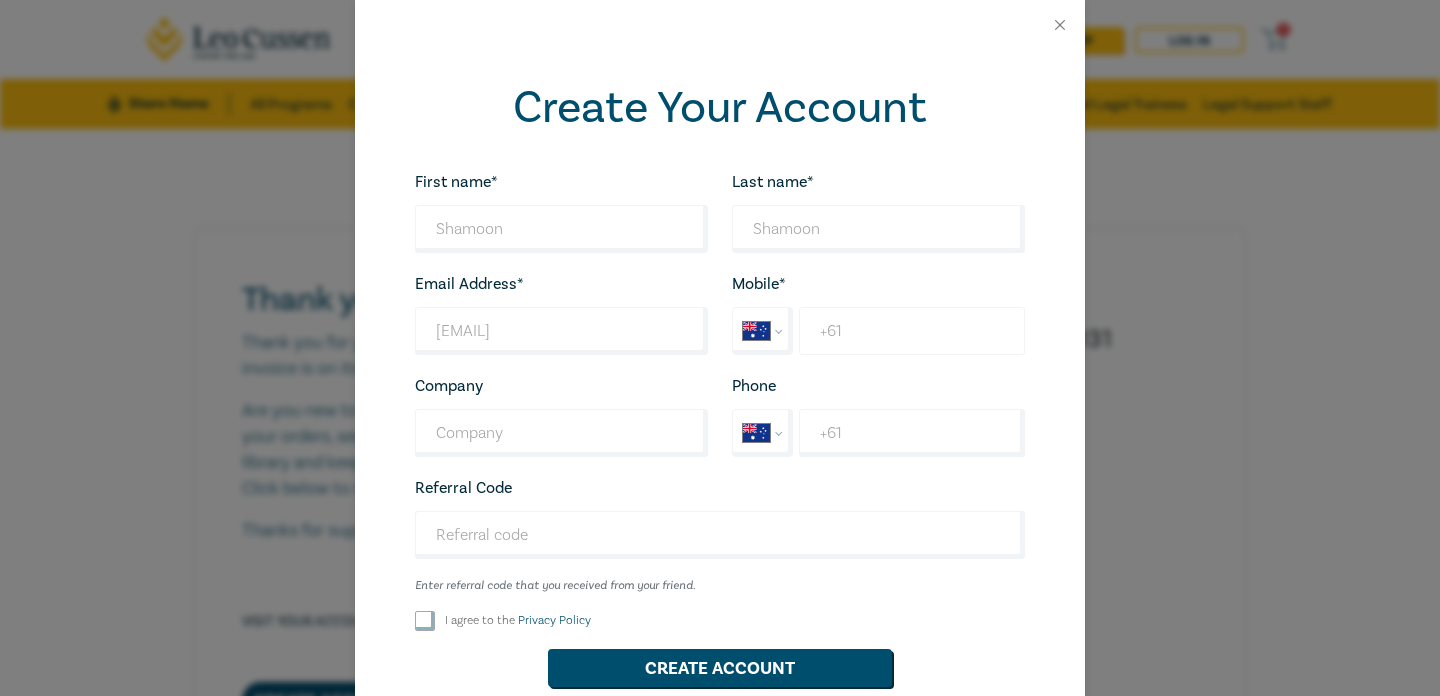 click on "+61" at bounding box center (912, 331) 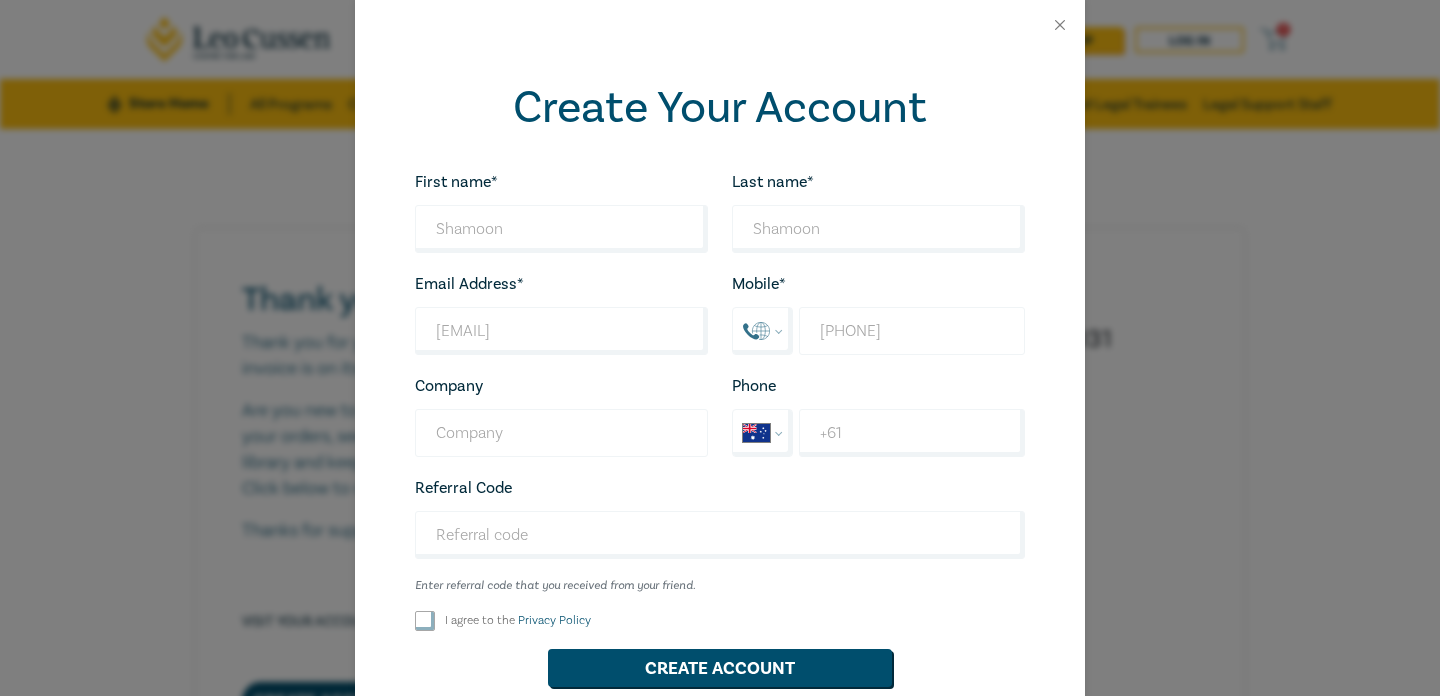 scroll, scrollTop: 108, scrollLeft: 0, axis: vertical 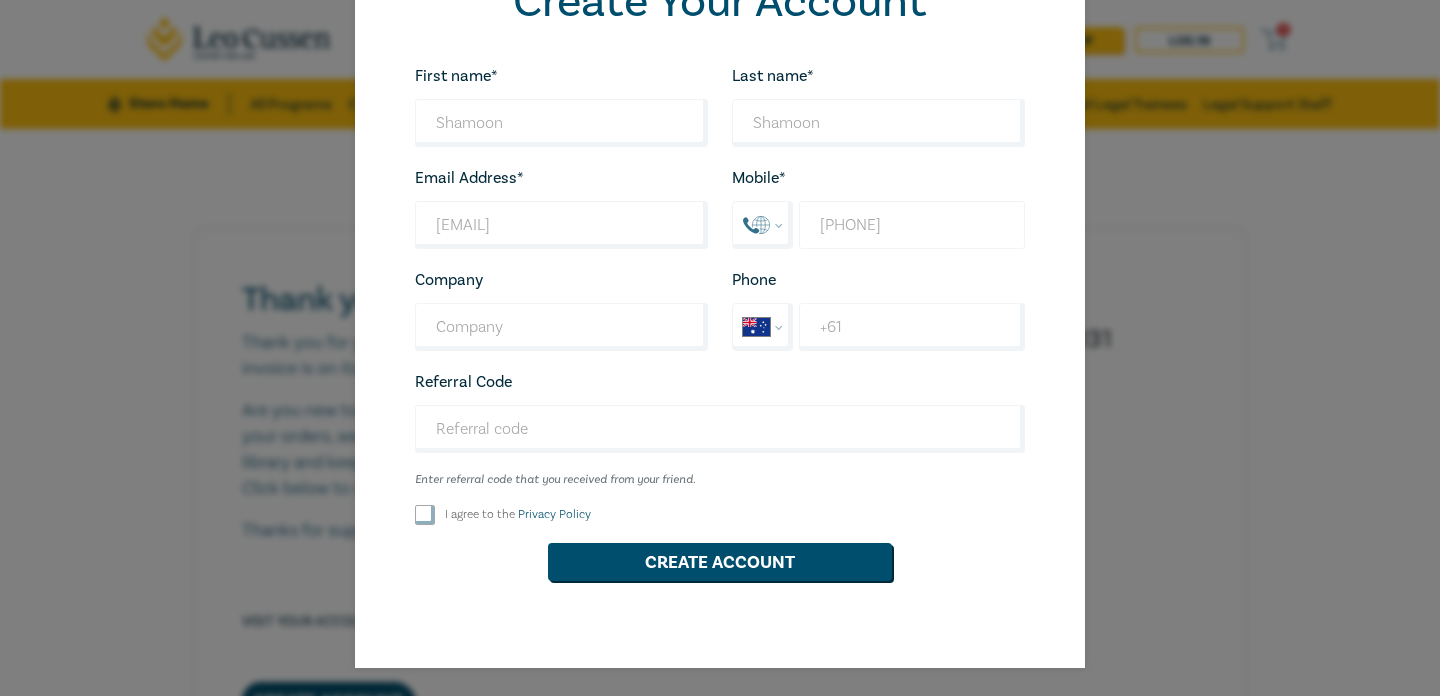 type on "[PHONE]" 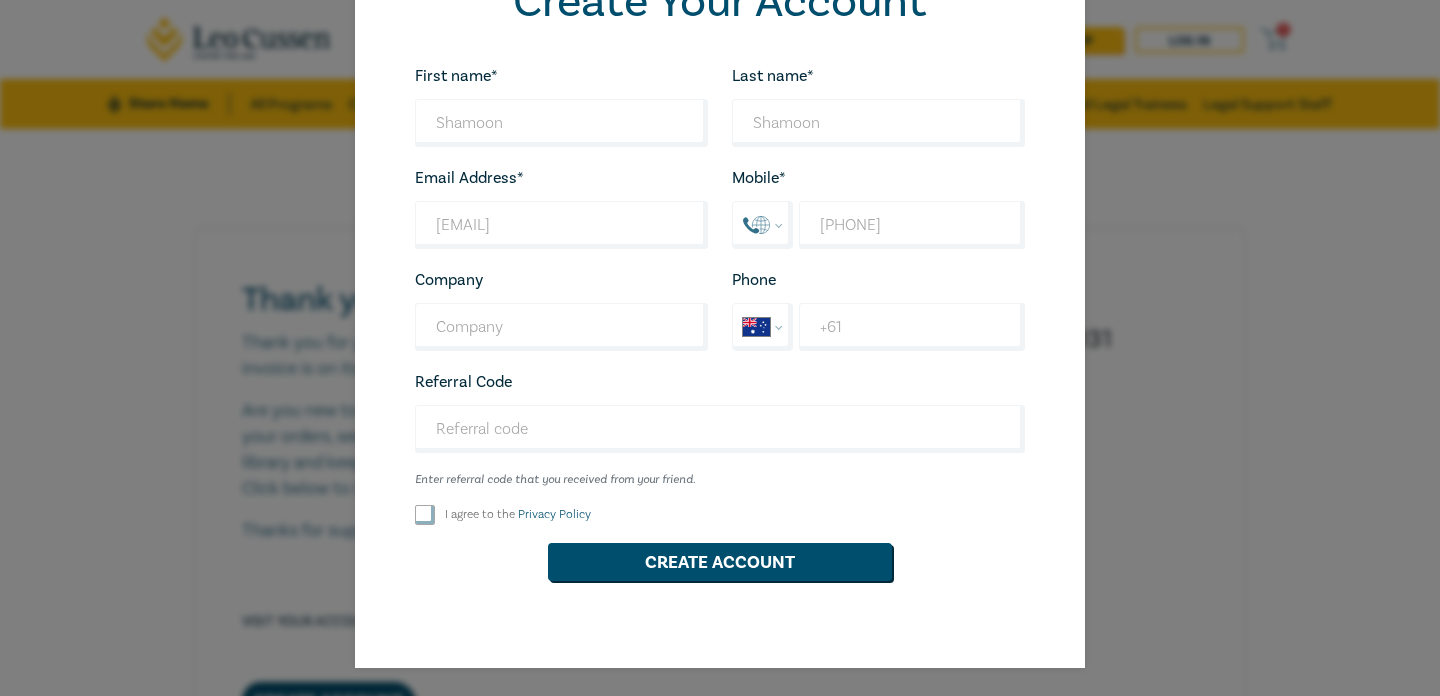 click on "I agree to the   Privacy Policy" at bounding box center (425, 515) 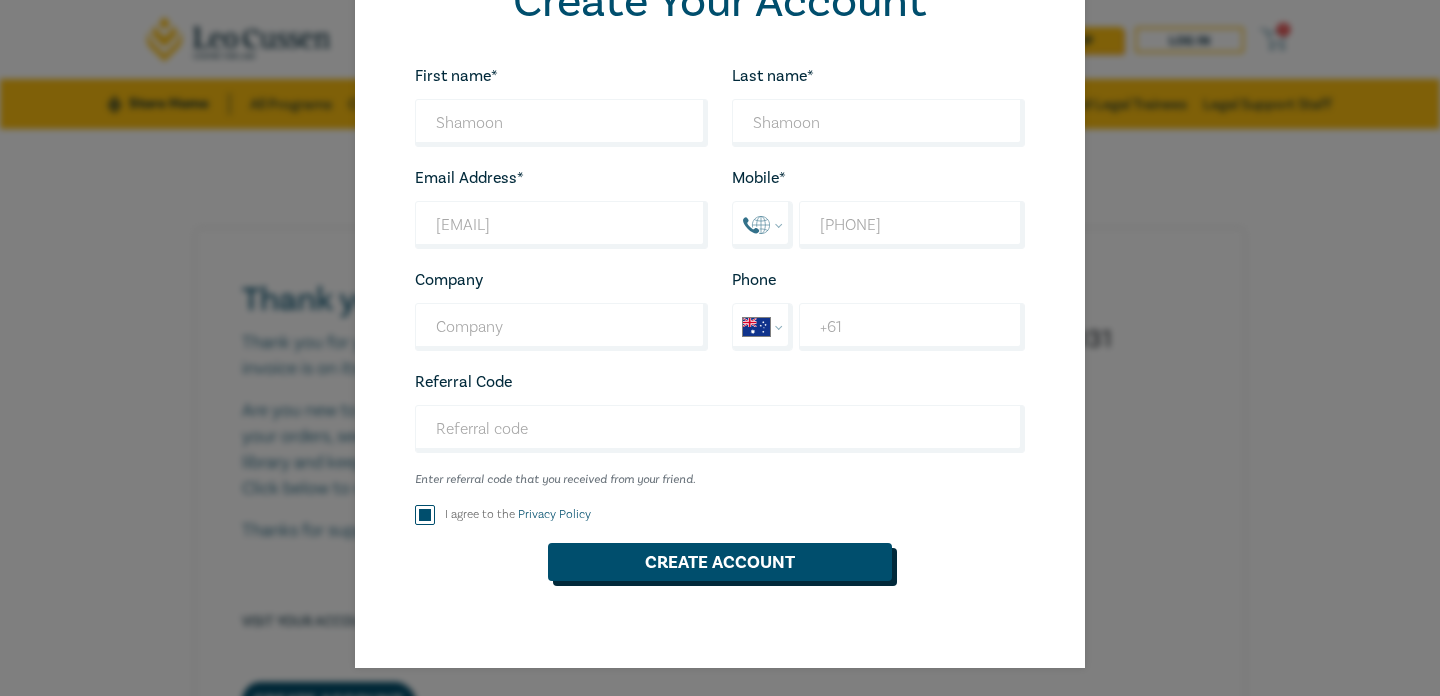click on "Create Account" at bounding box center [720, 562] 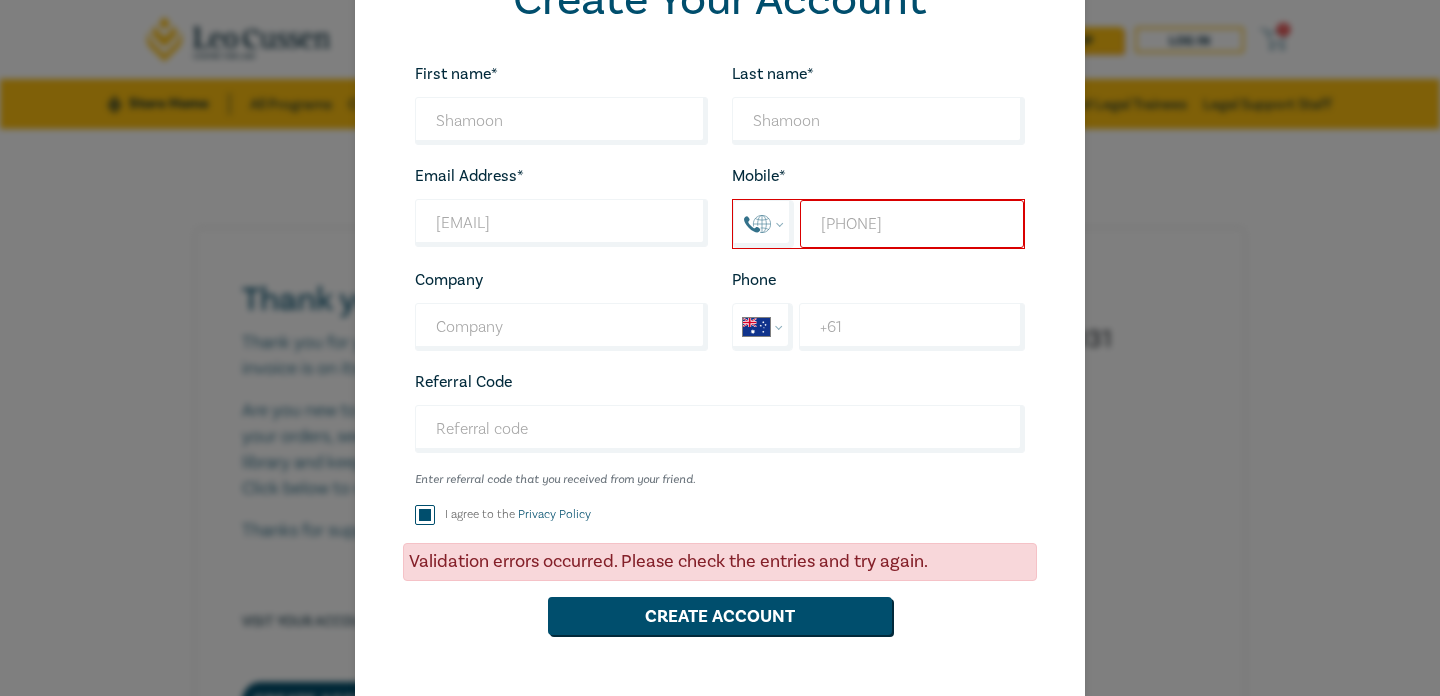 click on "+061412853127" at bounding box center [912, 224] 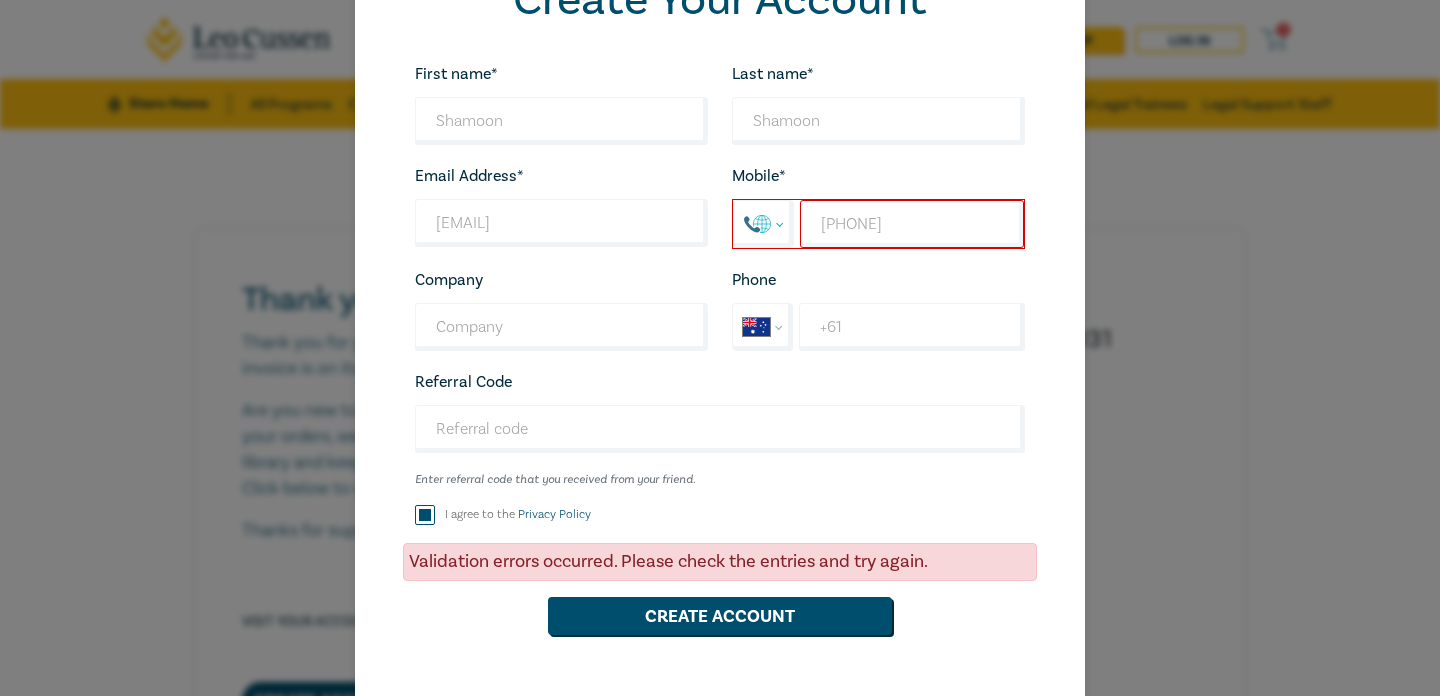 click on "International Afghanistan Åland Islands Albania Algeria American Samoa Andorra Angola Anguilla Antigua and Barbuda Argentina Armenia Aruba Ascension Island Australia Austria Azerbaijan Bahamas Bahrain Bangladesh Barbados Belarus Belgium Belize Benin Bermuda Bhutan Bolivia Bonaire, Sint Eustatius and Saba Bosnia and Herzegovina Botswana Brazil British Indian Ocean Territory Brunei Darussalam Bulgaria Burkina Faso Burma Burundi Cambodia Cameroon Canada Cape Verde Cayman Islands Central African Republic Chad Chile China Christmas Island Cocos (Keeling) Islands Colombia Comoros Congo Congo, Democratic Republic of the Cook Islands Costa Rica Cote d'Ivoire Croatia Cuba Curaçao Cyprus Czech Republic Denmark Djibouti Dominica Dominican Republic Ecuador Egypt El Salvador Equatorial Guinea Eritrea Estonia Ethiopia Falkland Islands Faroe Islands Federated States of Micronesia Fiji Finland France French Guiana French Polynesia Gabon Gambia Georgia Germany Ghana Gibraltar Greece Greenland Grenada Guadeloupe Guam Guinea" at bounding box center (763, 224) 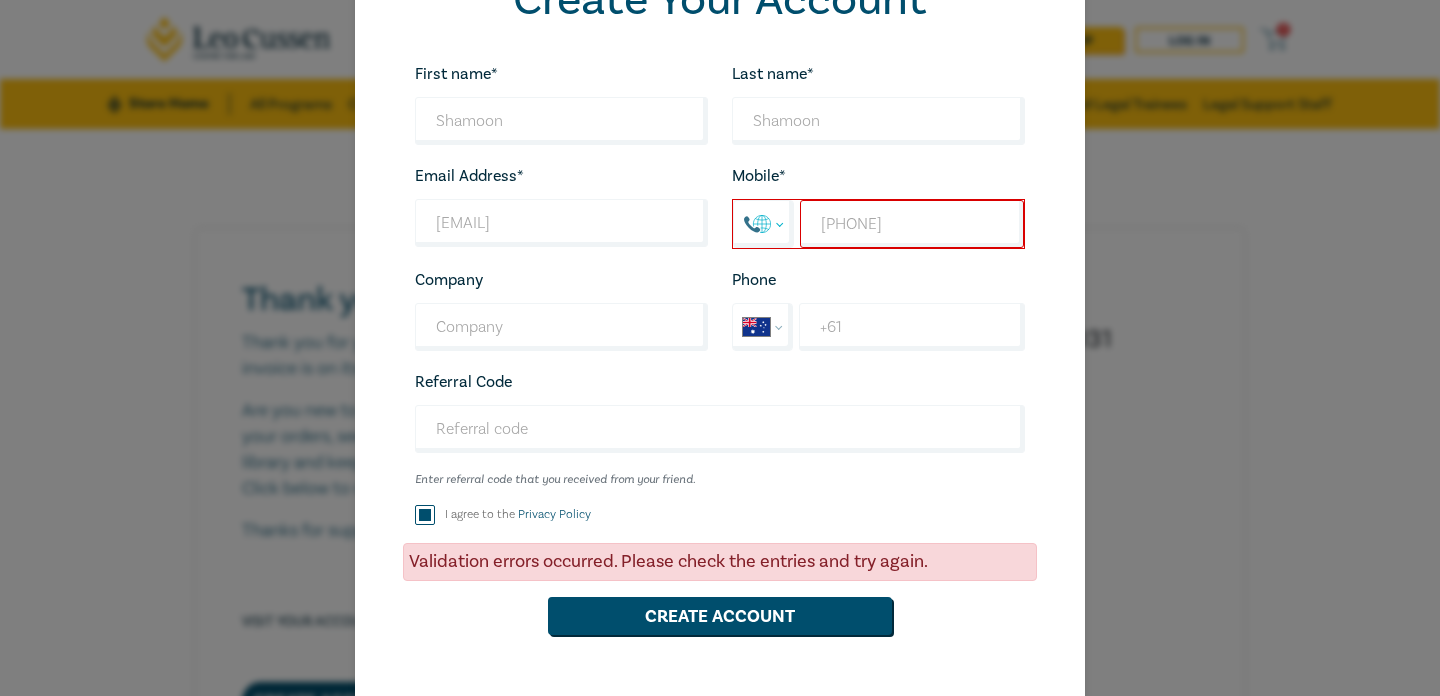 select on "AU" 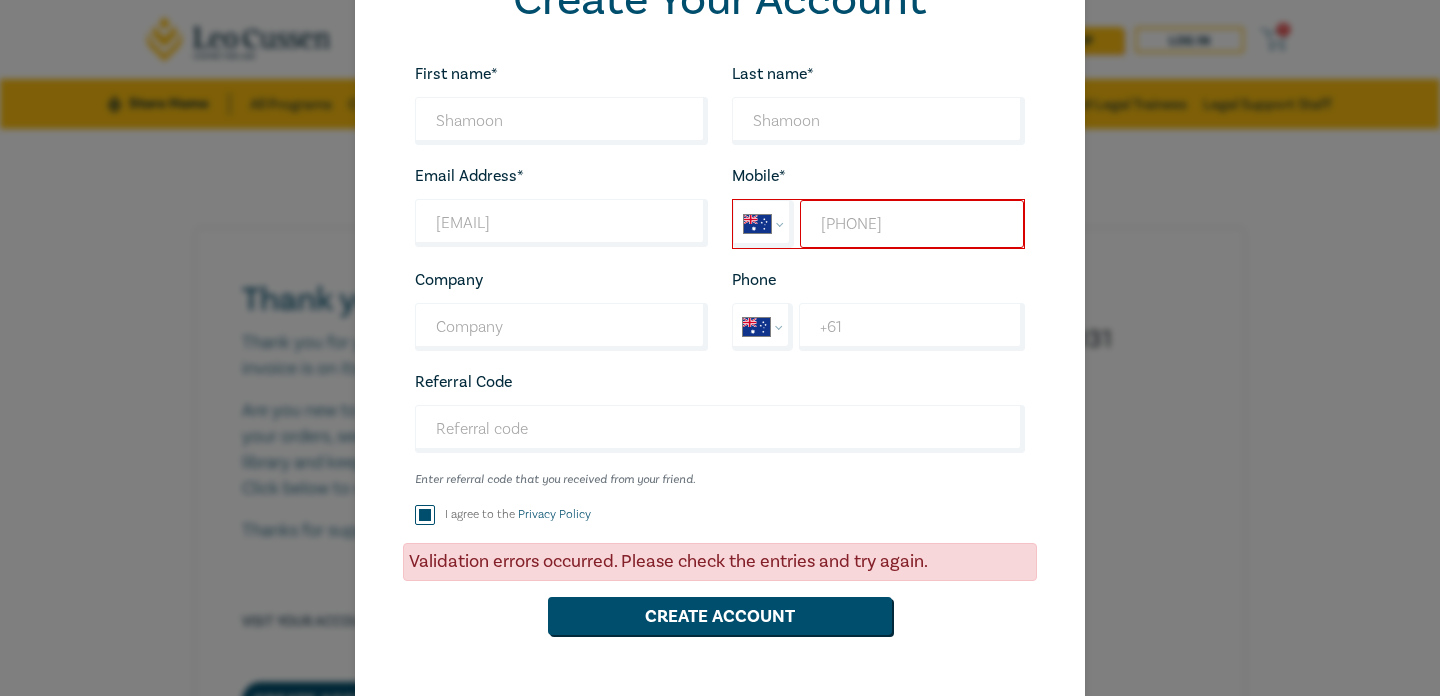type on "+61 0412 853 127" 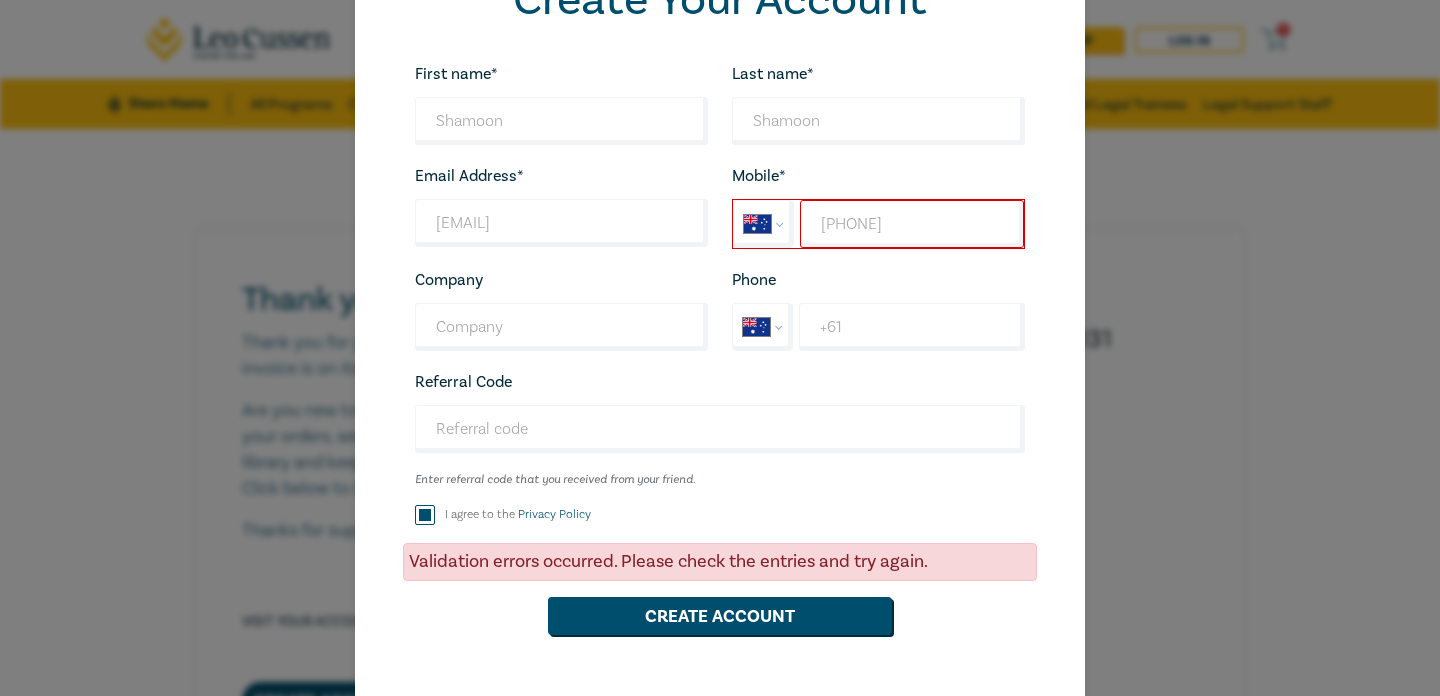 click on "Referral Code Enter referral code that you received from your friend. Looks good!" at bounding box center [720, 428] 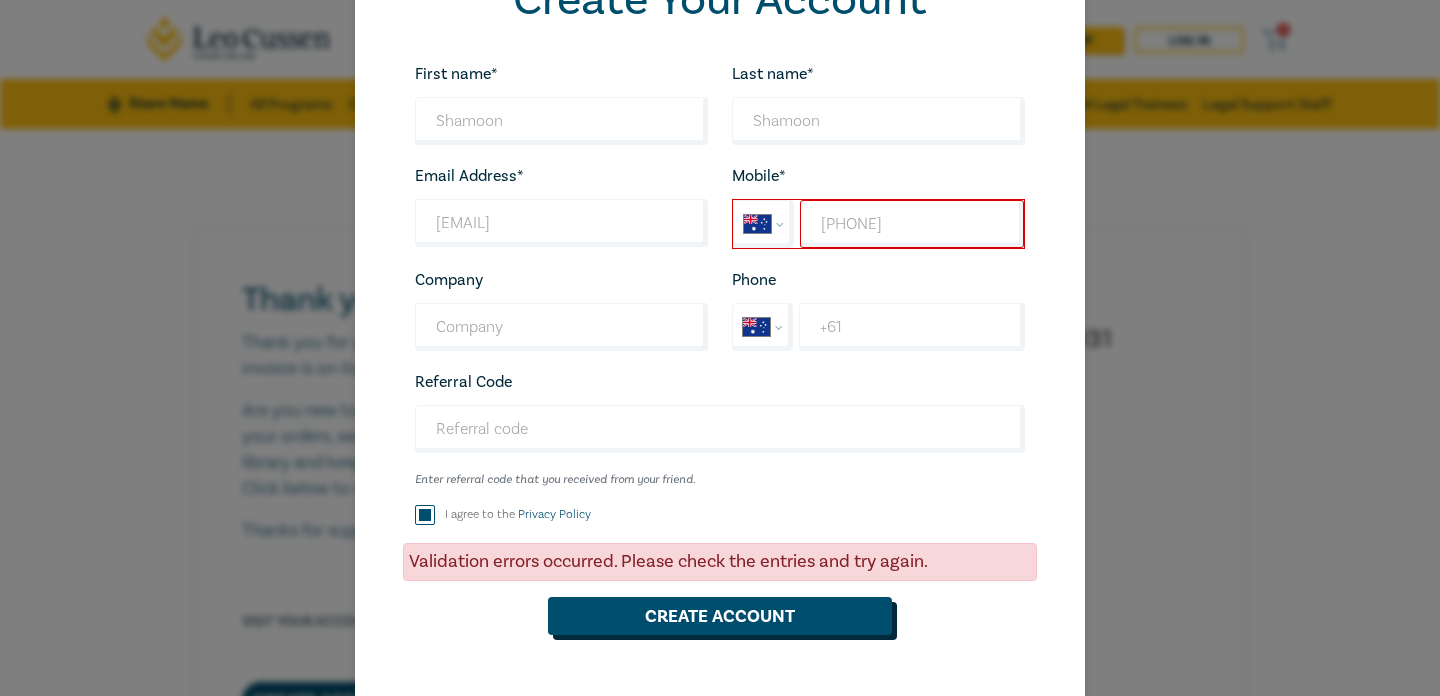 click on "Create Account" at bounding box center (720, 616) 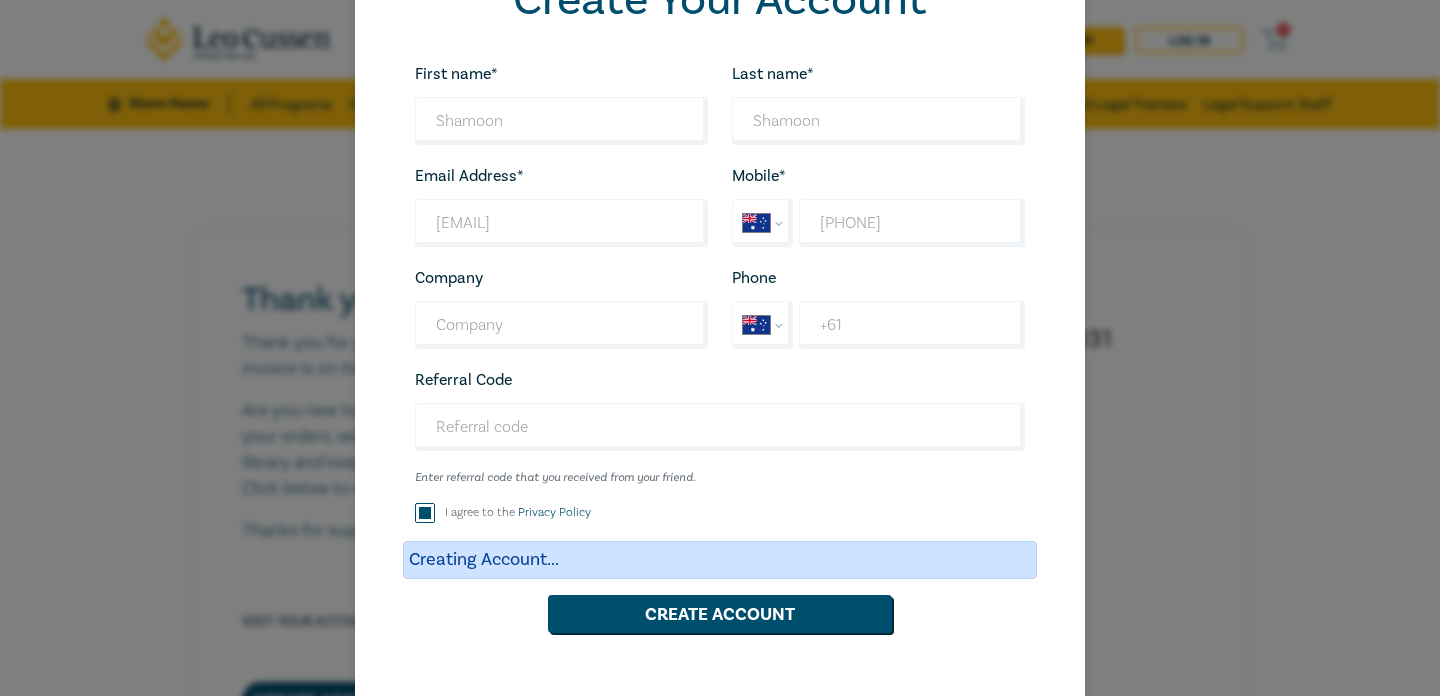 scroll, scrollTop: 0, scrollLeft: 0, axis: both 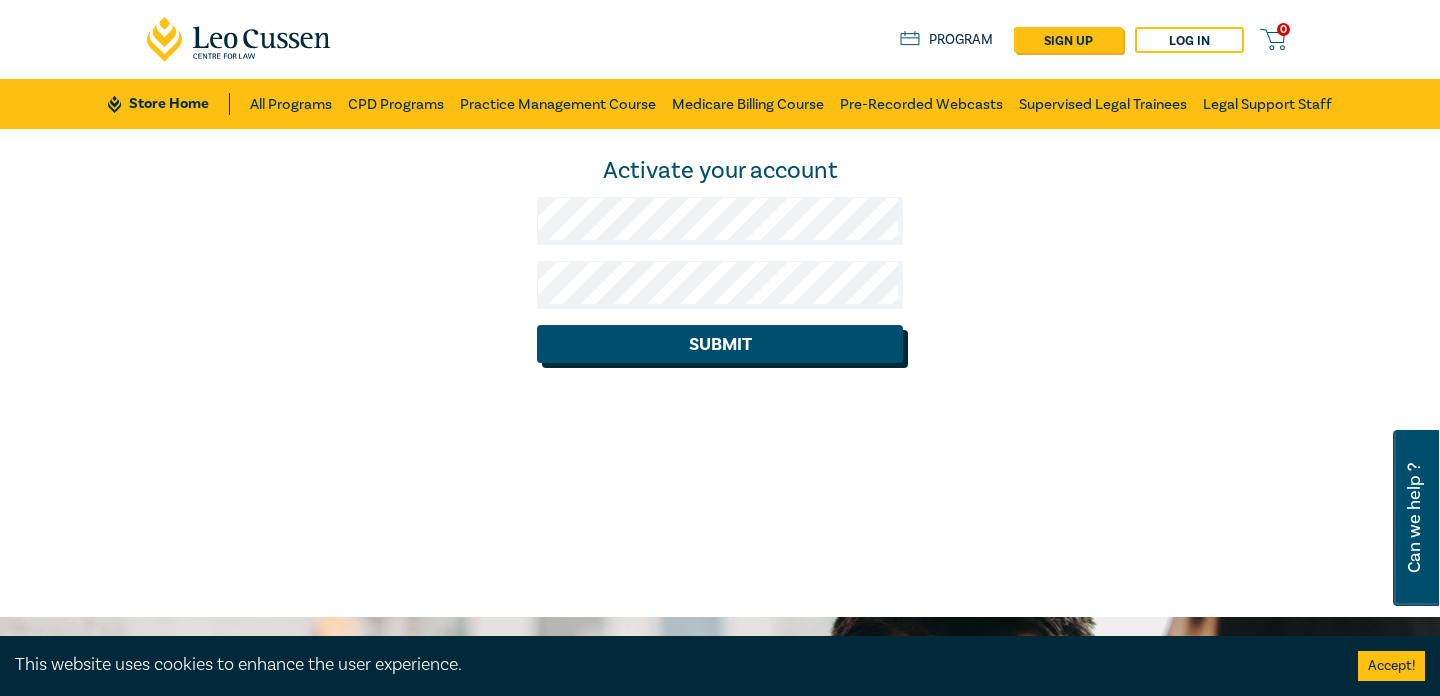 click on "Submit" 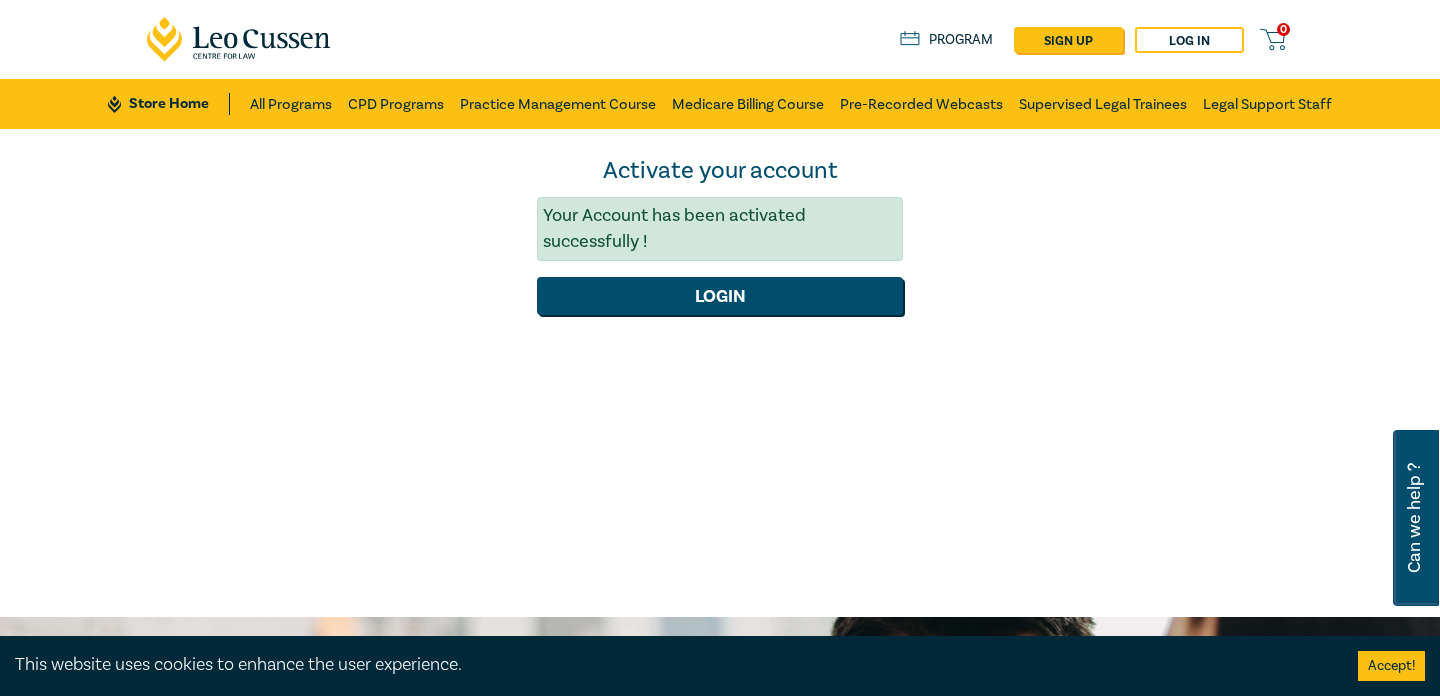 click on "Activate your account Your Account has been activated successfully ! Login" at bounding box center (720, 372) 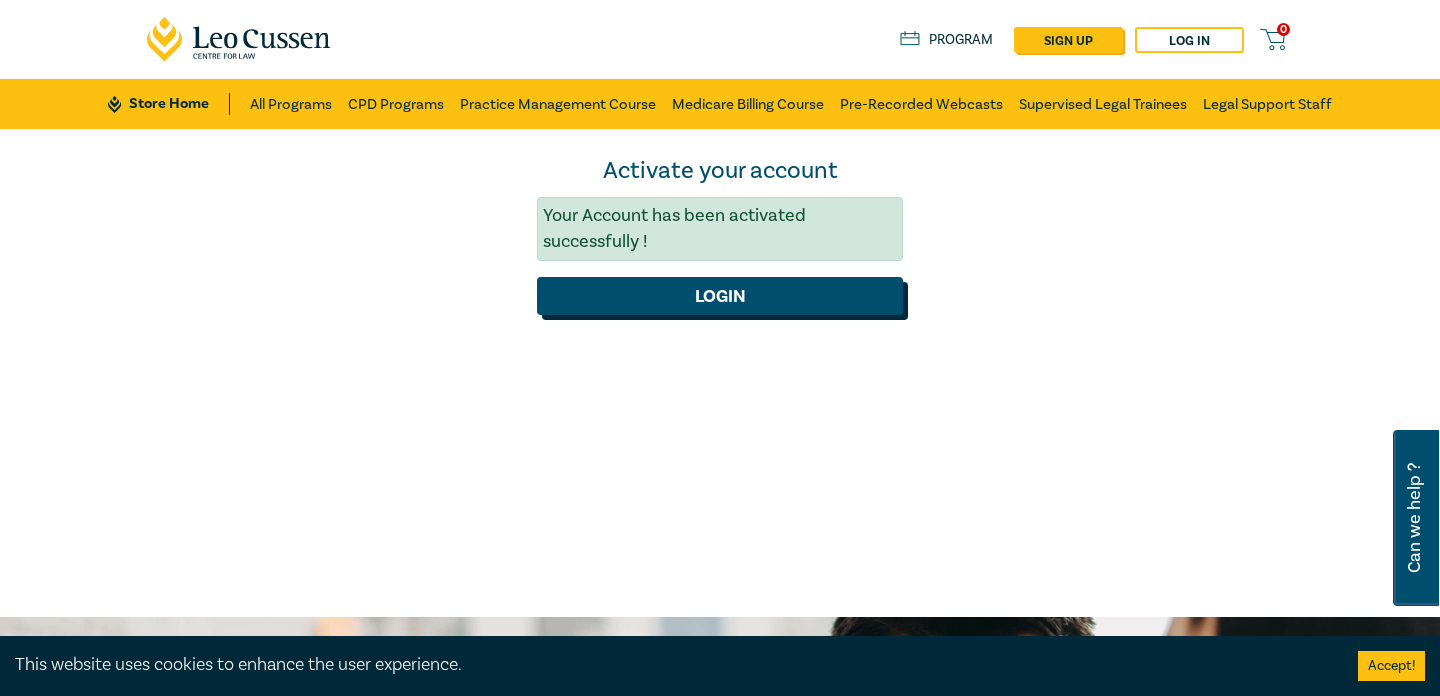 click on "Login" 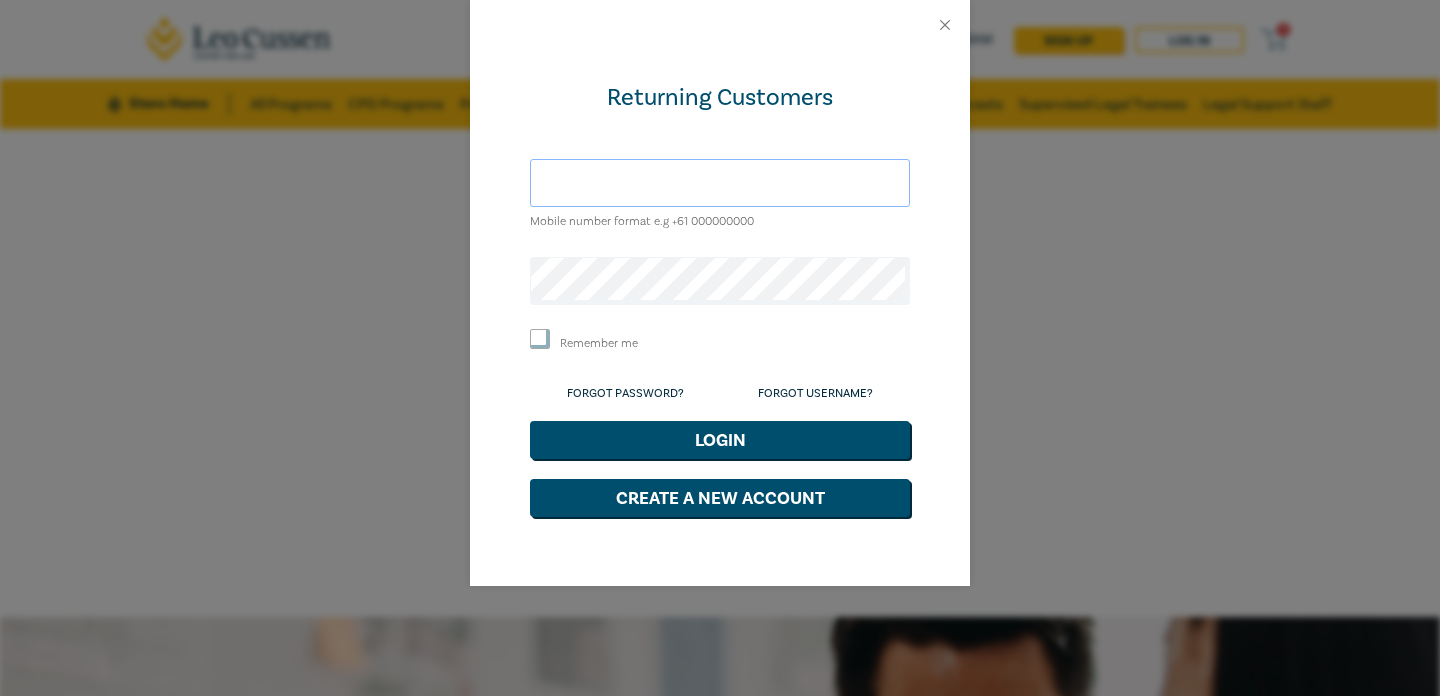 click at bounding box center (720, 183) 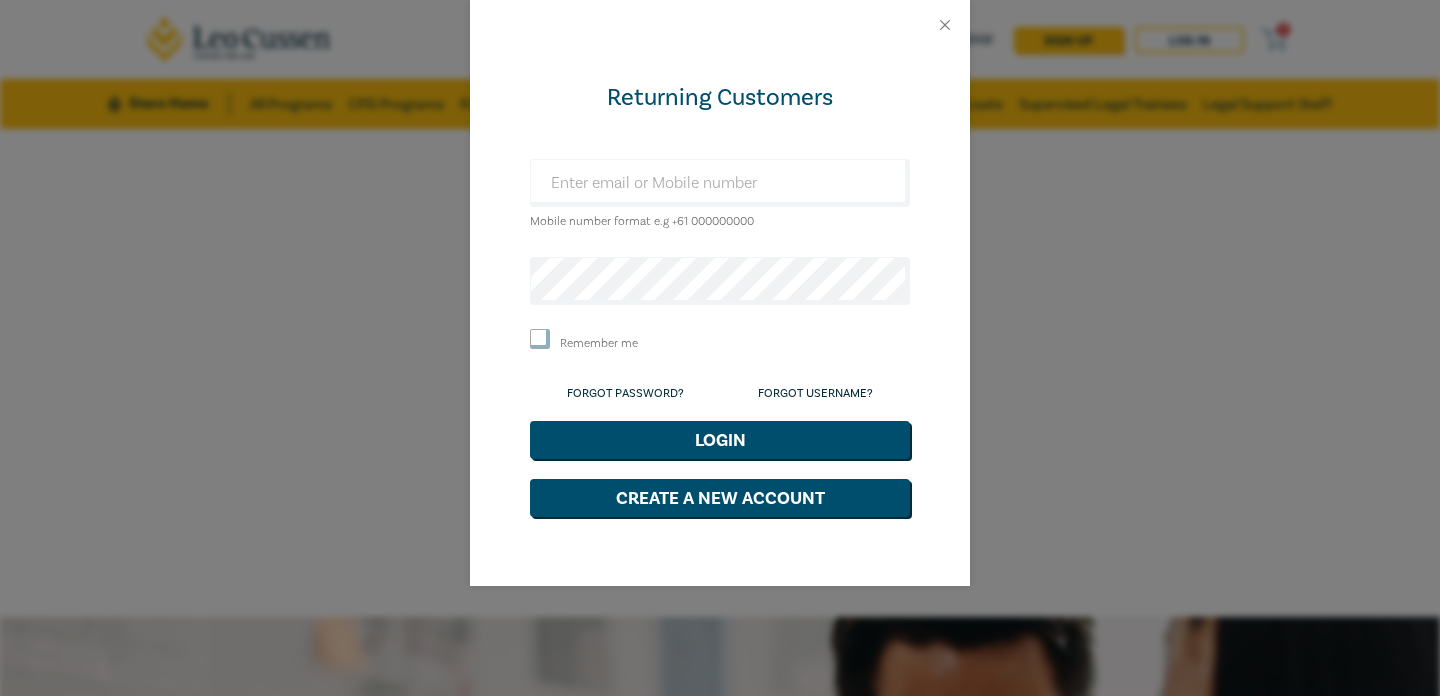 click at bounding box center (878, 183) 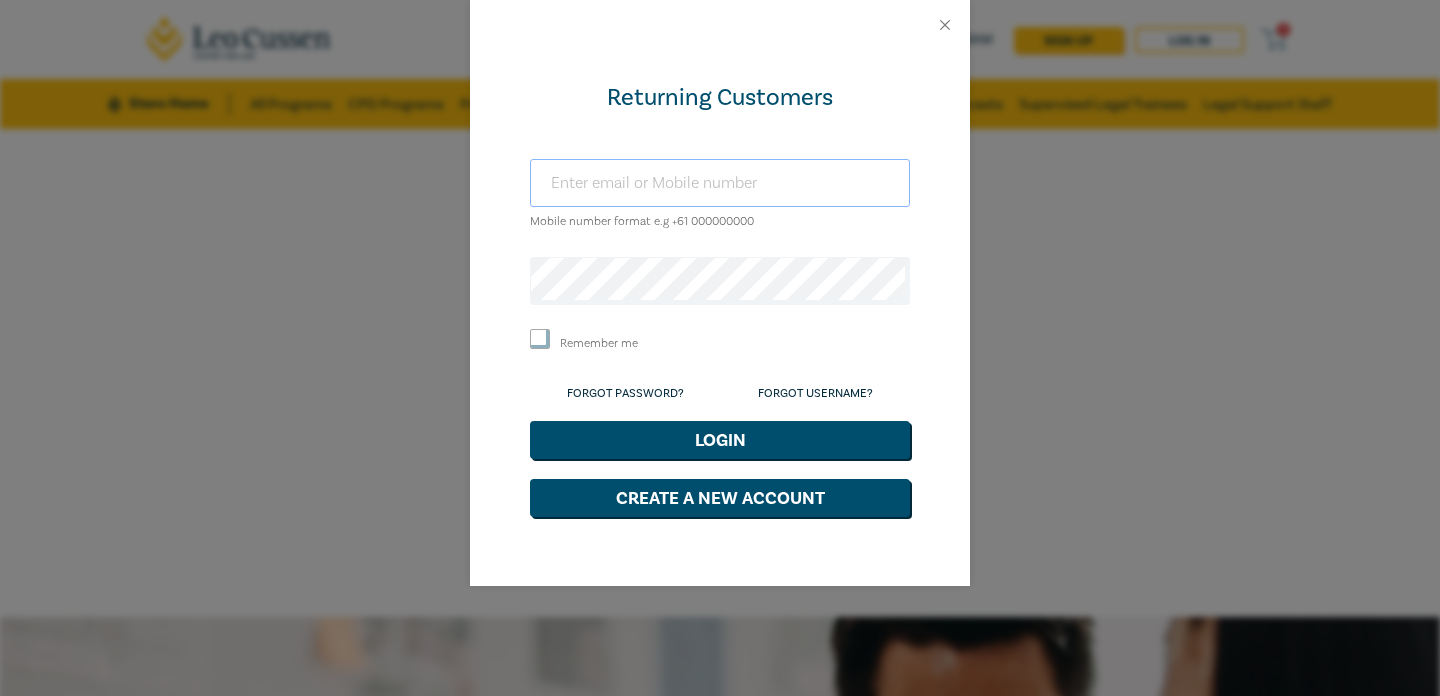 type on "[EMAIL]" 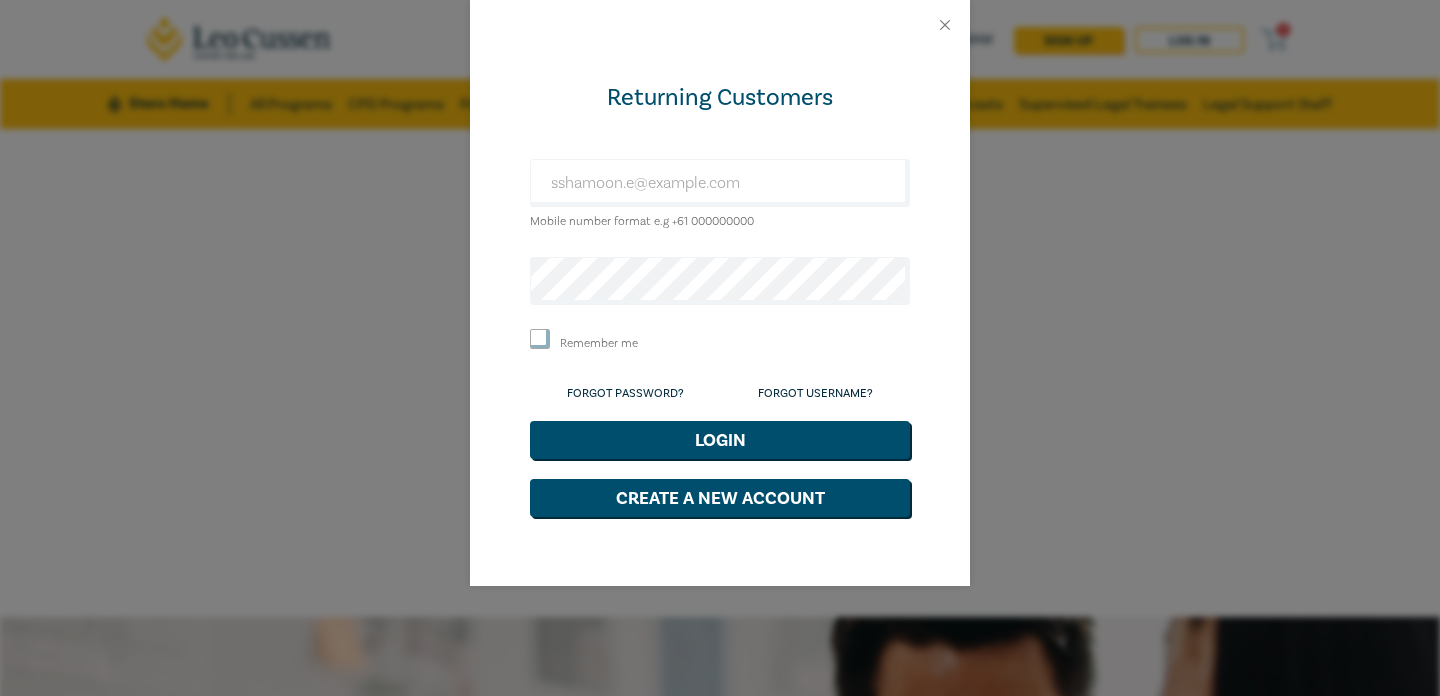 click on "Remember me" at bounding box center (540, 339) 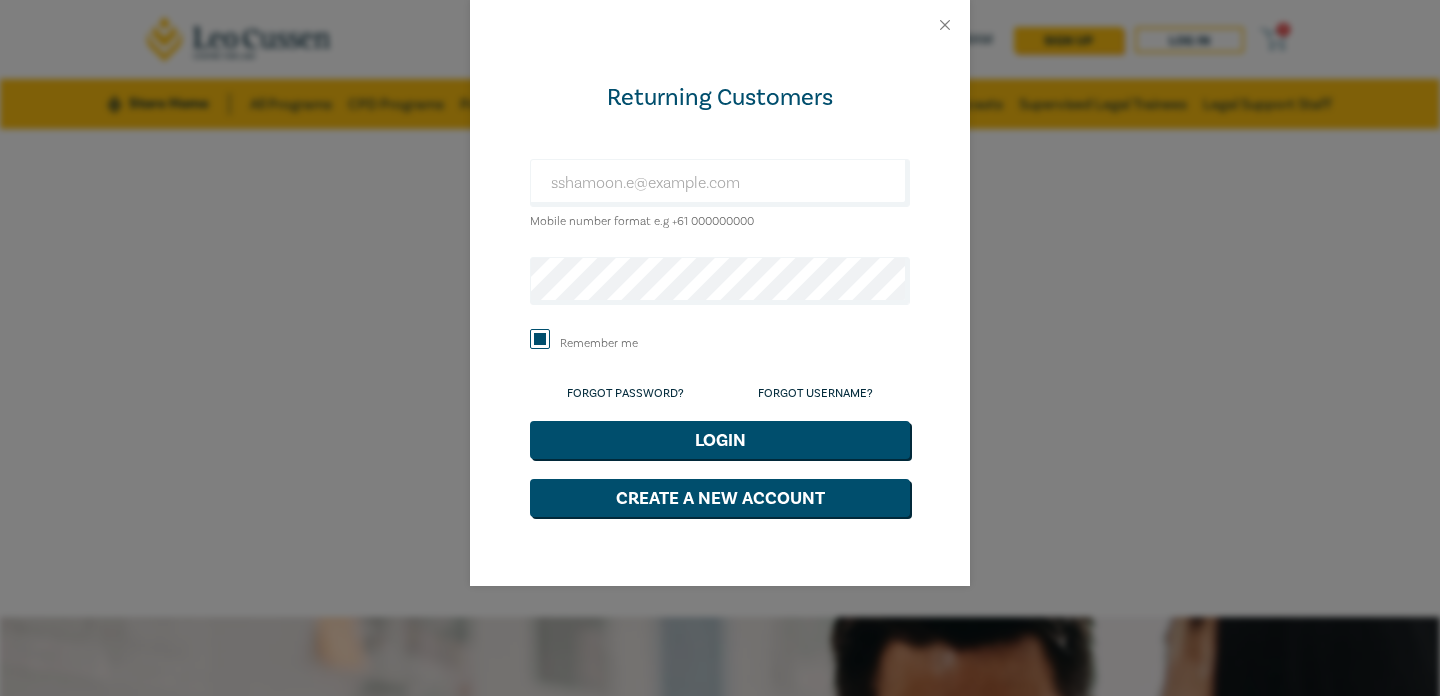 checkbox on "true" 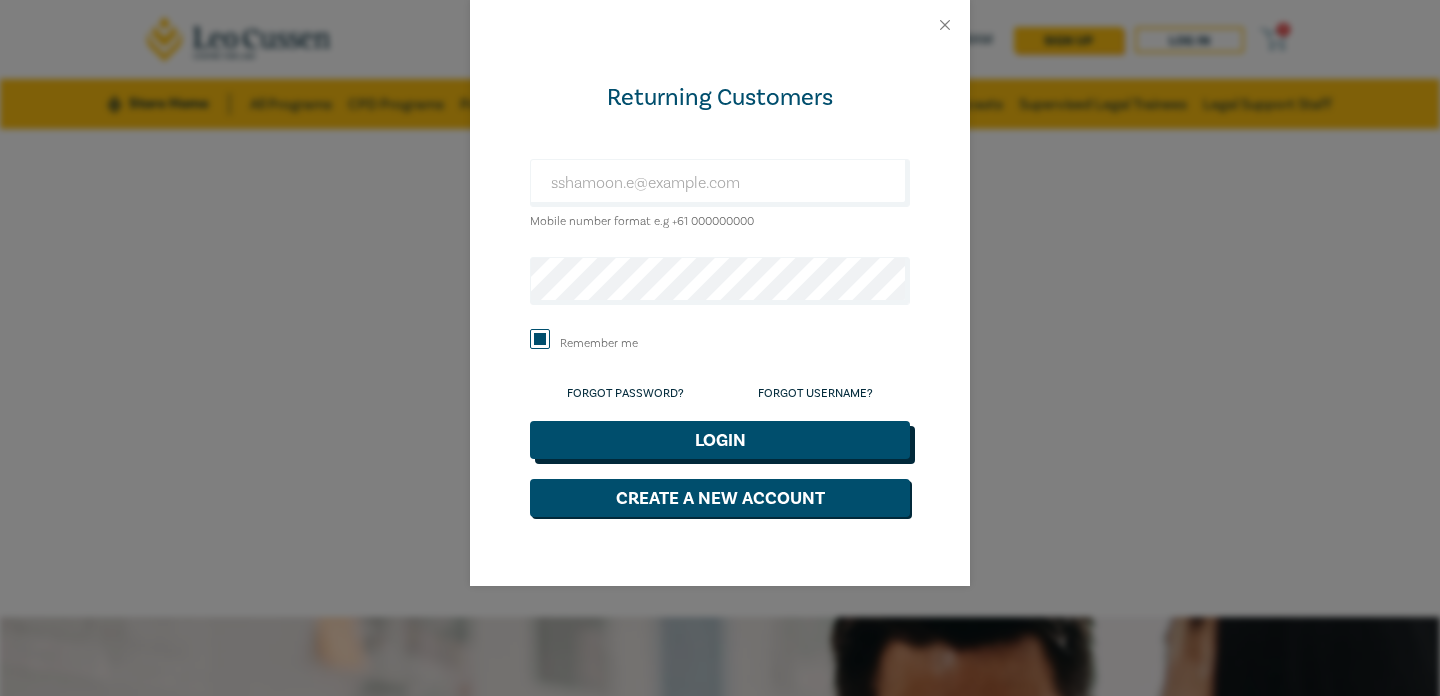 click on "Login" at bounding box center (720, 440) 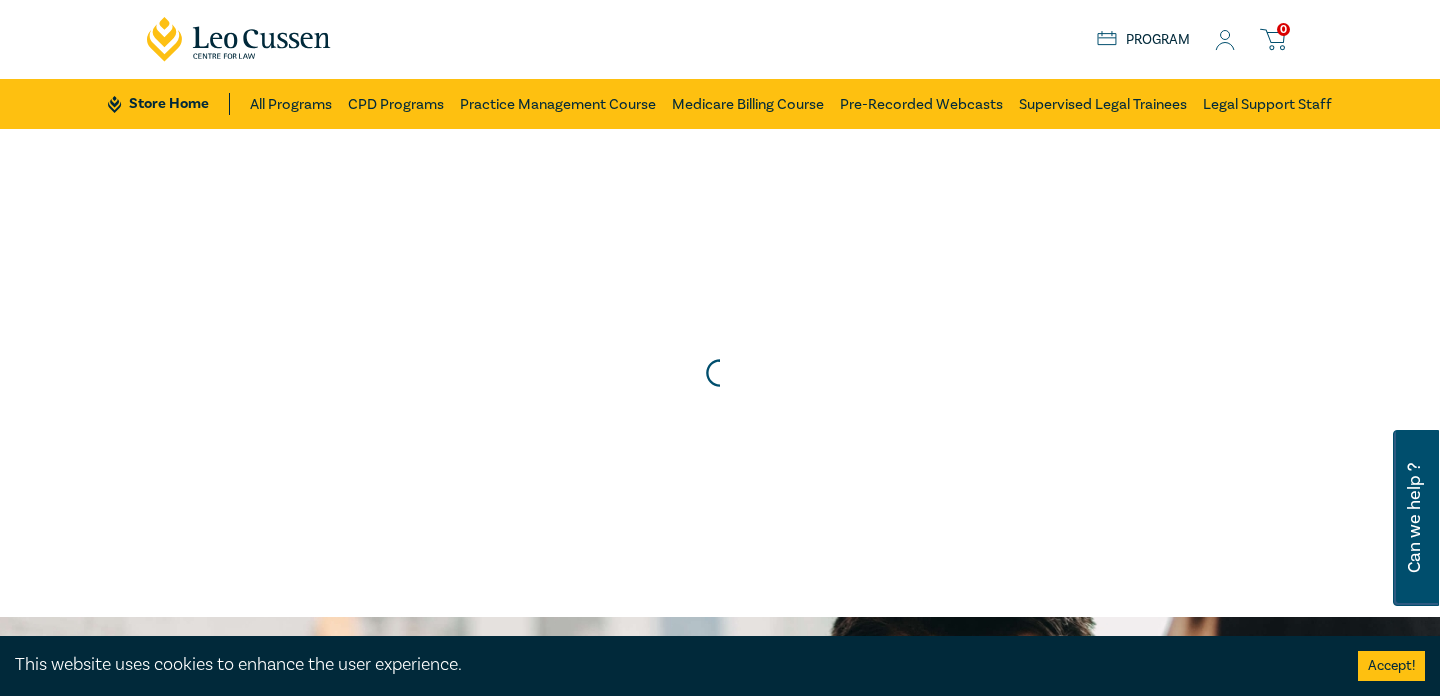 scroll, scrollTop: 0, scrollLeft: 0, axis: both 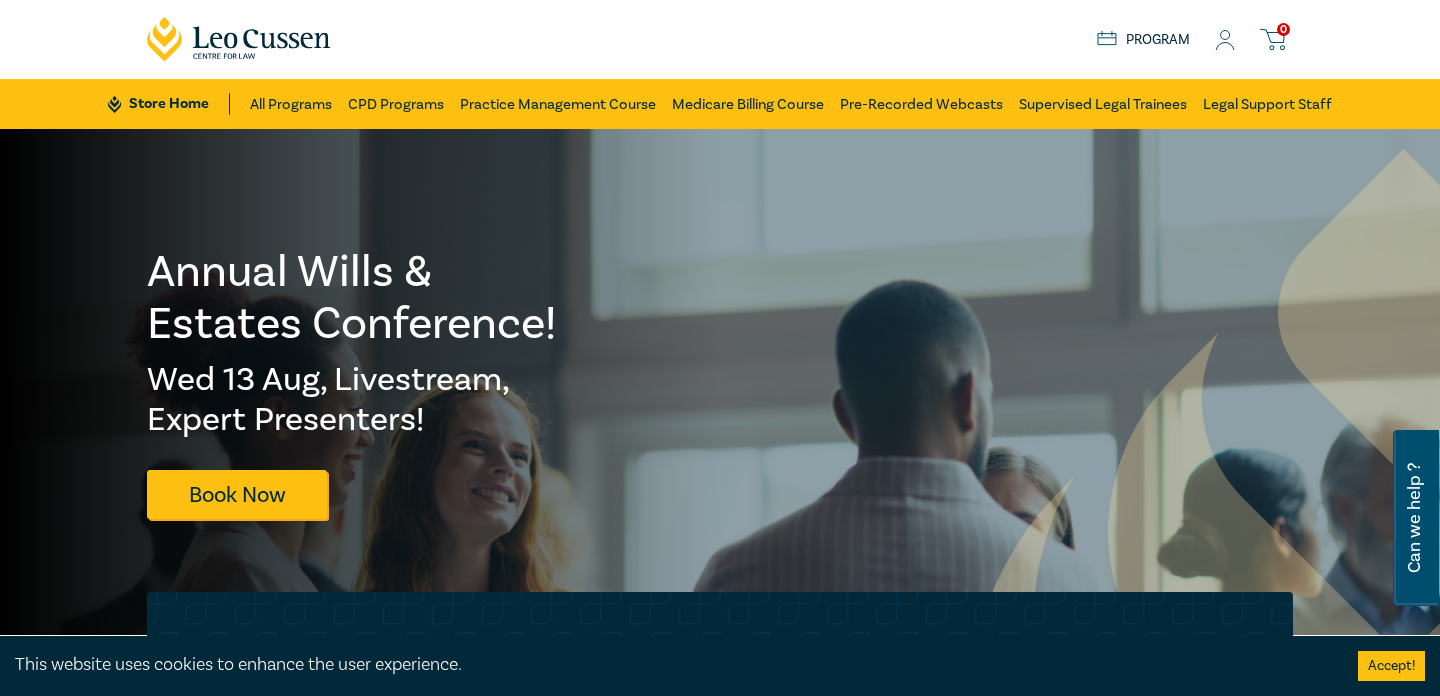 type on "[EMAIL]" 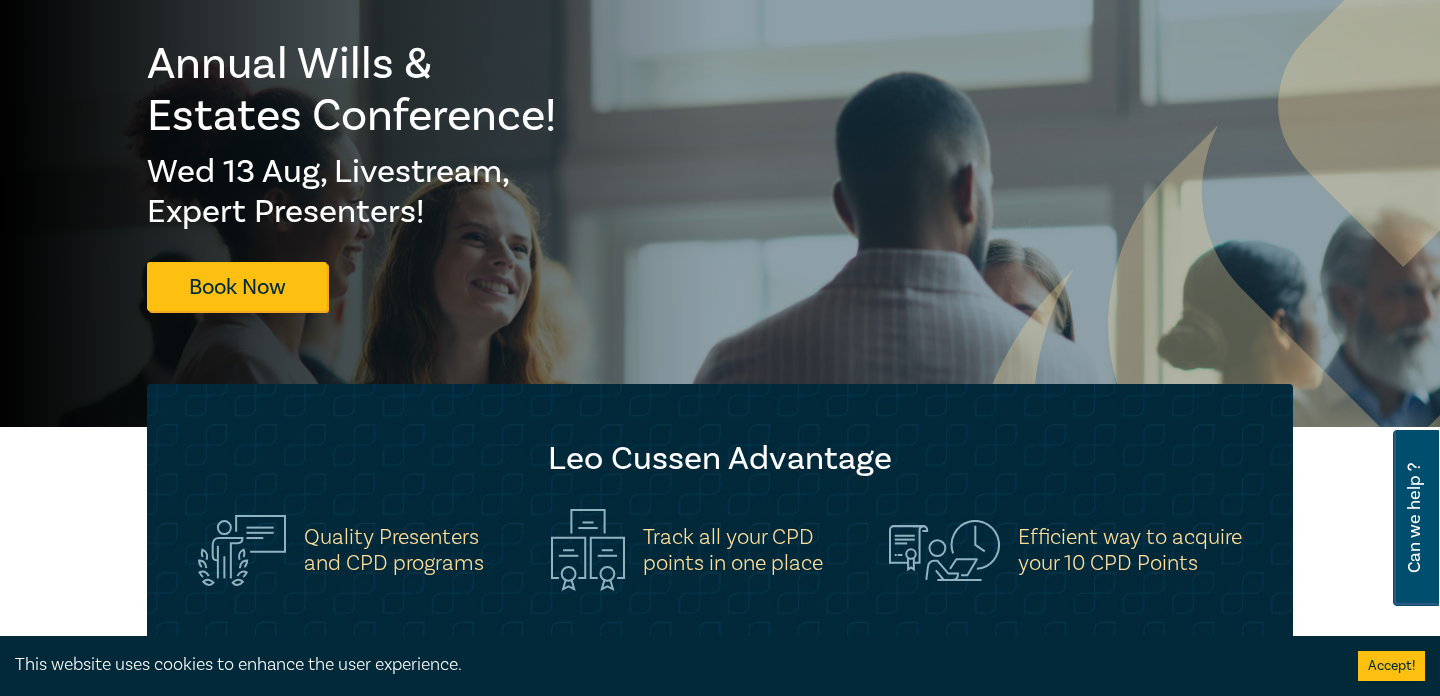 scroll, scrollTop: 0, scrollLeft: 0, axis: both 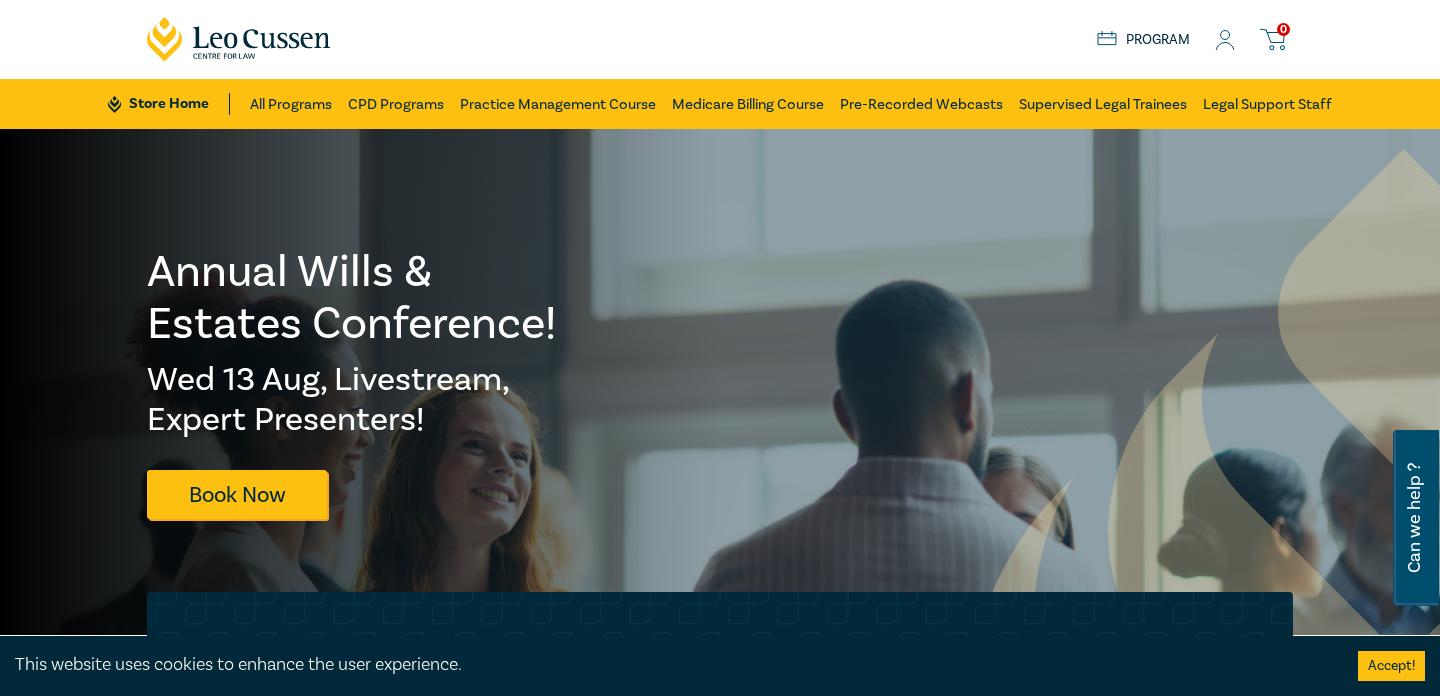 click on "Program" at bounding box center (1143, 40) 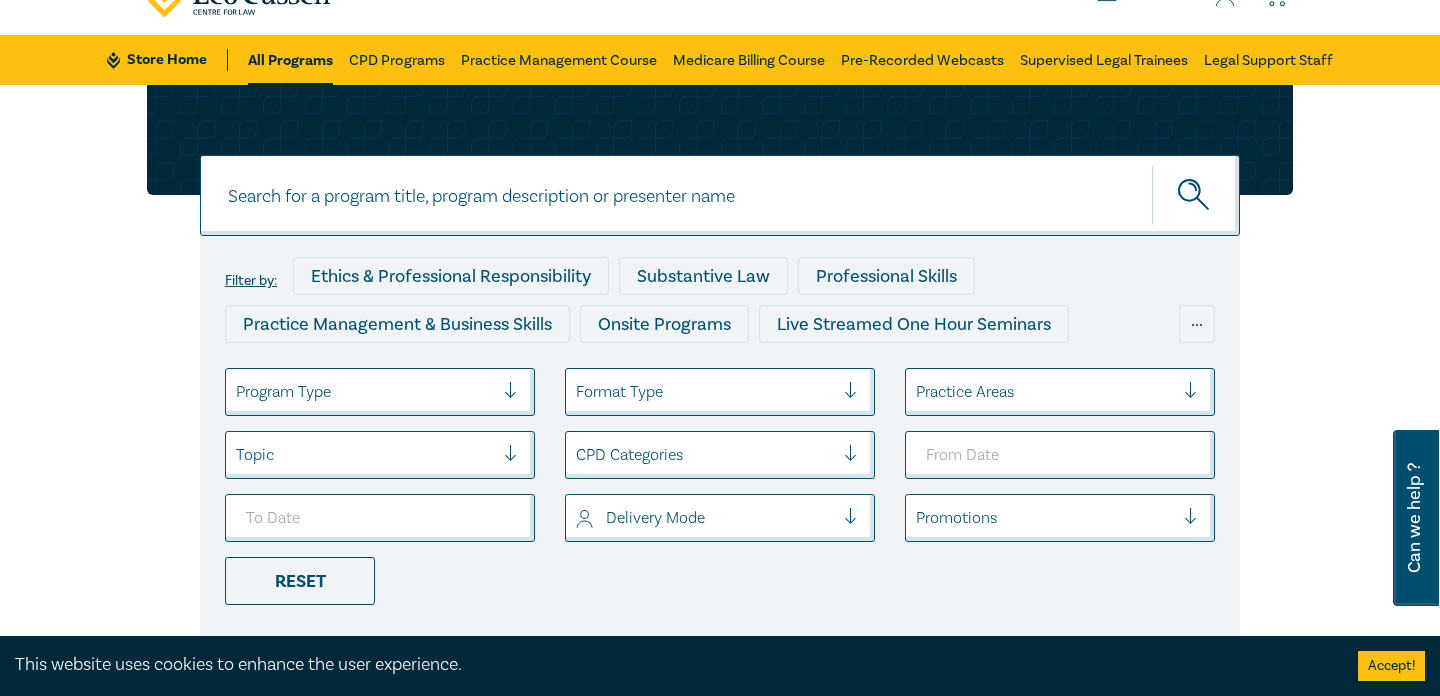 scroll, scrollTop: 0, scrollLeft: 0, axis: both 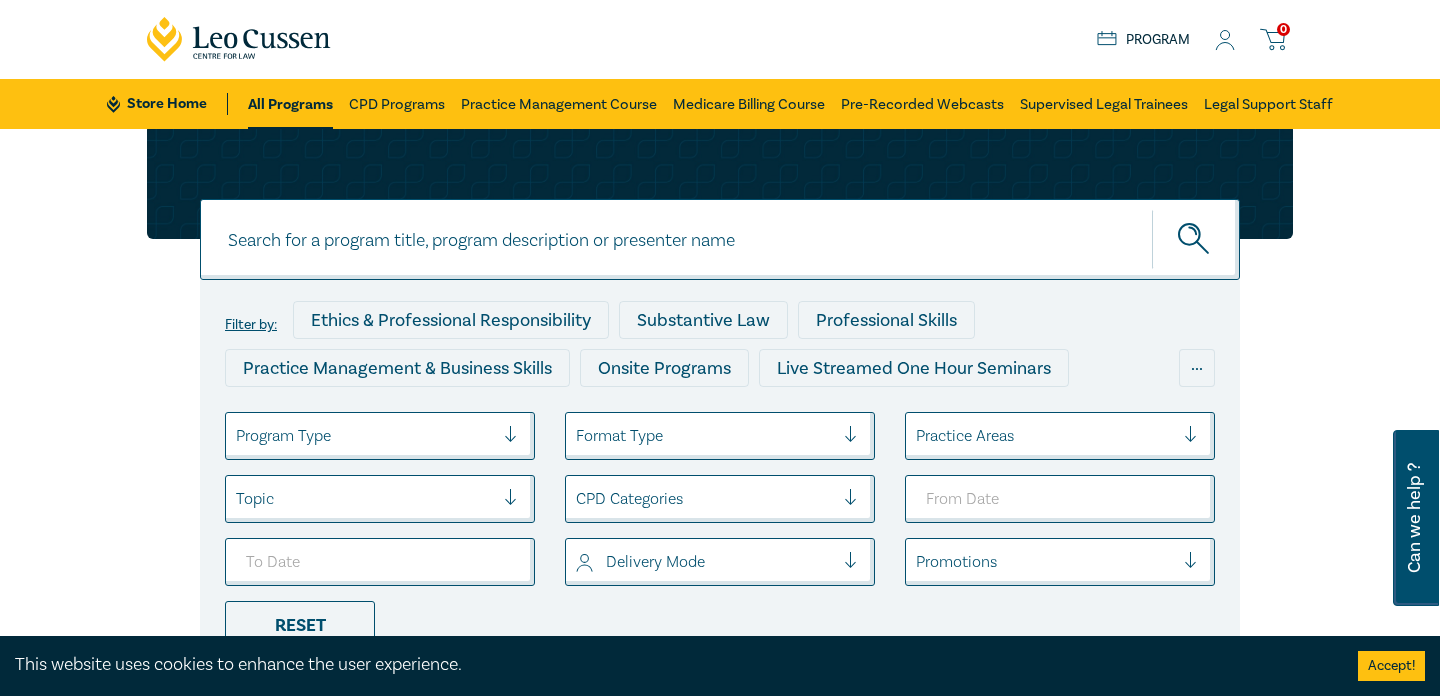 click 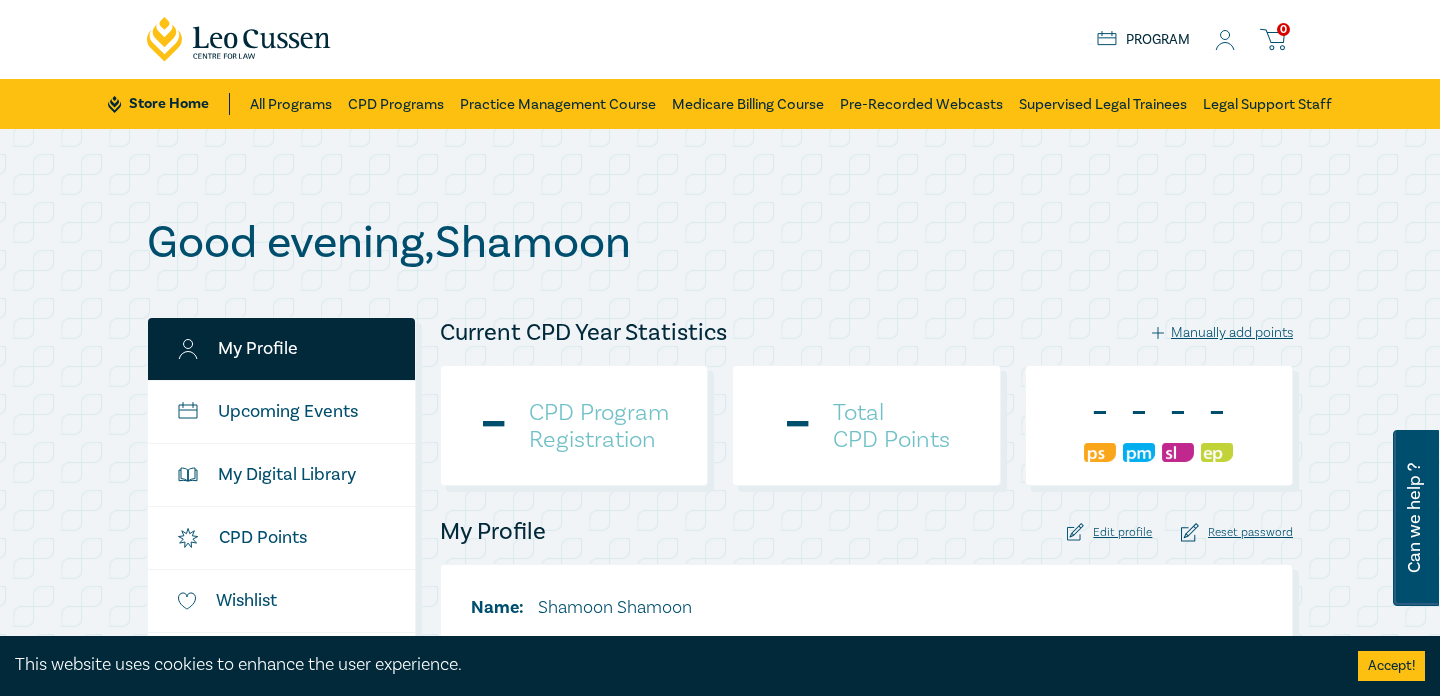 scroll, scrollTop: 0, scrollLeft: 0, axis: both 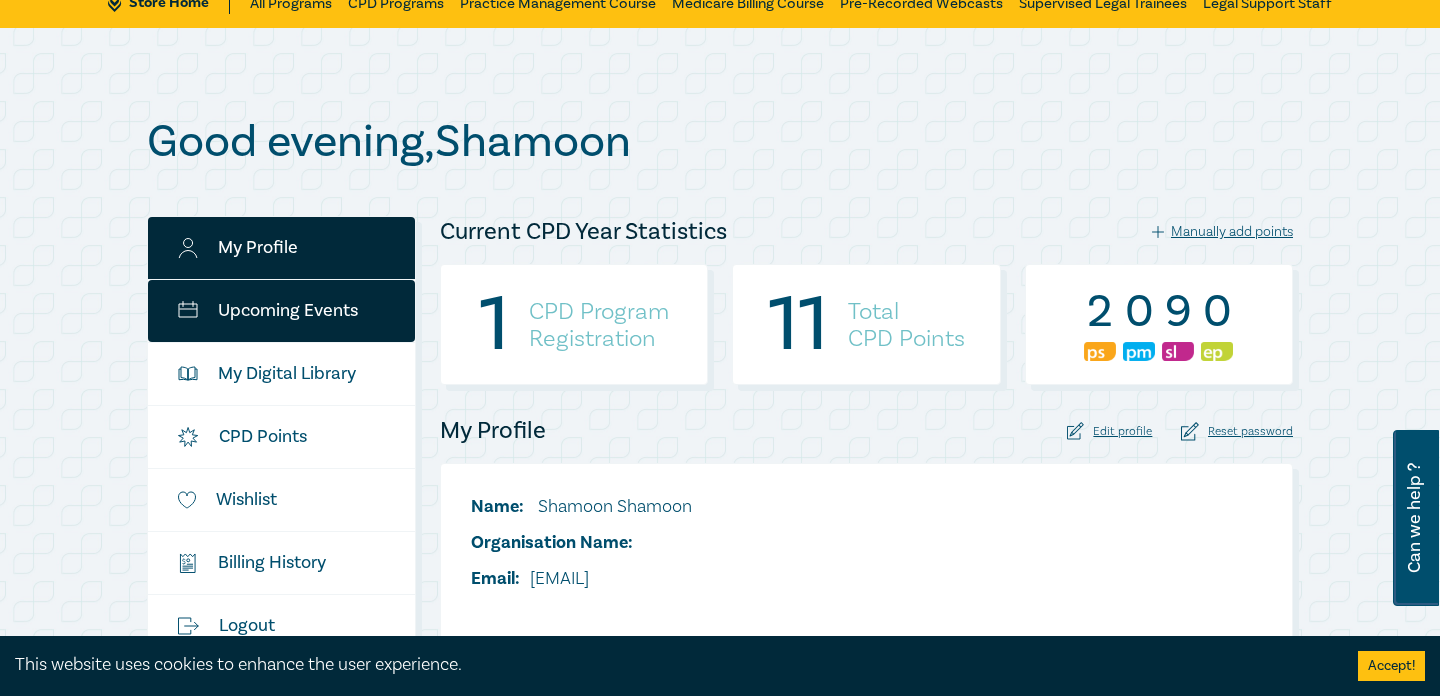 click on "Upcoming Events" at bounding box center (281, 311) 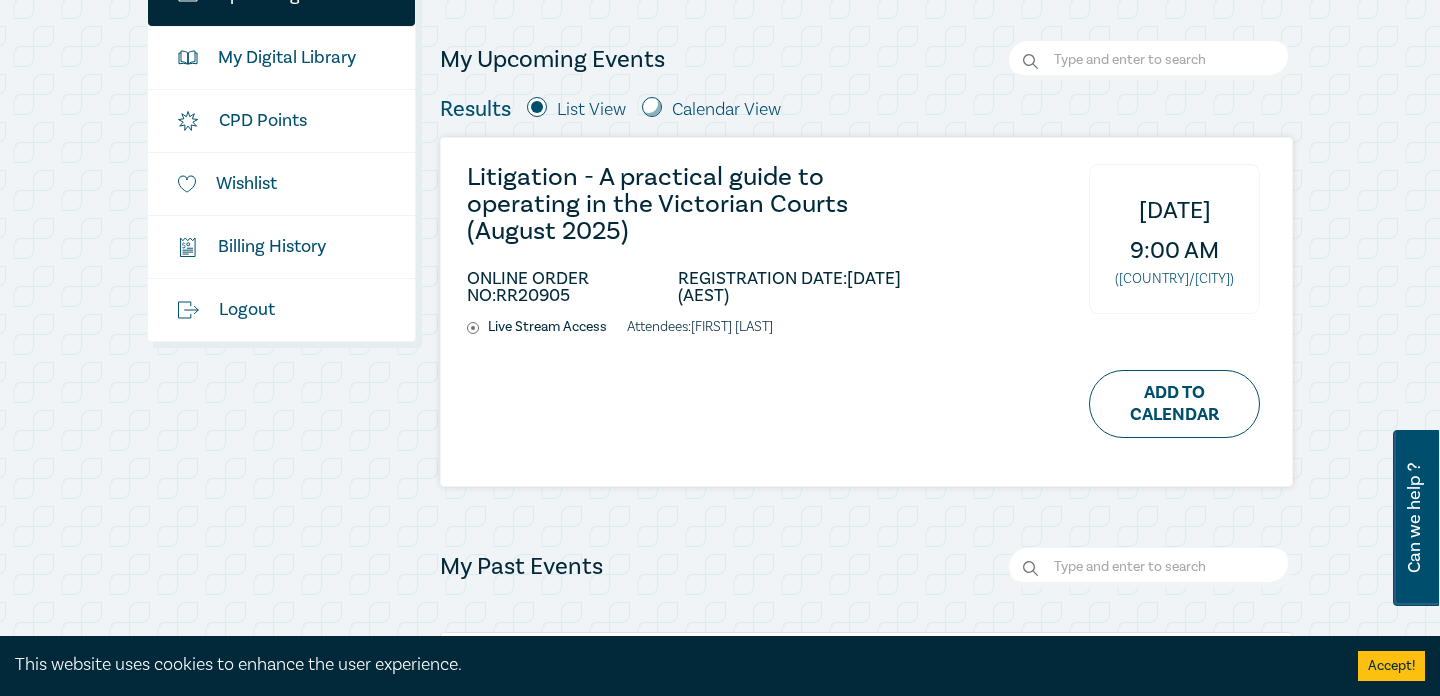 scroll, scrollTop: 417, scrollLeft: 0, axis: vertical 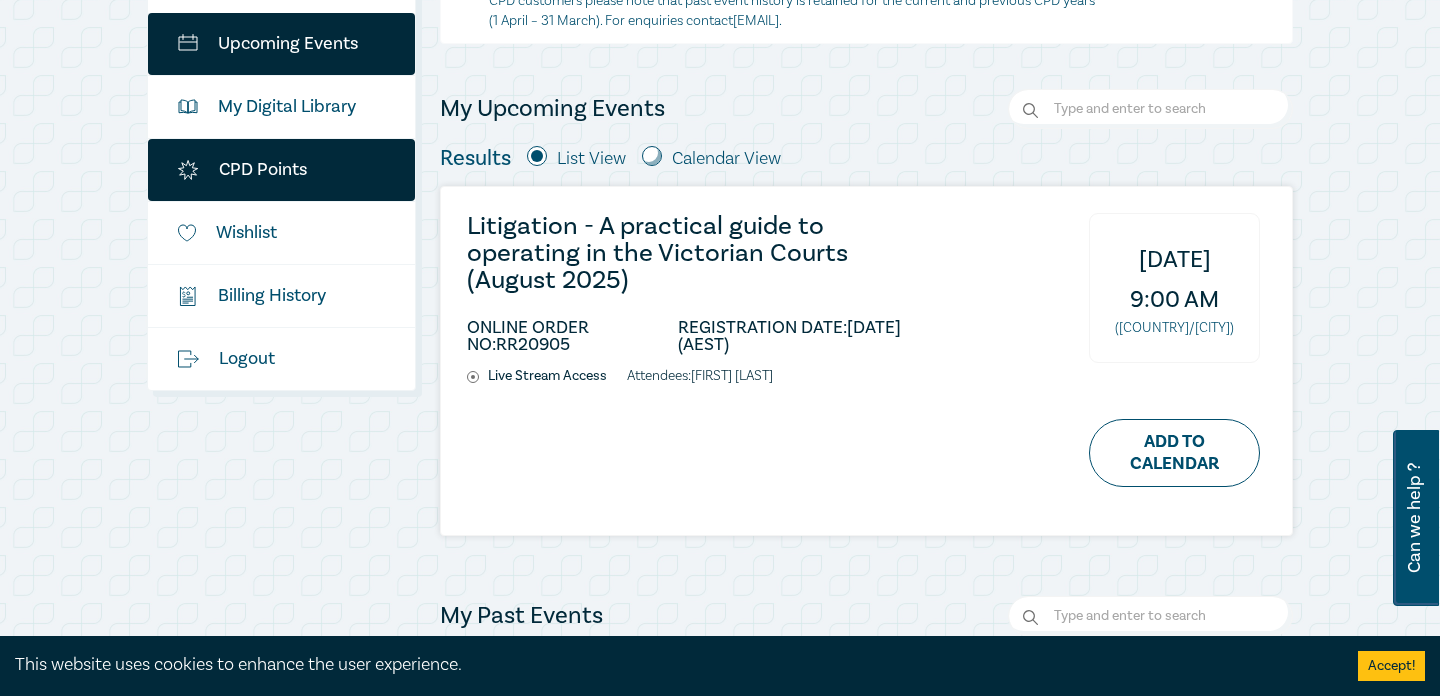 click on "CPD Points" at bounding box center [281, 170] 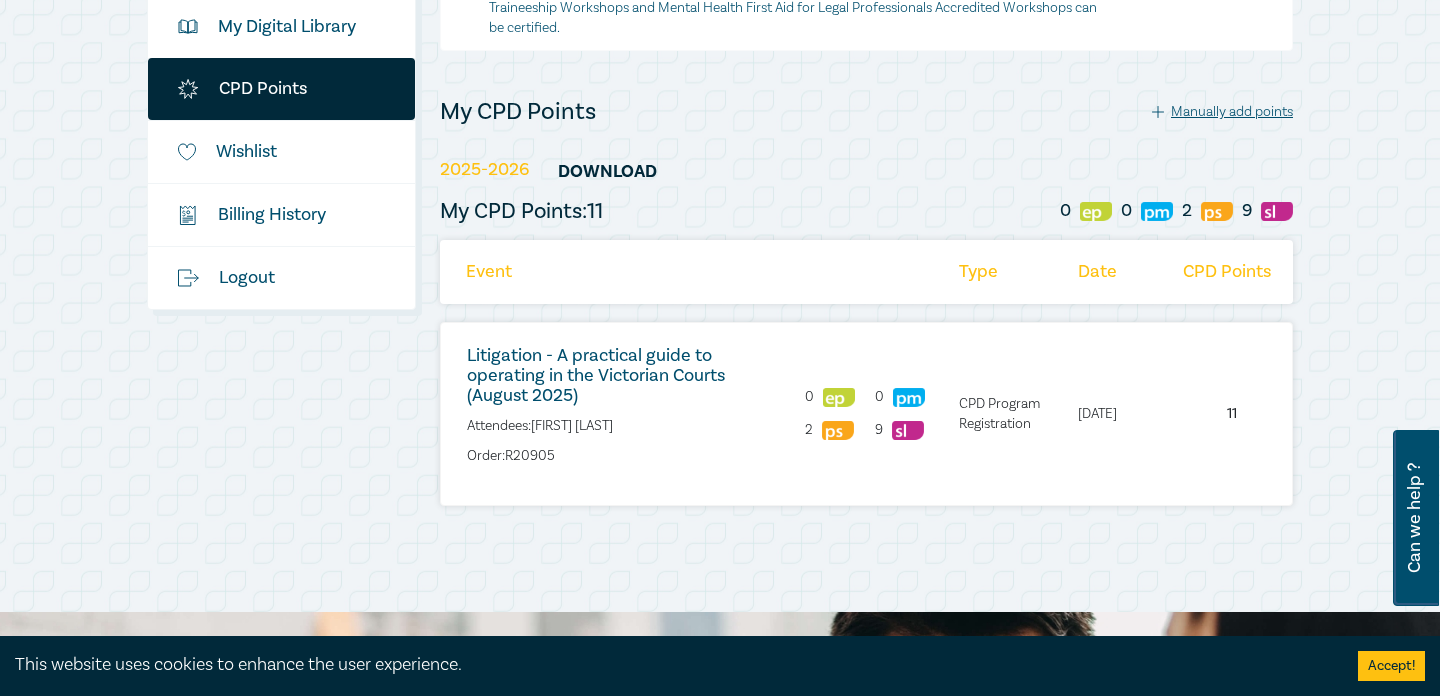 scroll, scrollTop: 434, scrollLeft: 0, axis: vertical 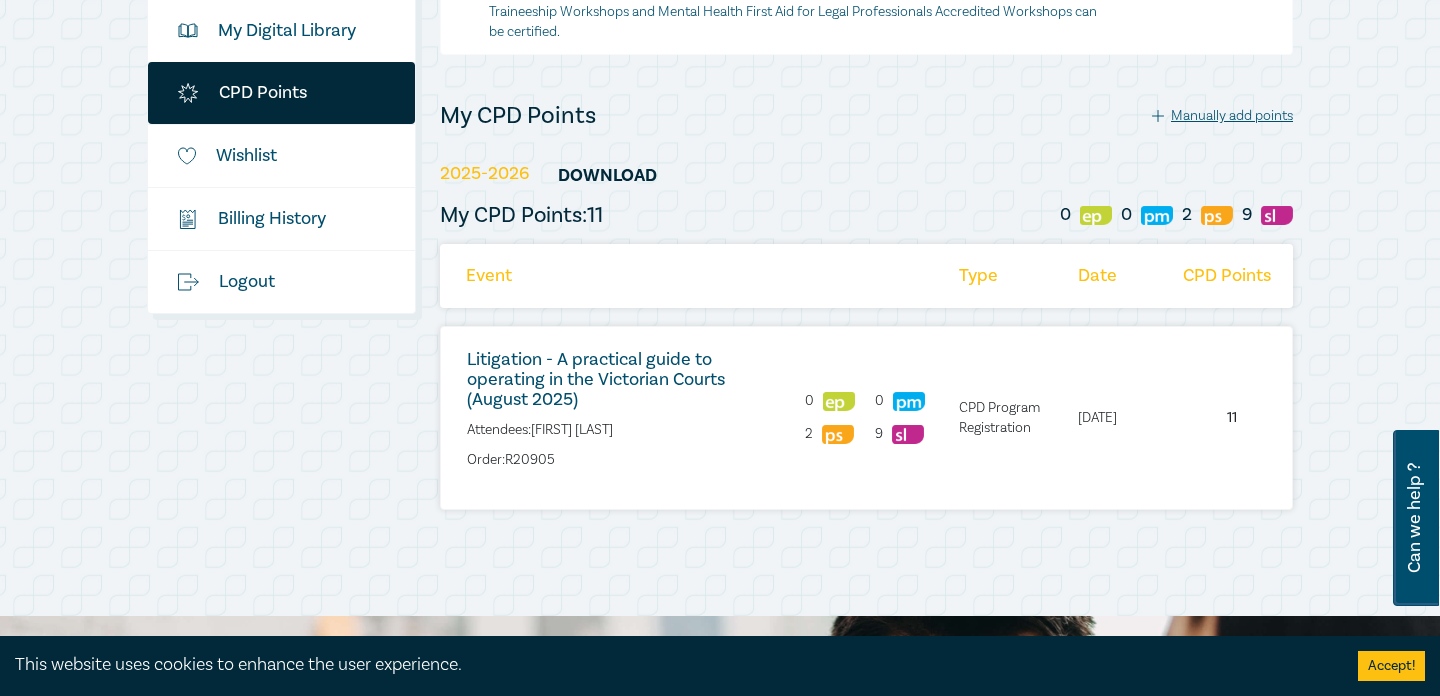click on "Litigation - A practical guide to operating in the Victorian Courts (August 2025)" at bounding box center (596, 379) 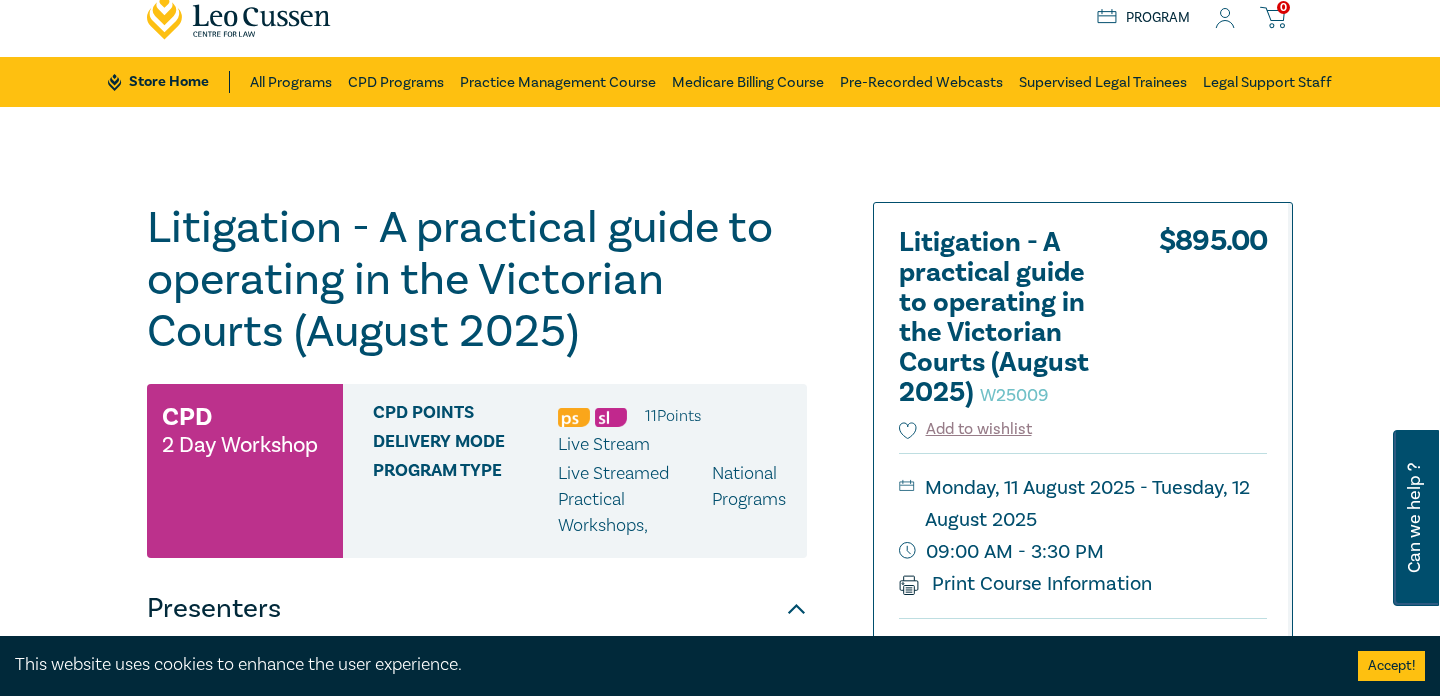 scroll, scrollTop: 0, scrollLeft: 0, axis: both 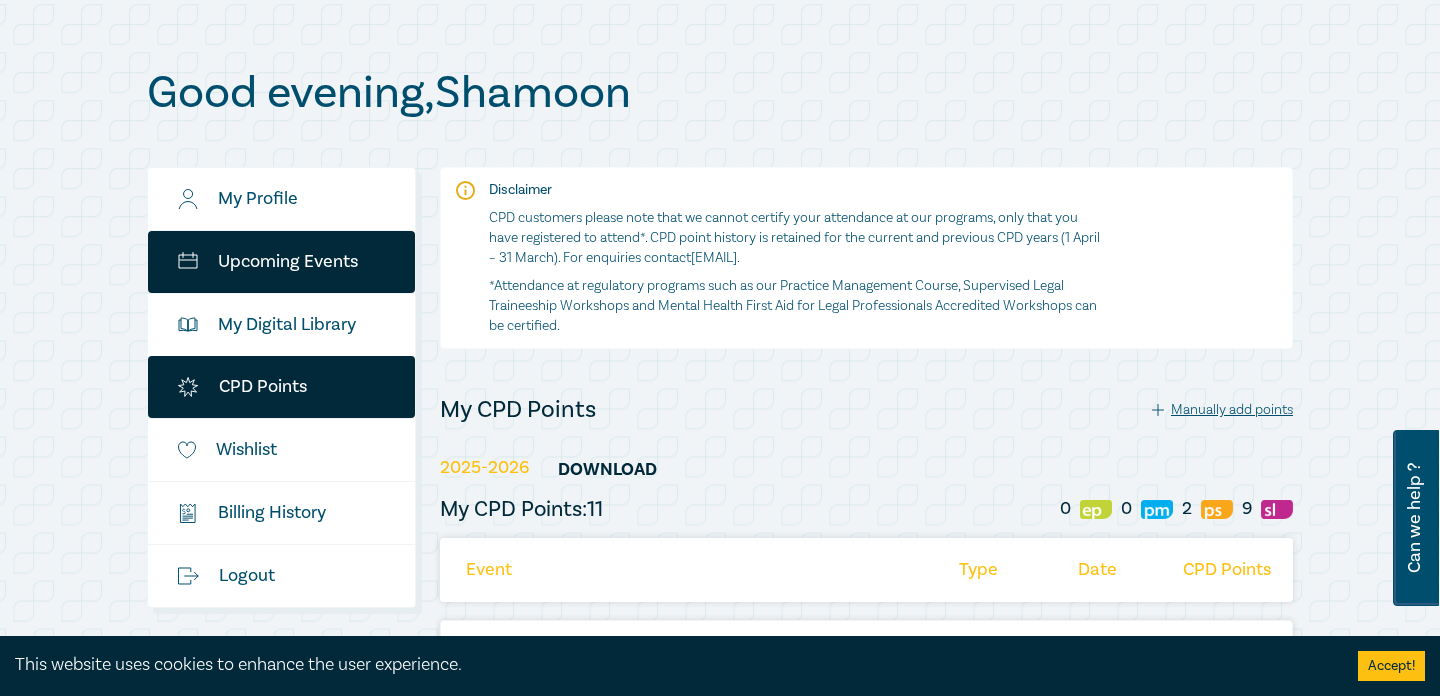 click on "Upcoming Events" at bounding box center [281, 262] 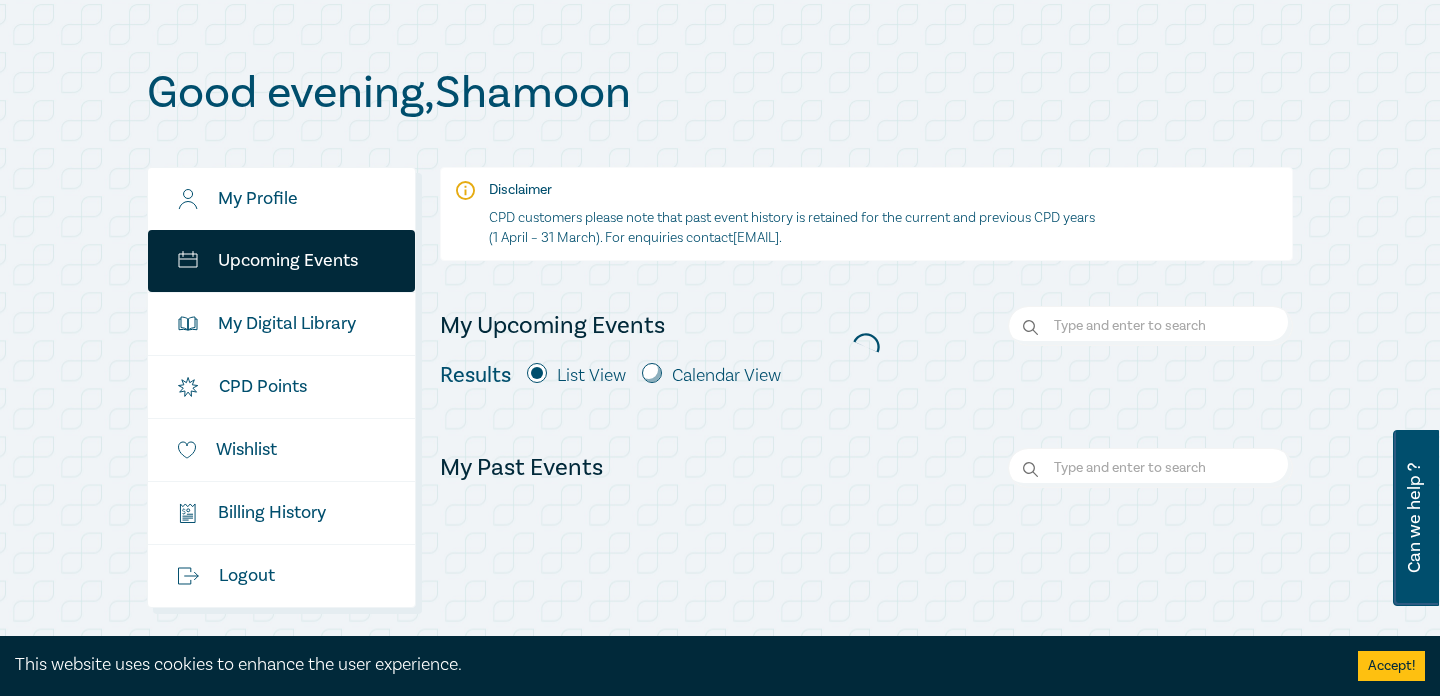 scroll, scrollTop: 0, scrollLeft: 0, axis: both 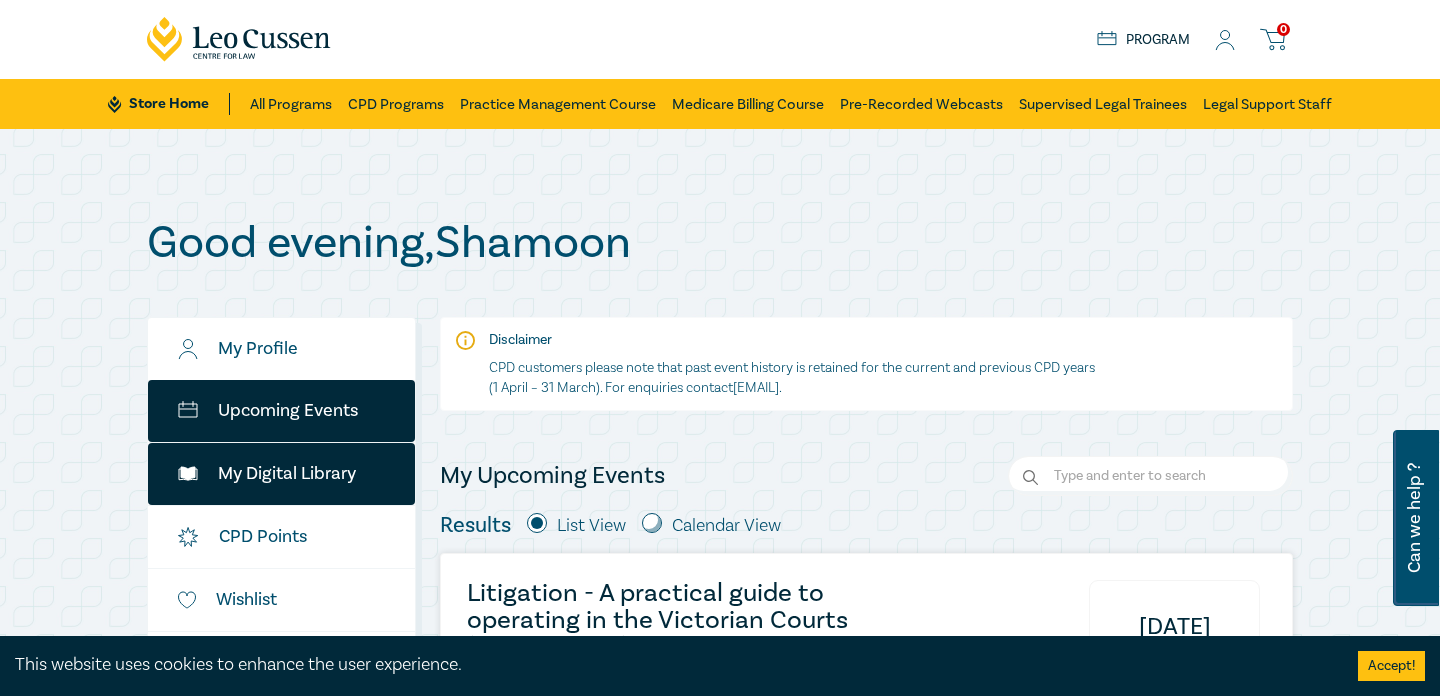 click on "My Digital Library" at bounding box center [281, 474] 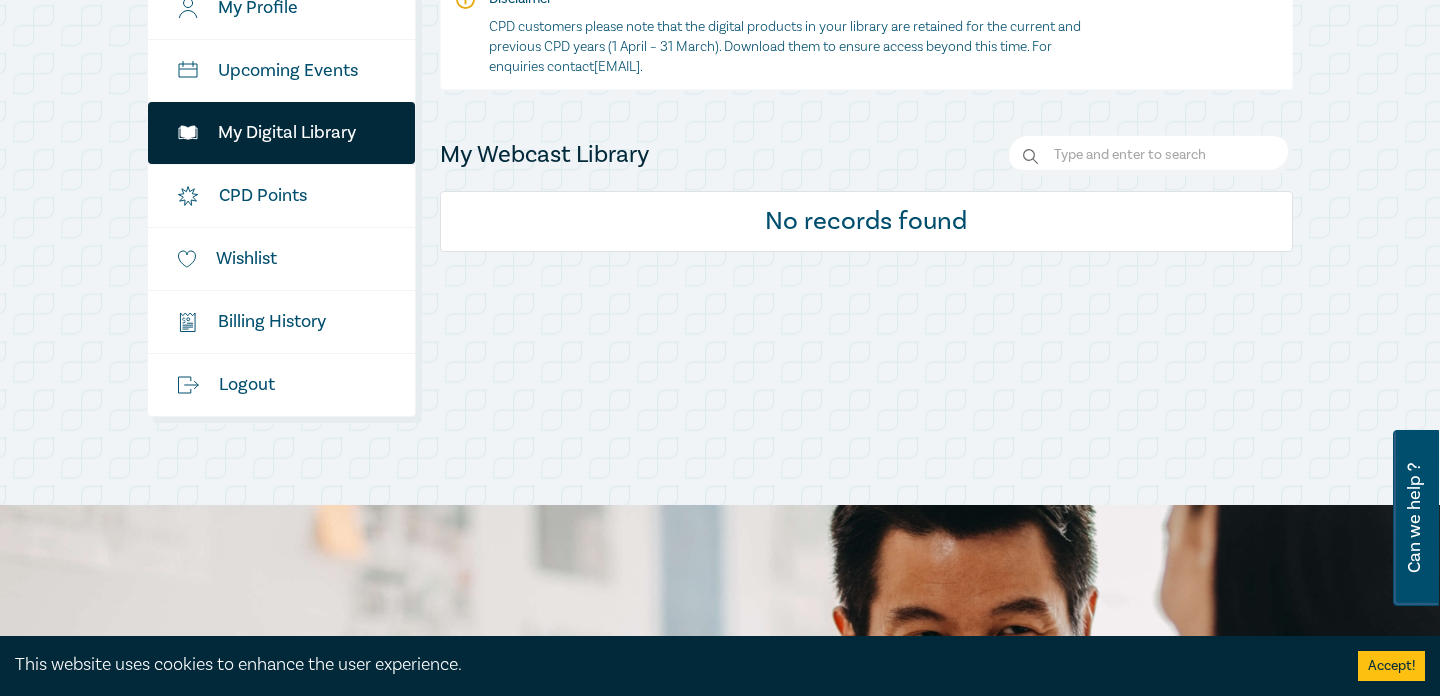 scroll, scrollTop: 255, scrollLeft: 0, axis: vertical 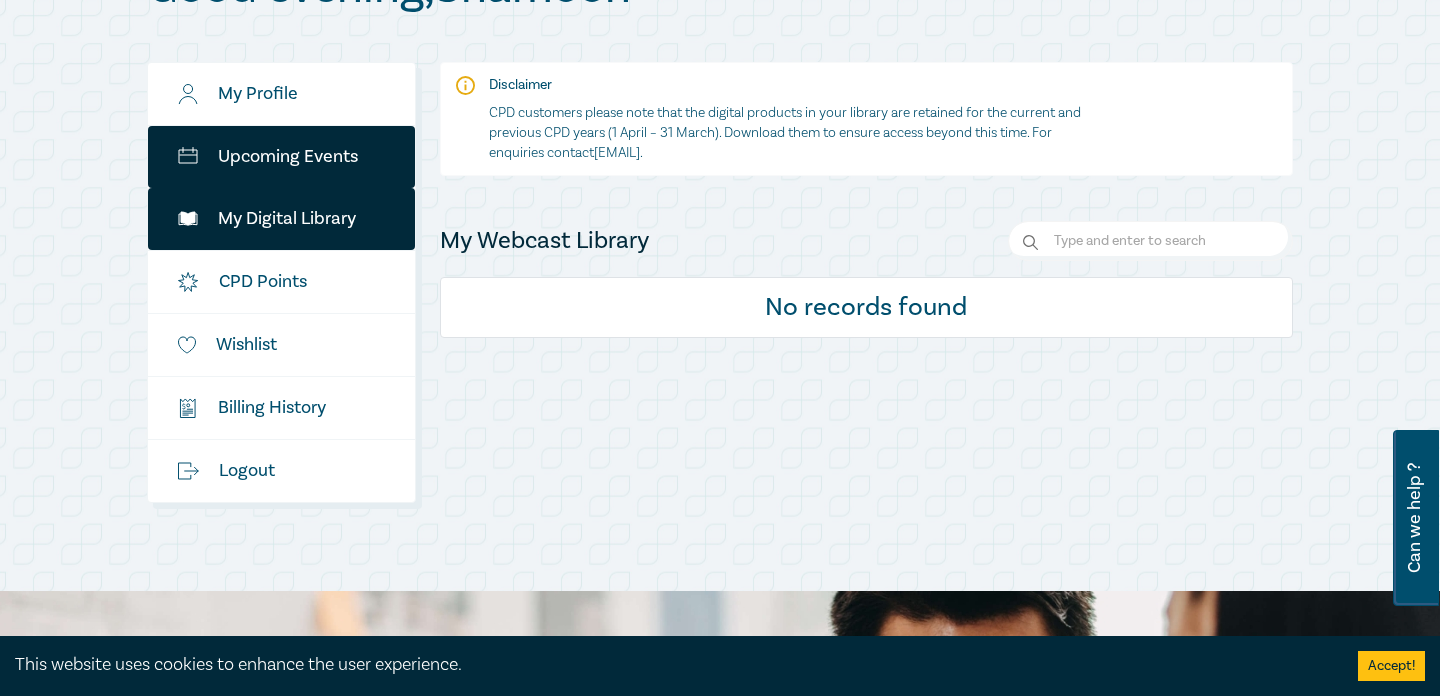 click on "Upcoming Events" at bounding box center [281, 157] 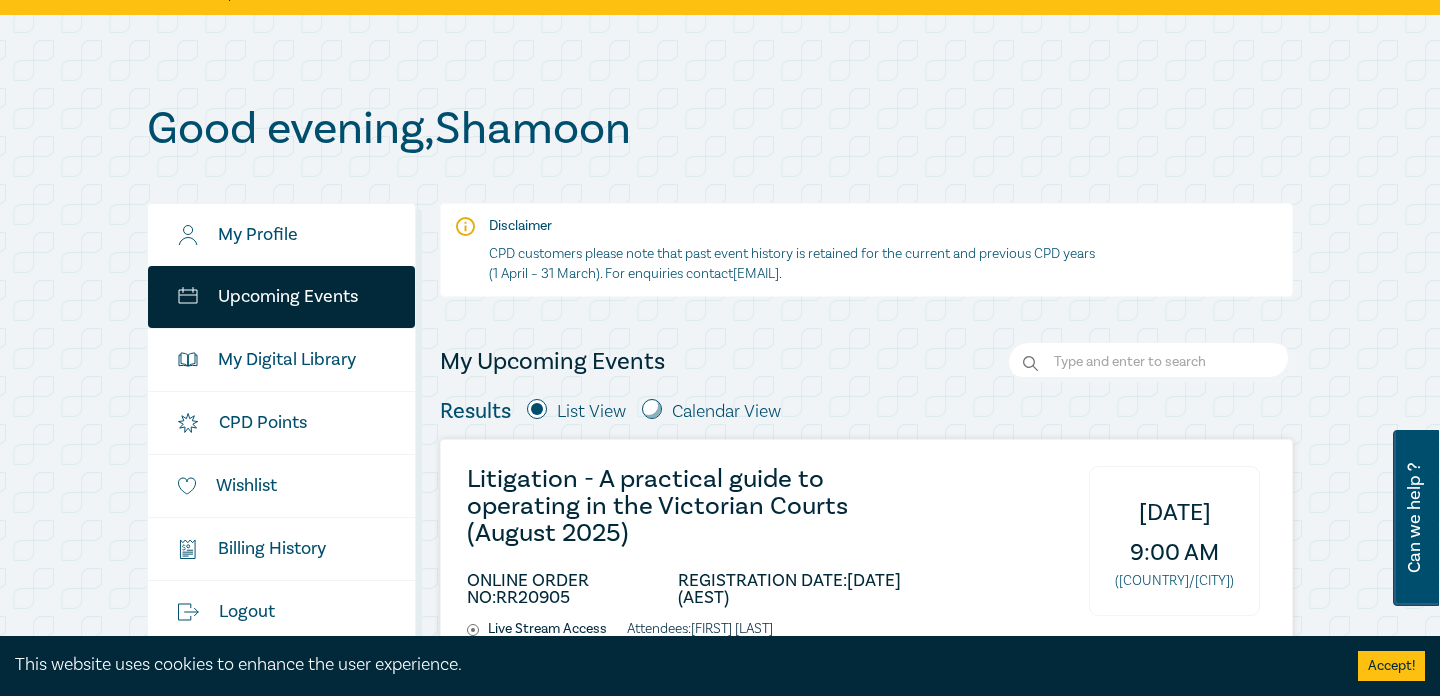 scroll, scrollTop: 0, scrollLeft: 0, axis: both 